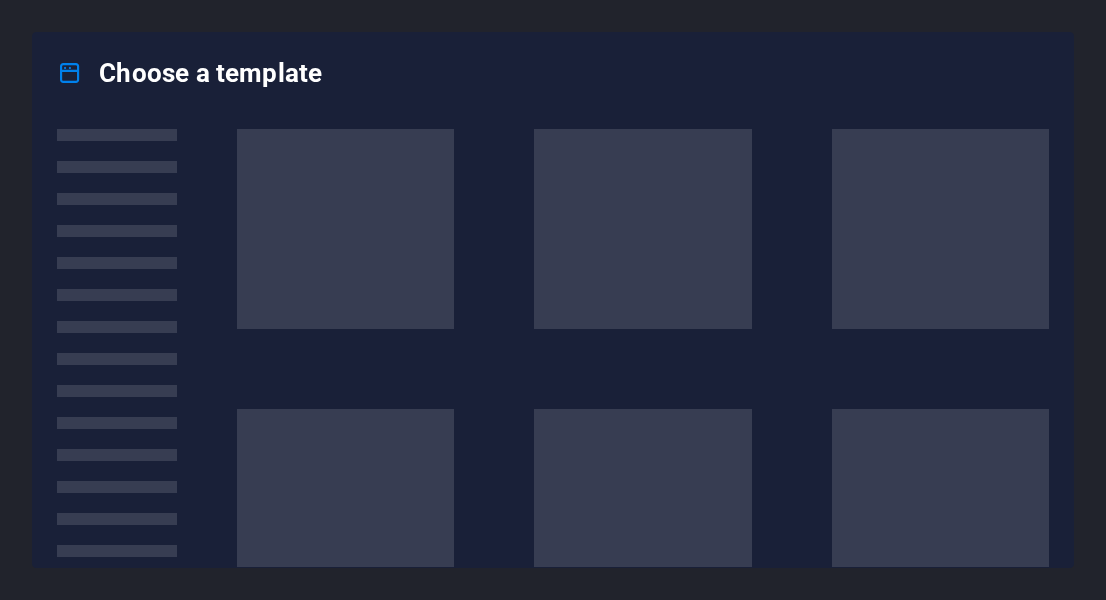 scroll, scrollTop: 0, scrollLeft: 0, axis: both 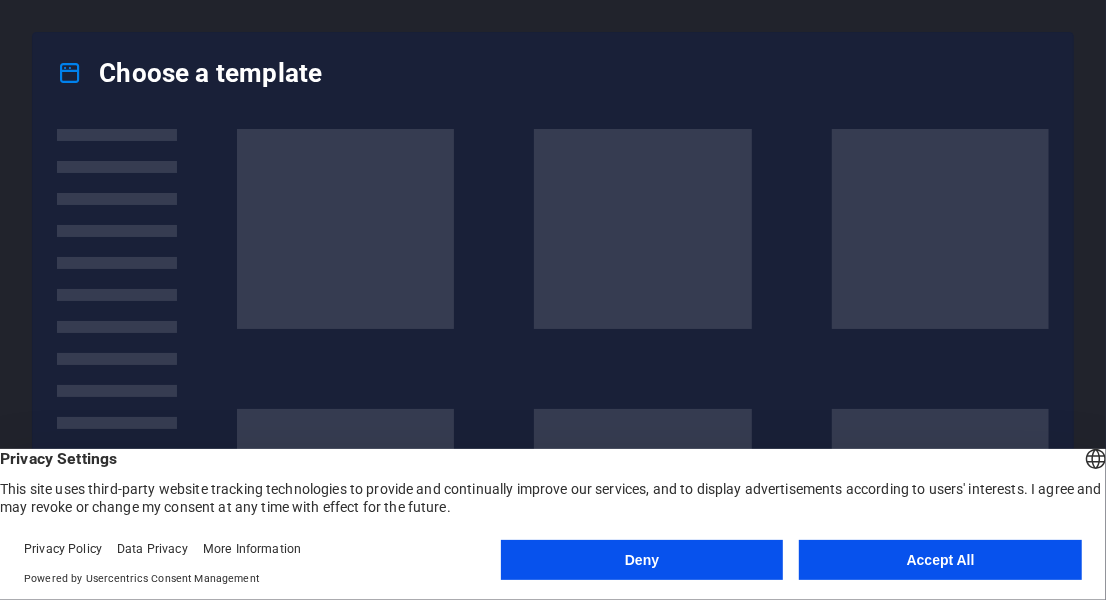 click on "Deny
Accept All" at bounding box center (791, 564) 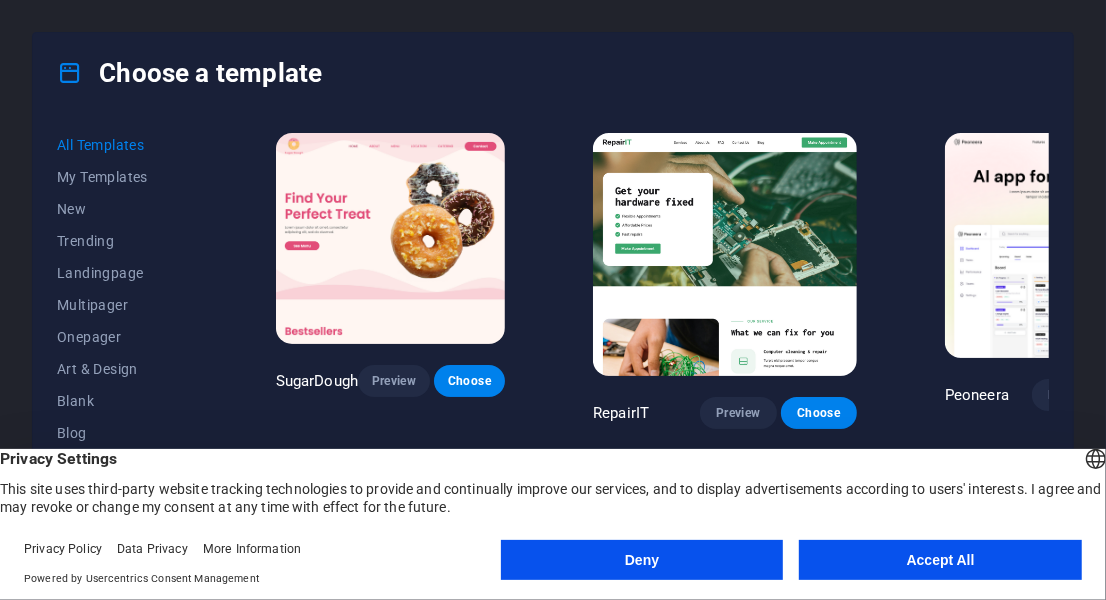 click on "Accept All" at bounding box center (940, 560) 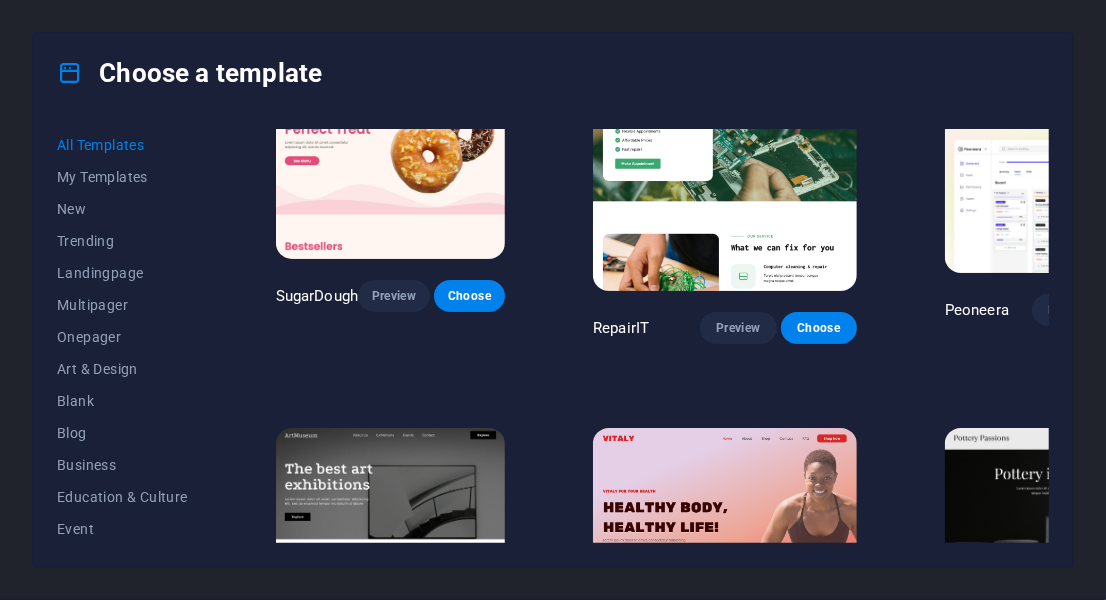 scroll, scrollTop: 0, scrollLeft: 0, axis: both 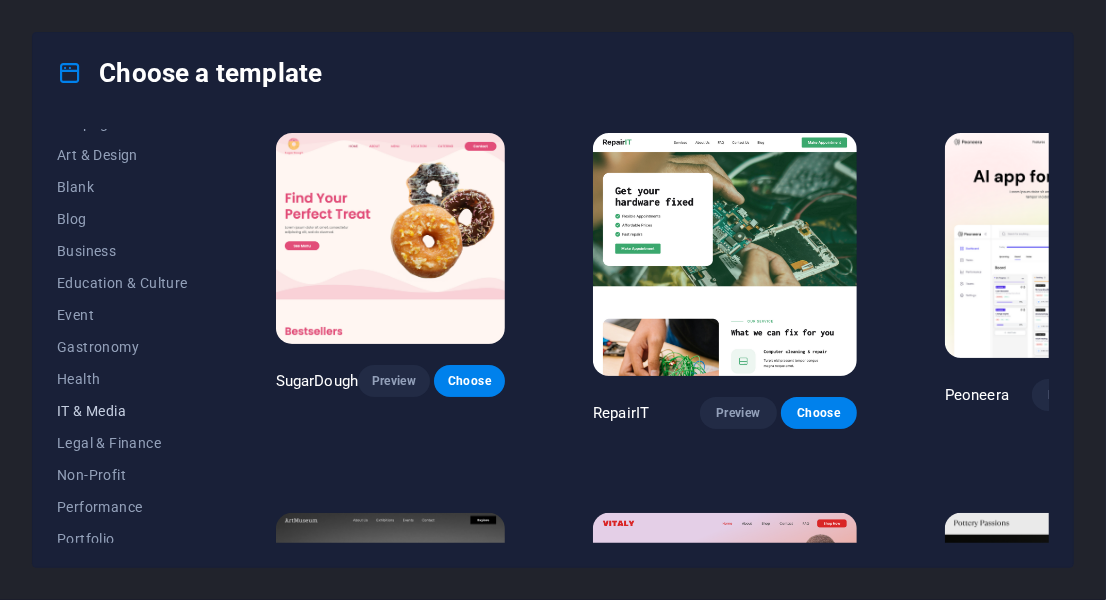 click on "IT & Media" at bounding box center [122, 411] 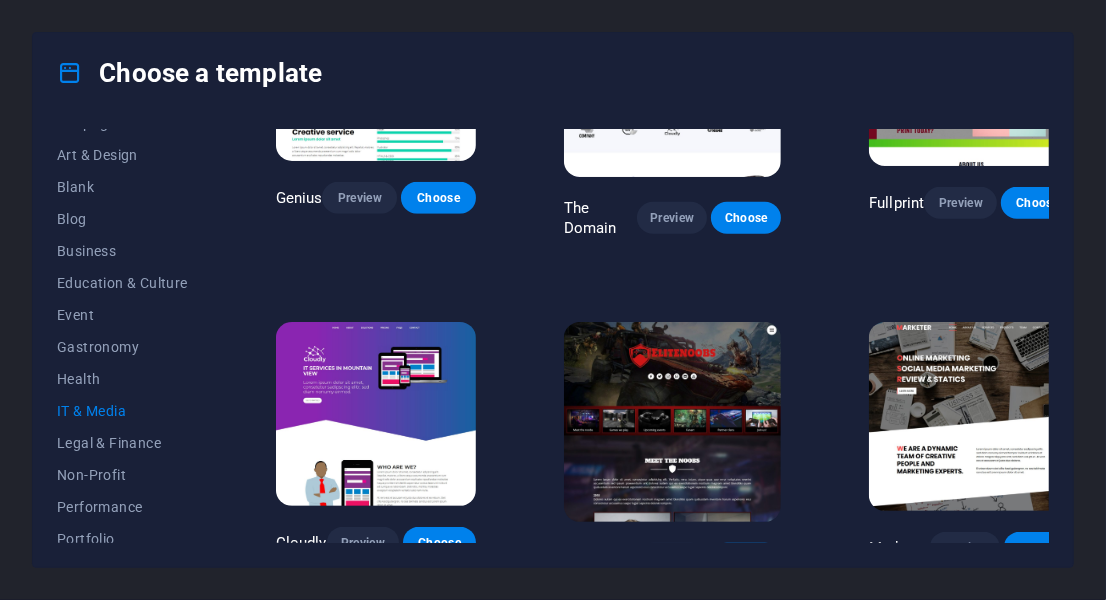 scroll, scrollTop: 869, scrollLeft: 0, axis: vertical 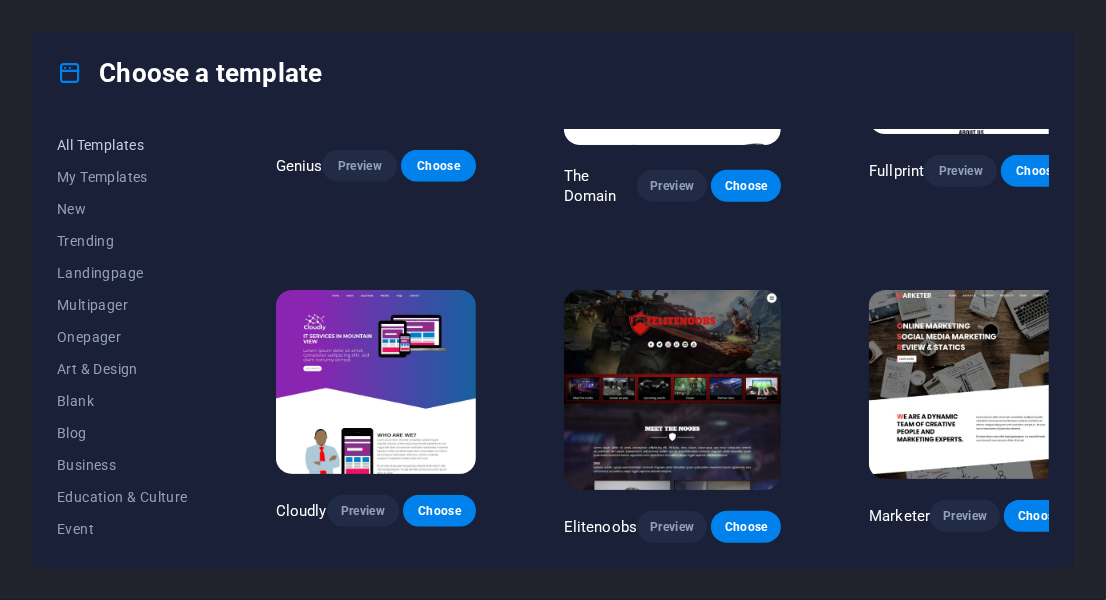 click on "All Templates" at bounding box center [122, 145] 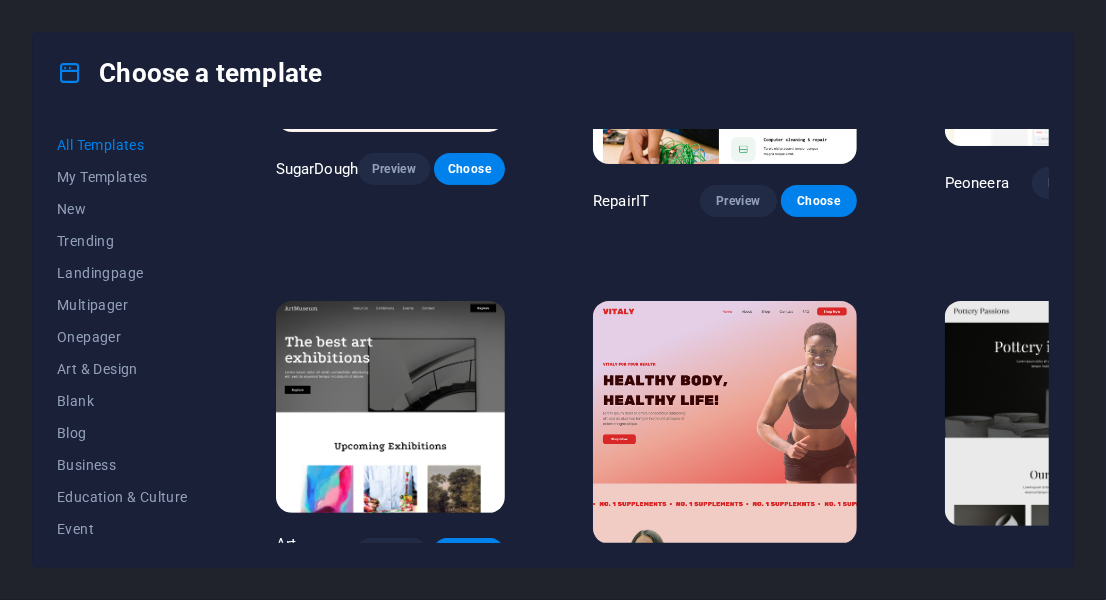scroll, scrollTop: 0, scrollLeft: 0, axis: both 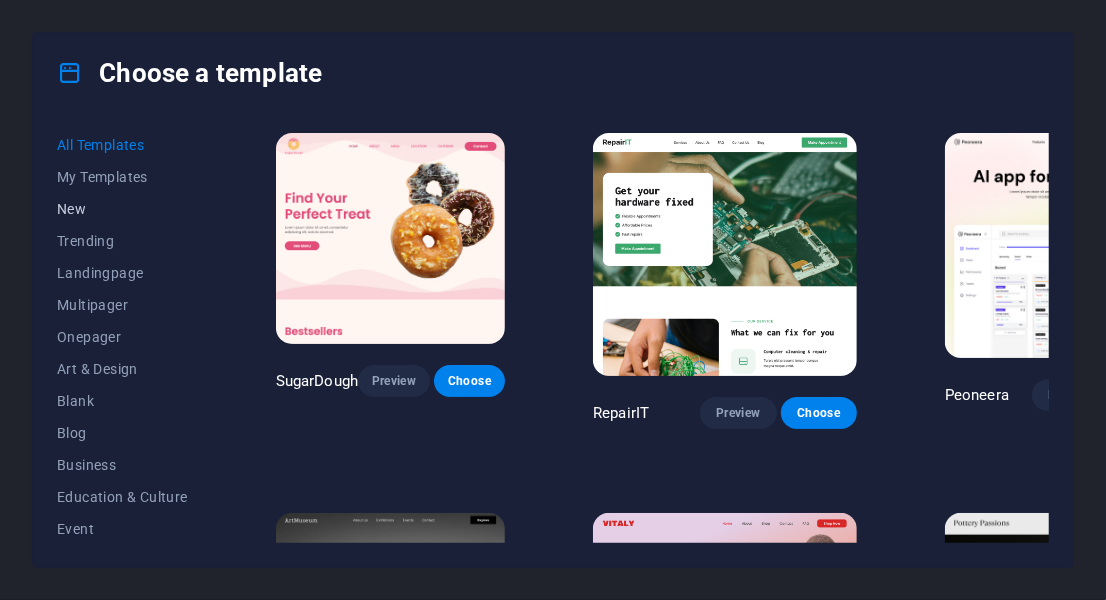 click on "New" at bounding box center [122, 209] 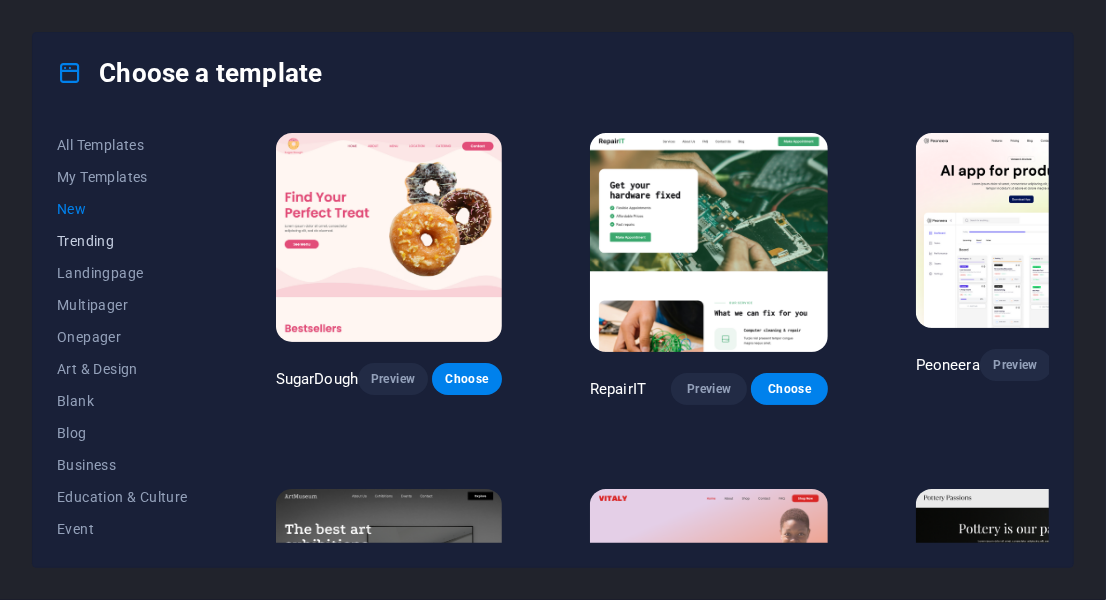 click on "Trending" at bounding box center (122, 241) 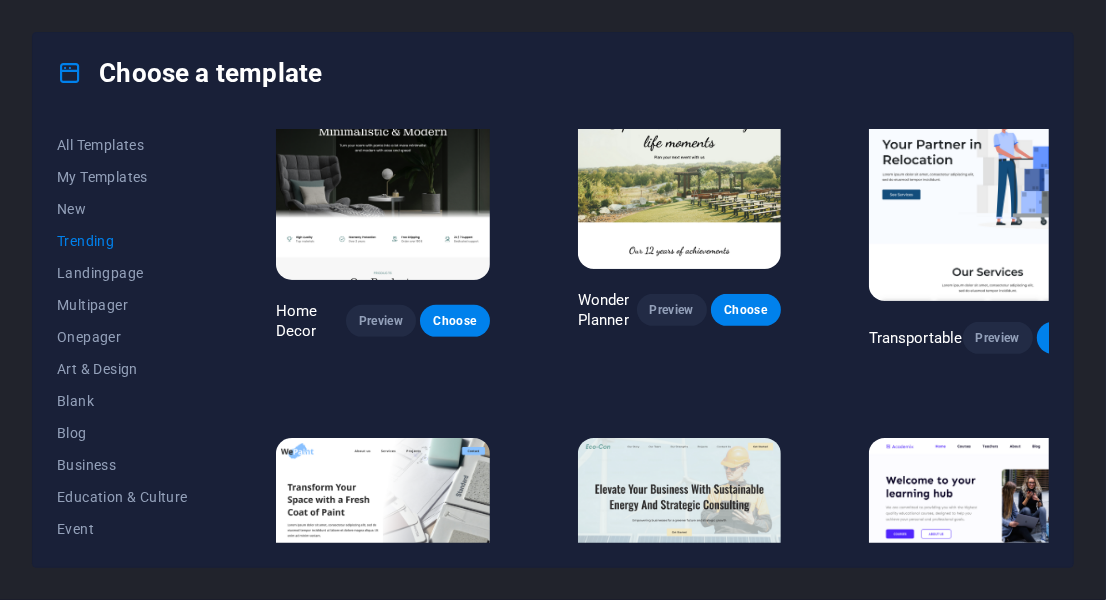 scroll, scrollTop: 431, scrollLeft: 0, axis: vertical 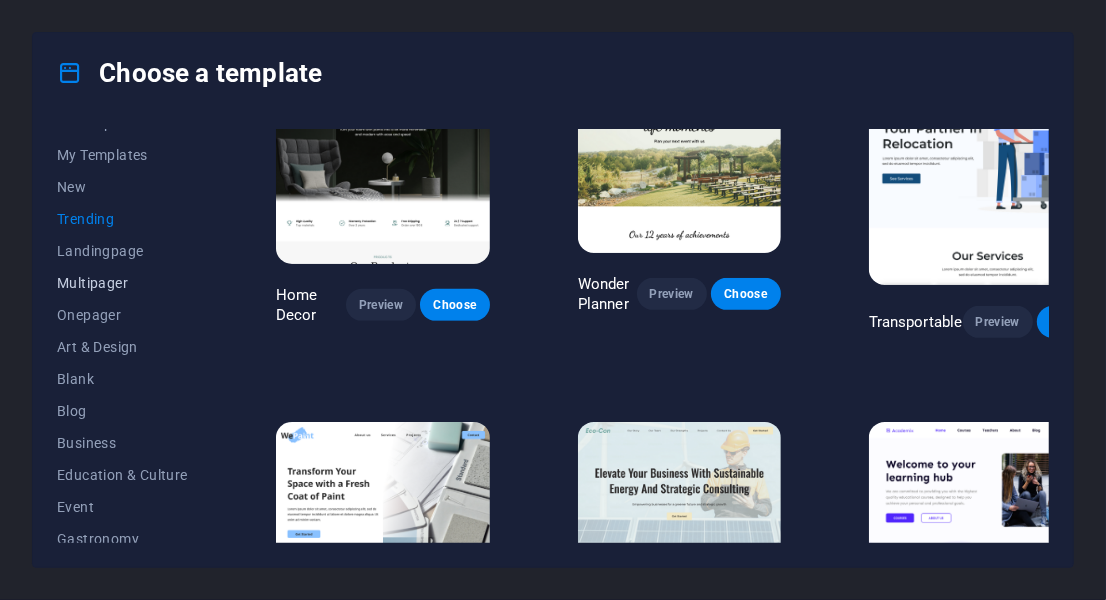 click on "Onepager" at bounding box center (122, 315) 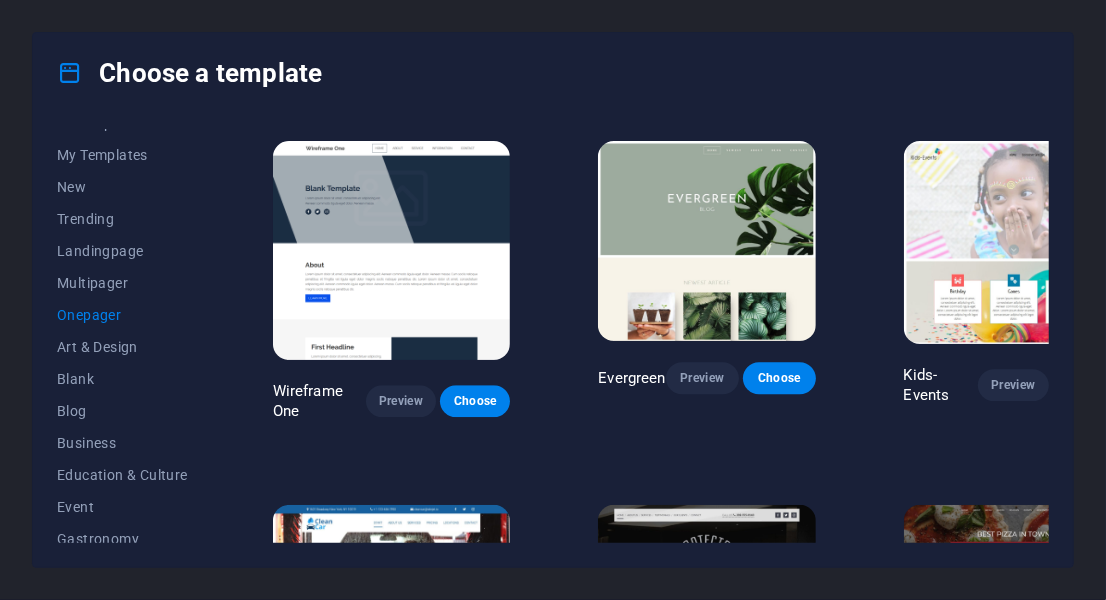 scroll, scrollTop: 2858, scrollLeft: 3, axis: both 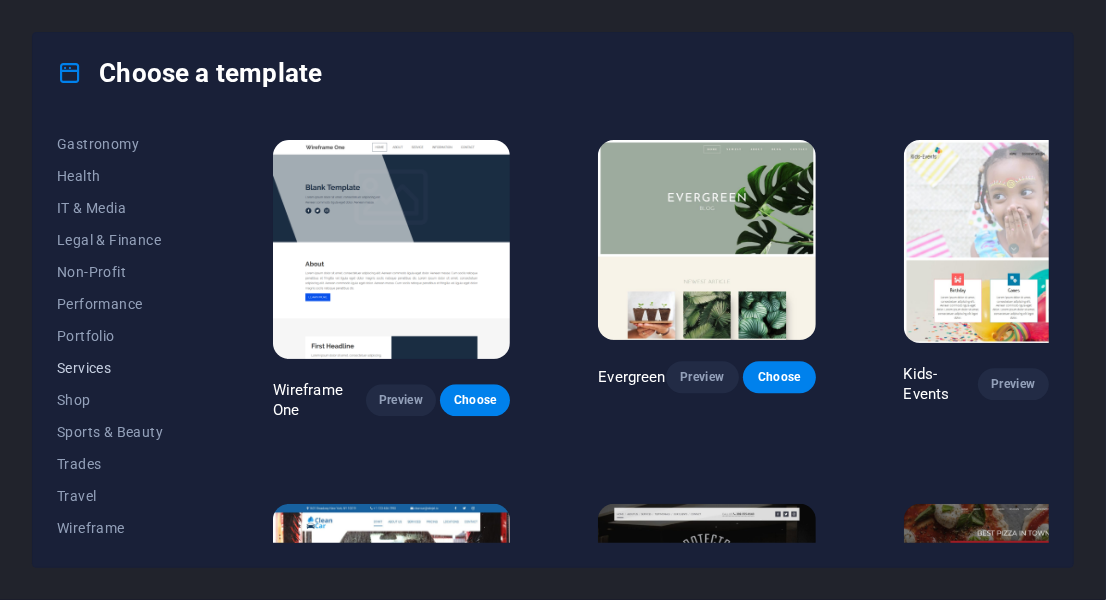 click on "Services" at bounding box center [122, 368] 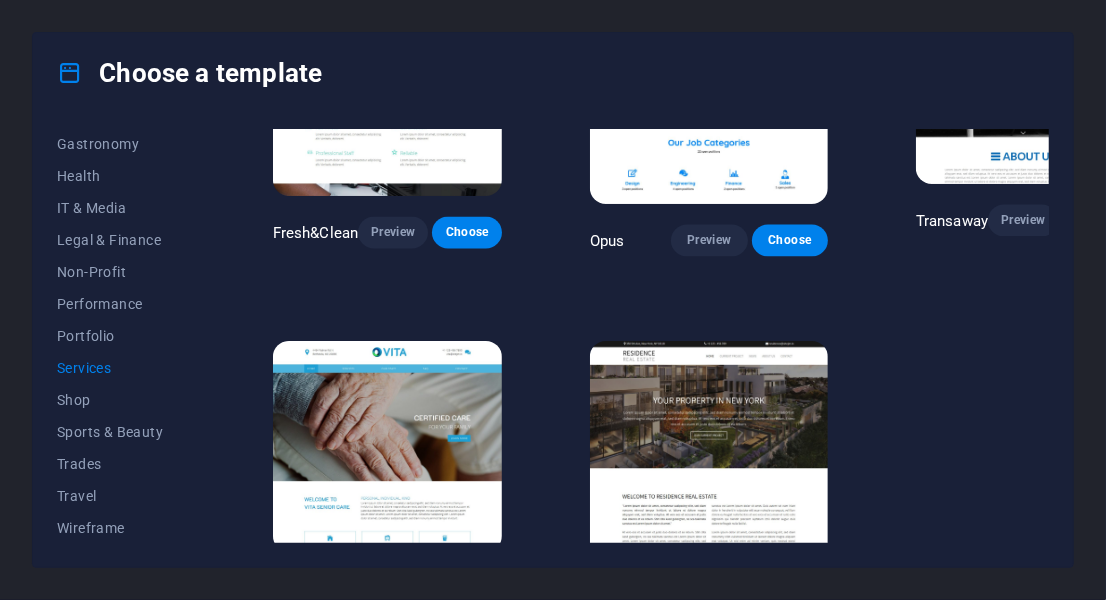 scroll, scrollTop: 2015, scrollLeft: 3, axis: both 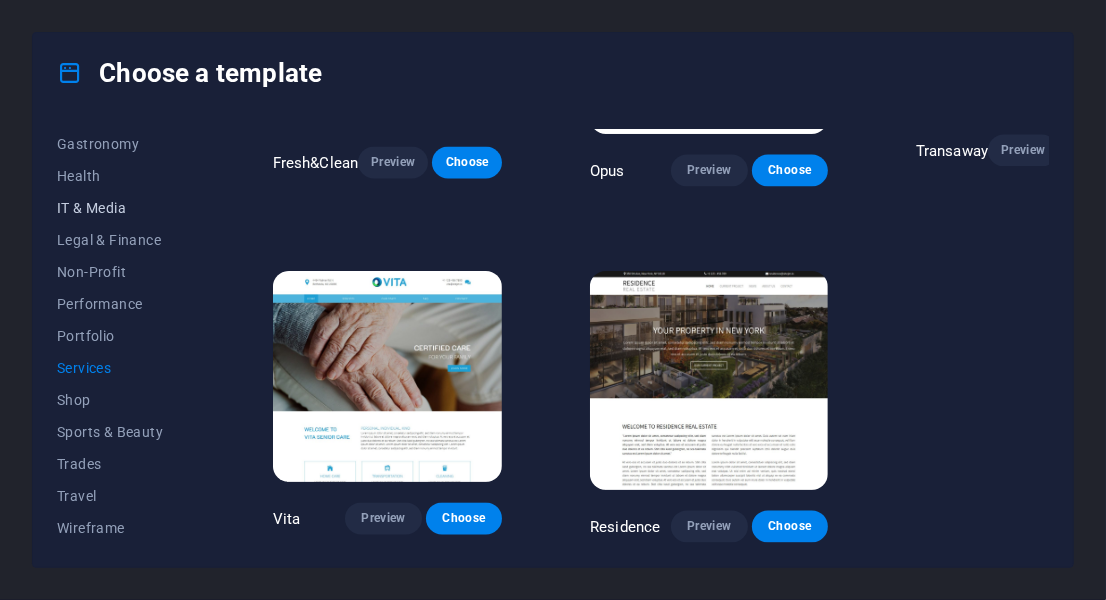 click on "IT & Media" at bounding box center [122, 208] 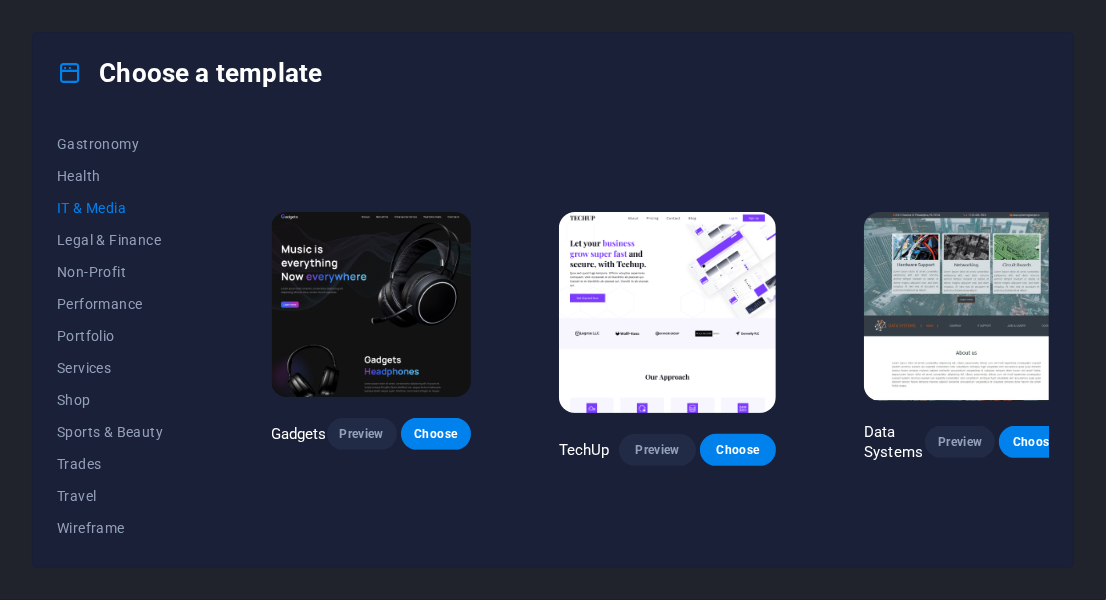 scroll, scrollTop: 259, scrollLeft: 5, axis: both 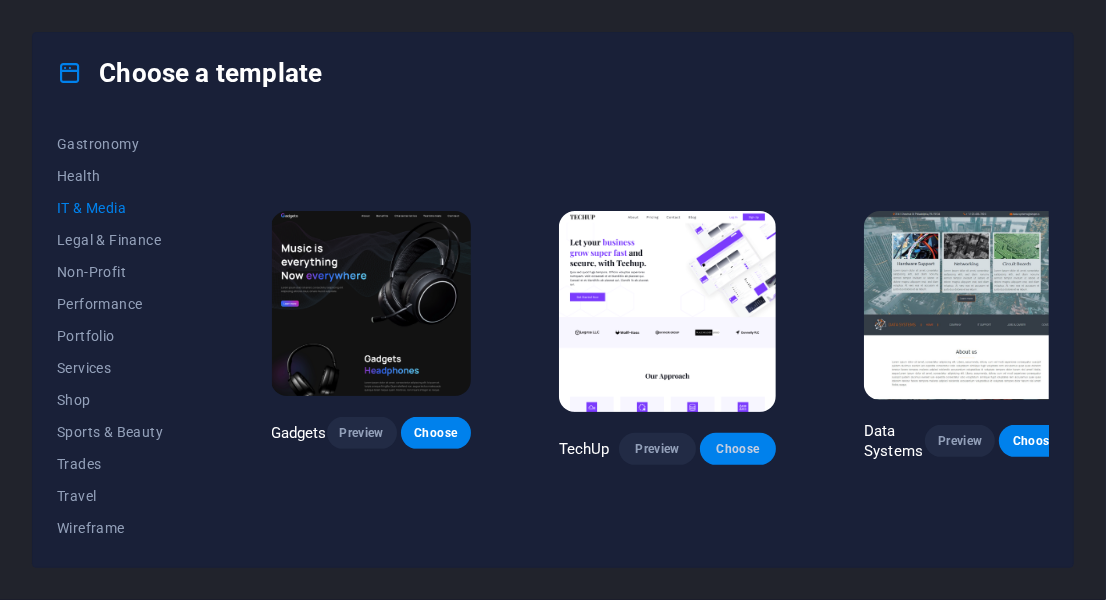 click on "Choose" at bounding box center (738, 449) 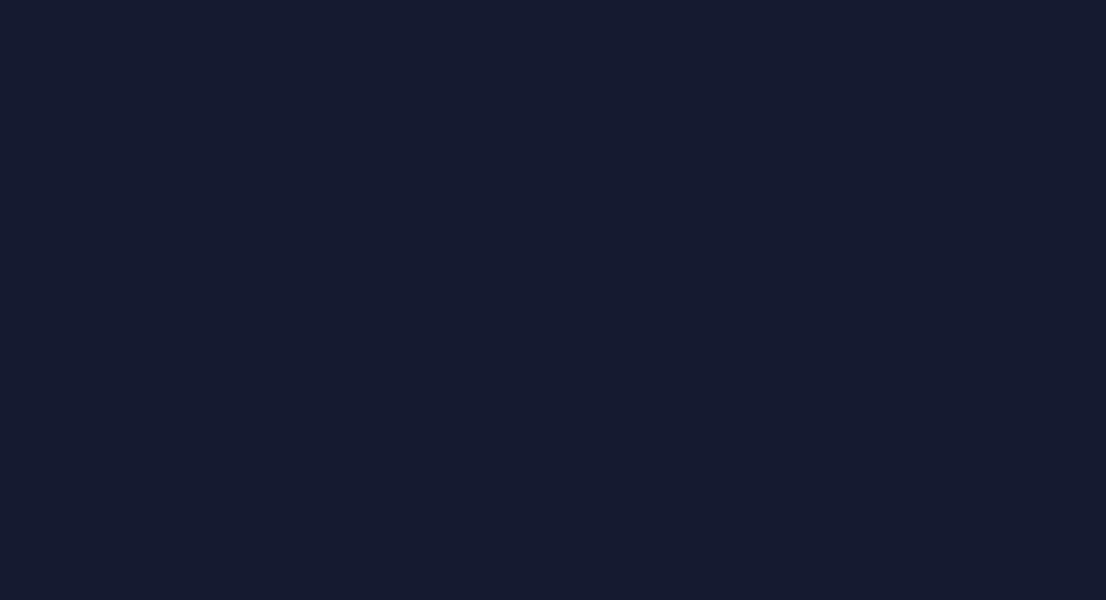 scroll, scrollTop: 0, scrollLeft: 0, axis: both 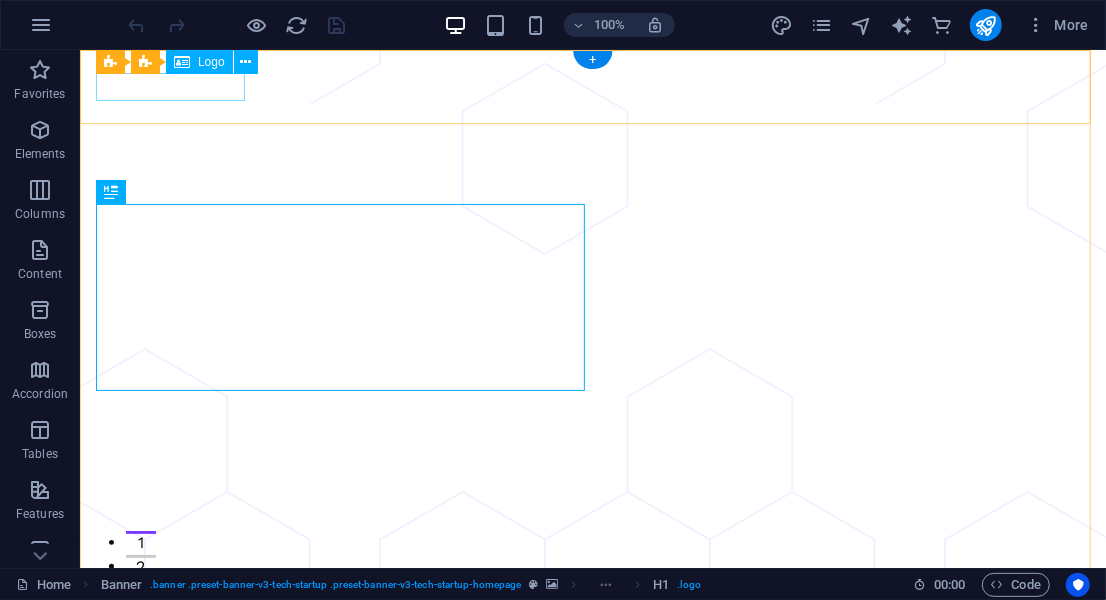 click at bounding box center [592, 712] 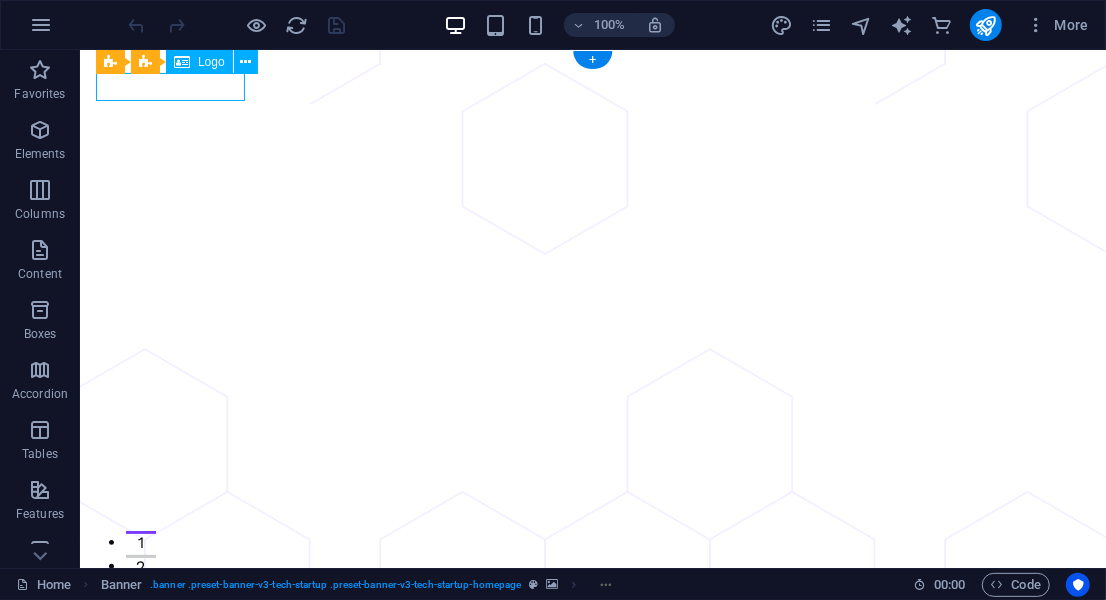 click at bounding box center [592, 712] 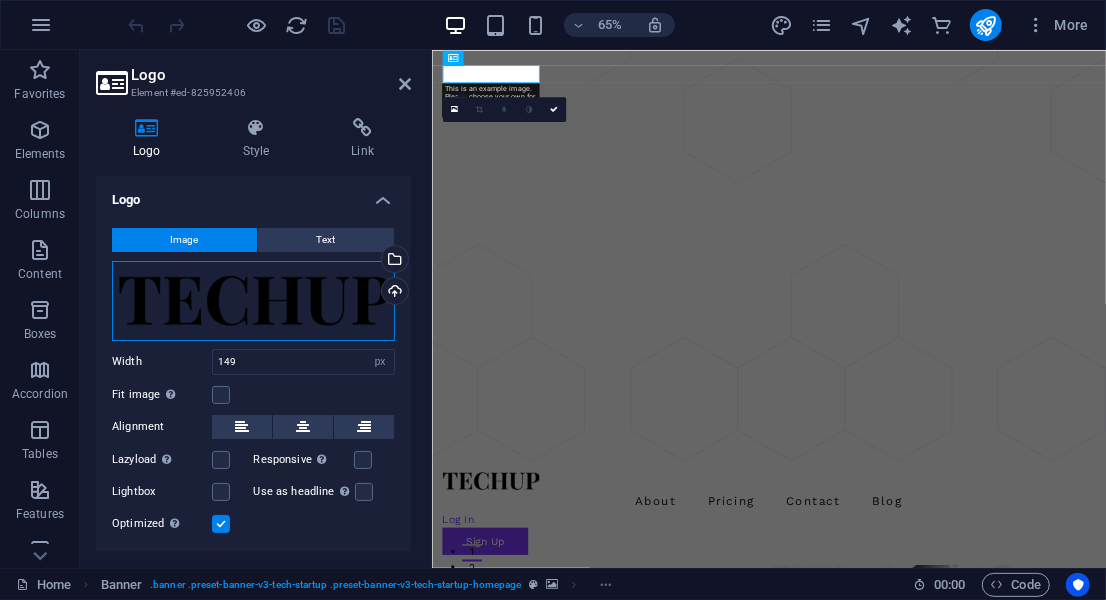 click on "Drag files here, click to choose files or select files from Files or our free stock photos & videos" at bounding box center (253, 301) 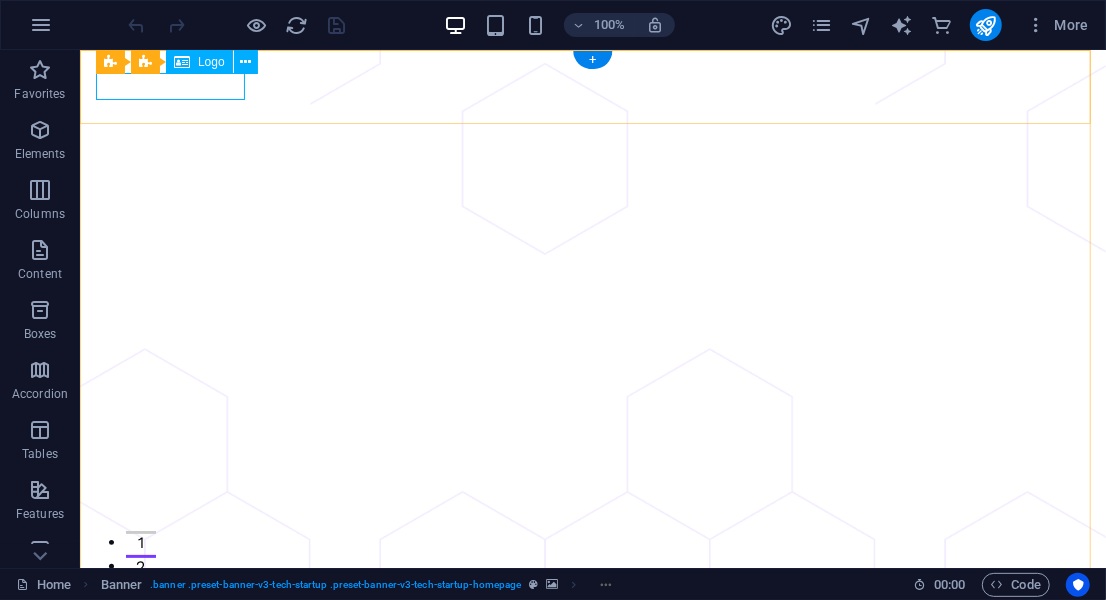 click at bounding box center (592, 712) 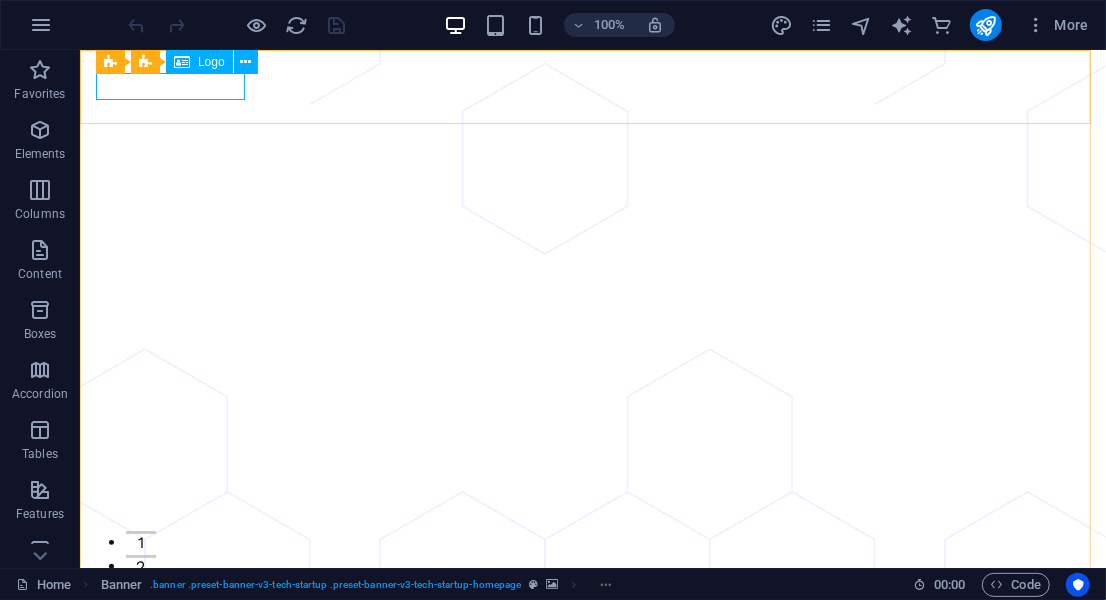 click on "Logo" at bounding box center (211, 62) 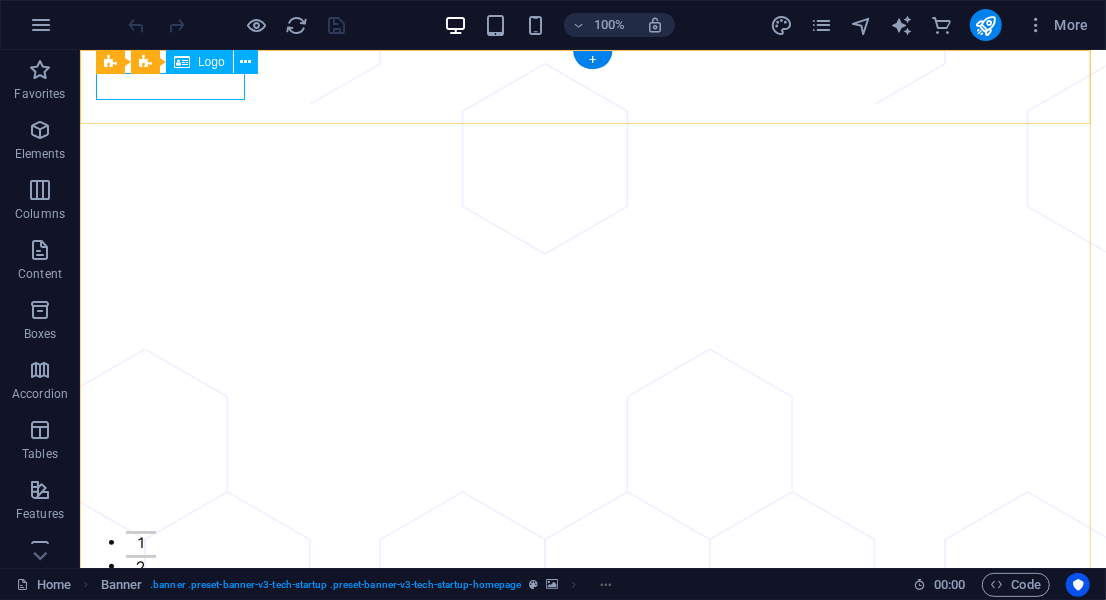 click at bounding box center (592, 712) 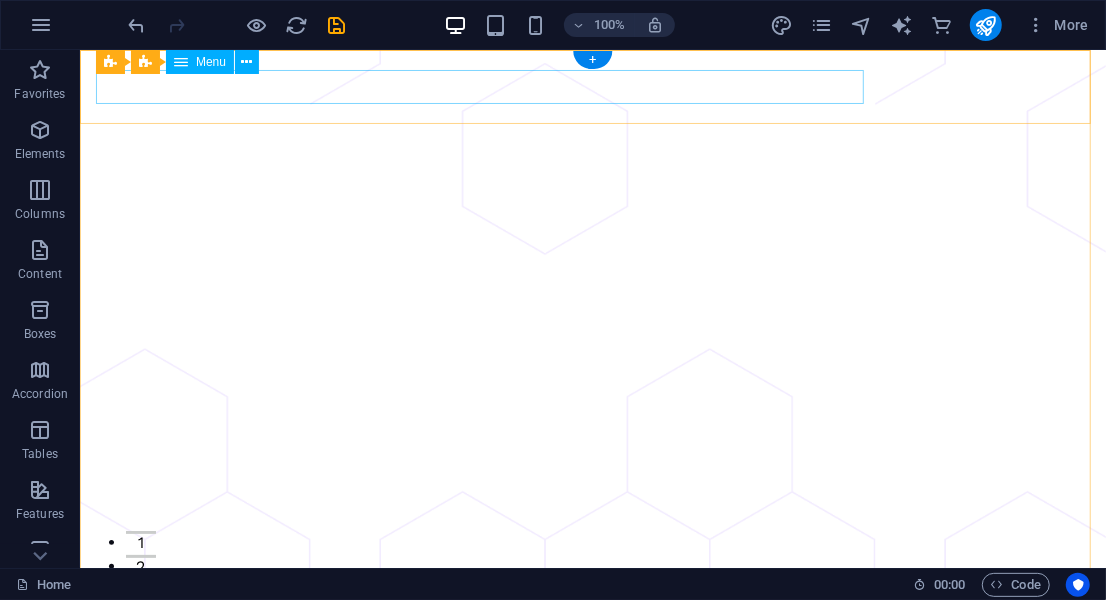 click on "About Pricing Contact Blog" at bounding box center [592, 716] 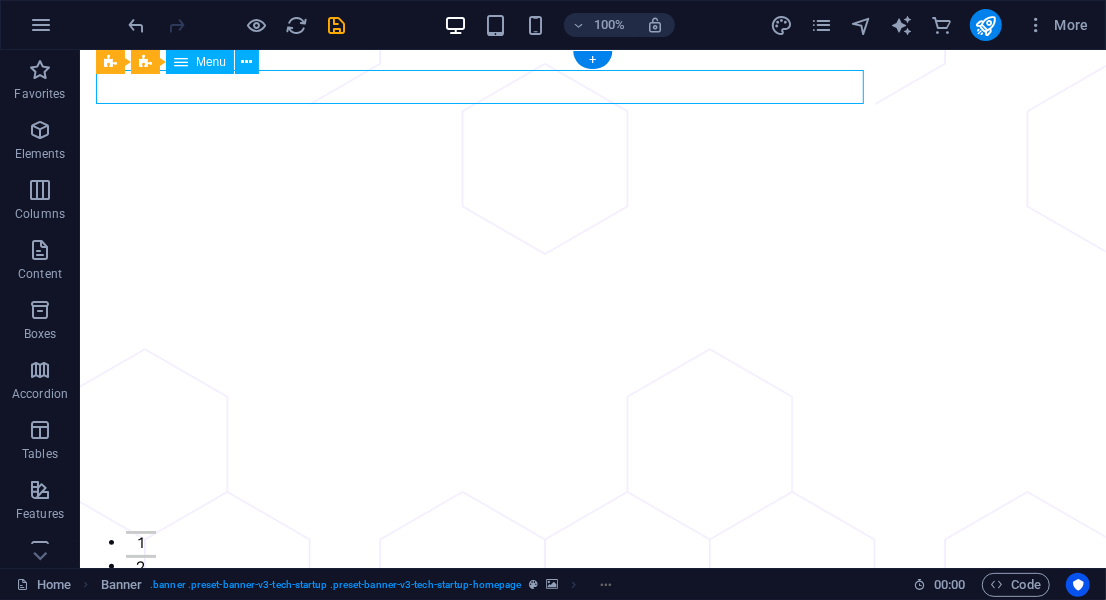 click on "About Pricing Contact Blog" at bounding box center [592, 716] 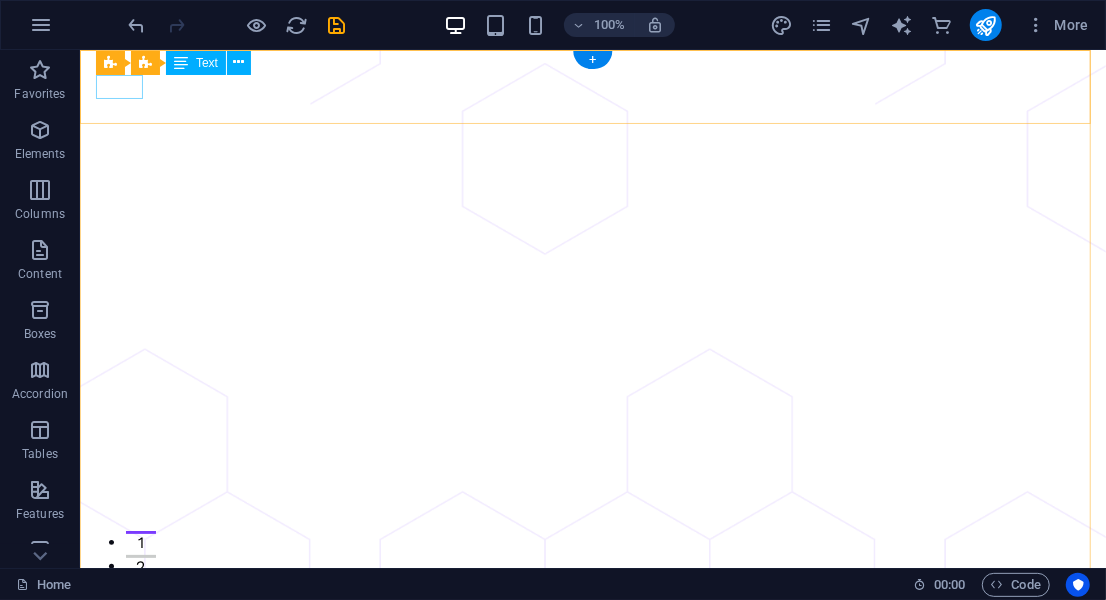 click on "Log In" at bounding box center (576, 711) 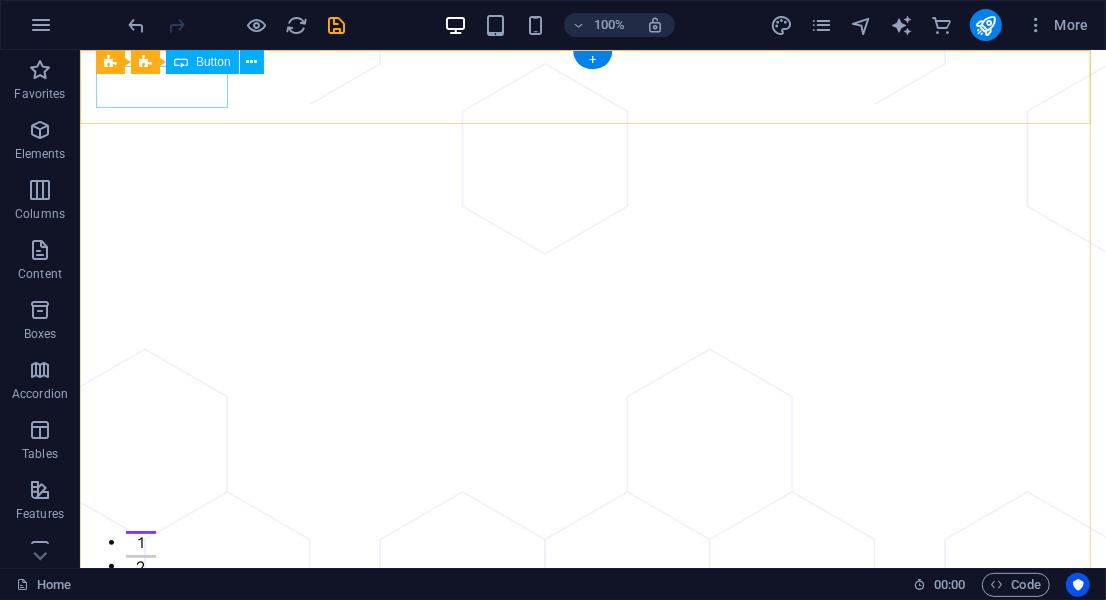 click on "Sign Up" at bounding box center (592, 720) 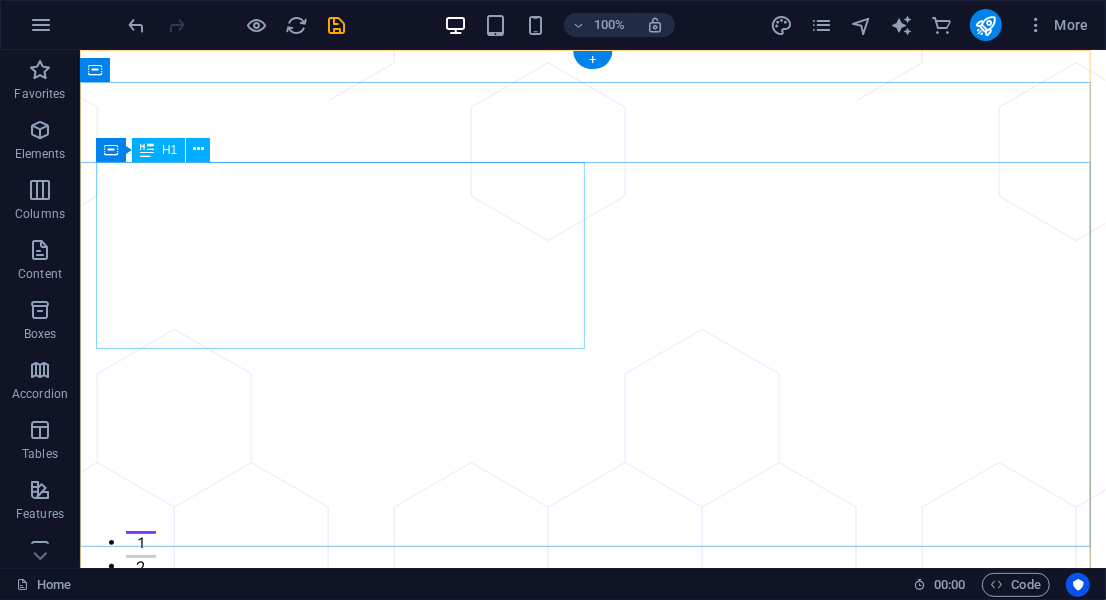 click on "Let your  business grow super fast  and secure, with Techup." at bounding box center (592, 1375) 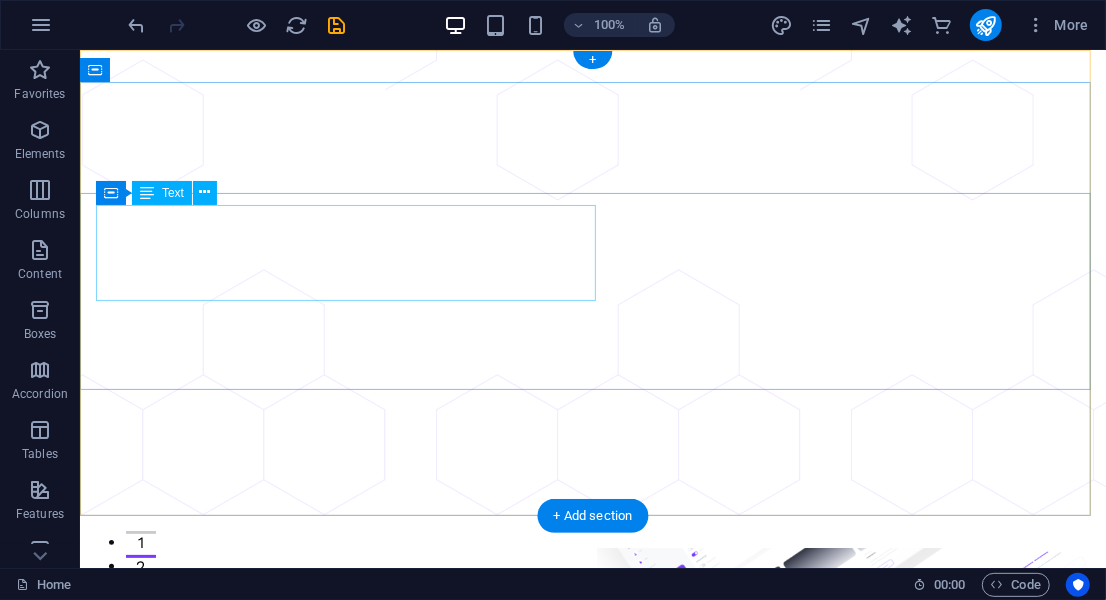 click on "Quia sed quod fuga tempora. Officiis voluptas asperiores numquam. Velit occaecati et et blanditiis ab placeat qui. Caecati et et blanditiis ab placeat qui. Clandit iis ab placeat qui." at bounding box center (592, 1097) 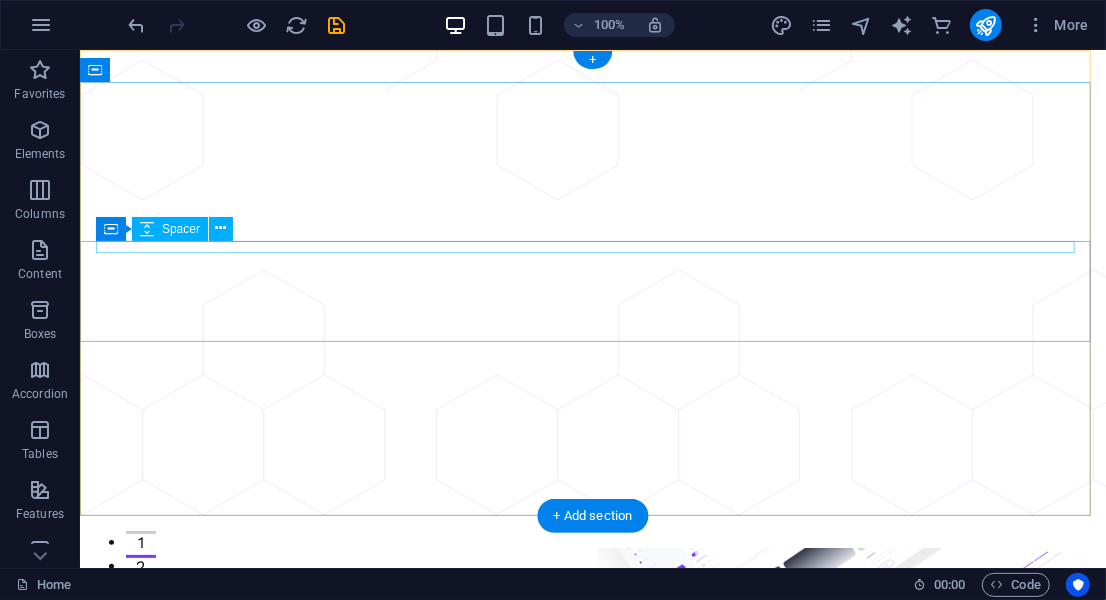 click at bounding box center [592, 1067] 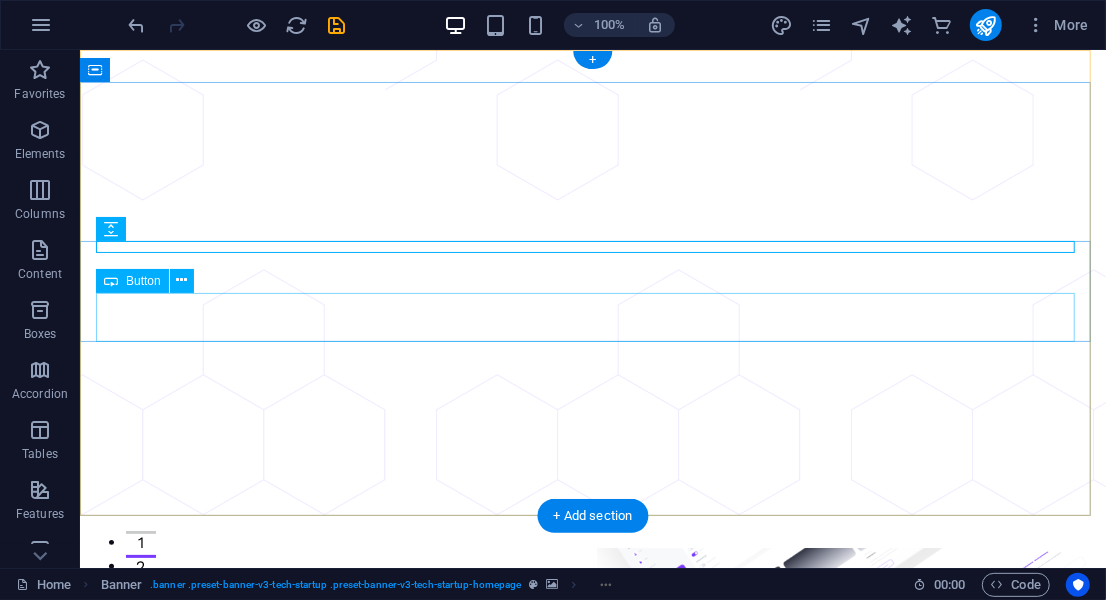 click on "Get Started Now" at bounding box center [592, 1138] 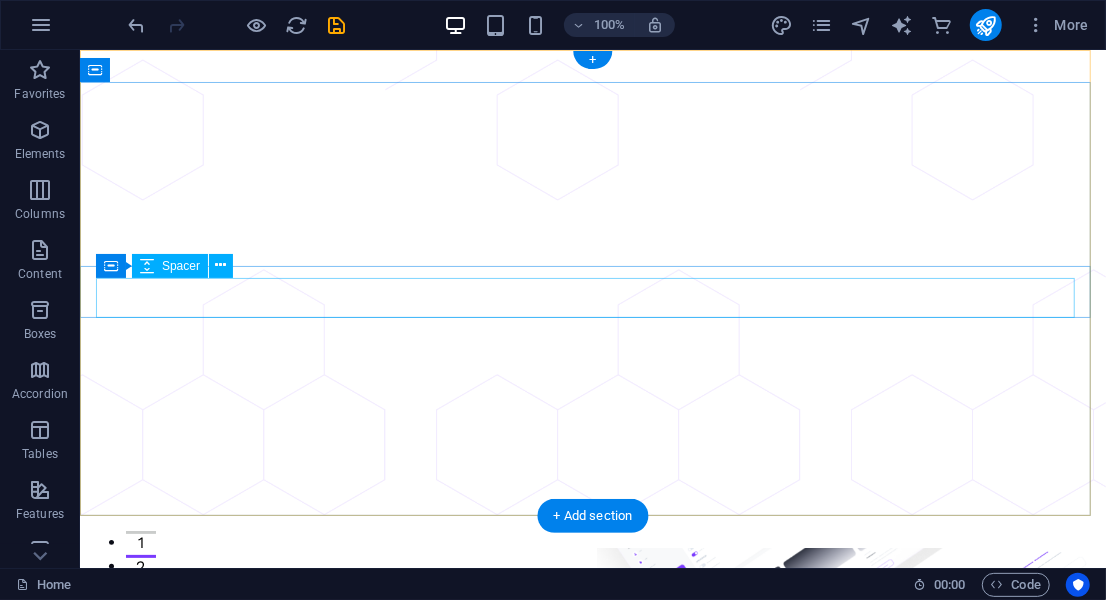 click at bounding box center [592, 1093] 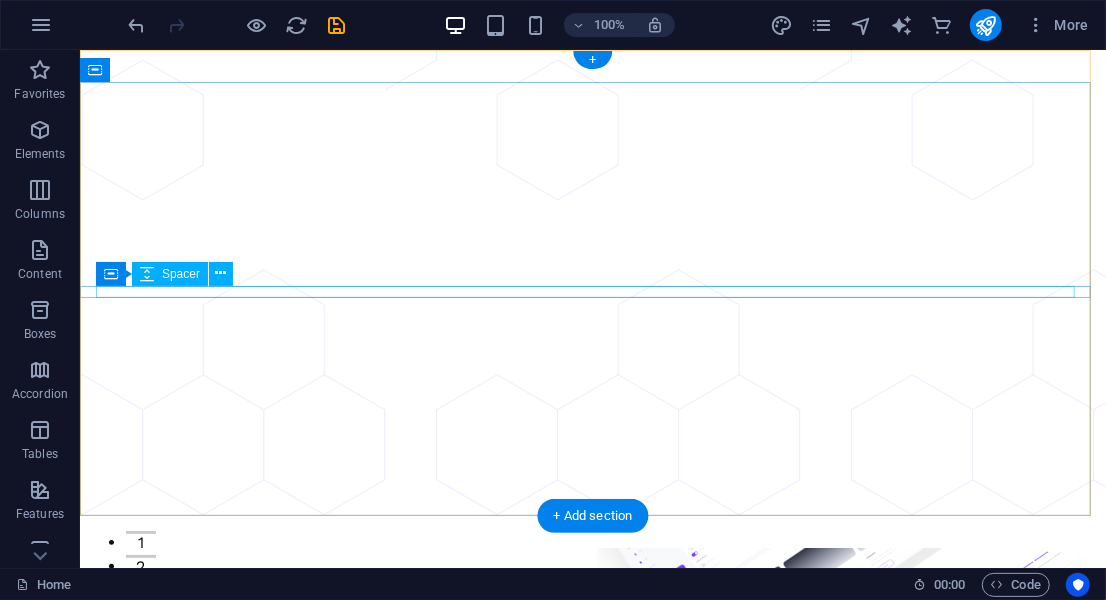 click at bounding box center [592, 1067] 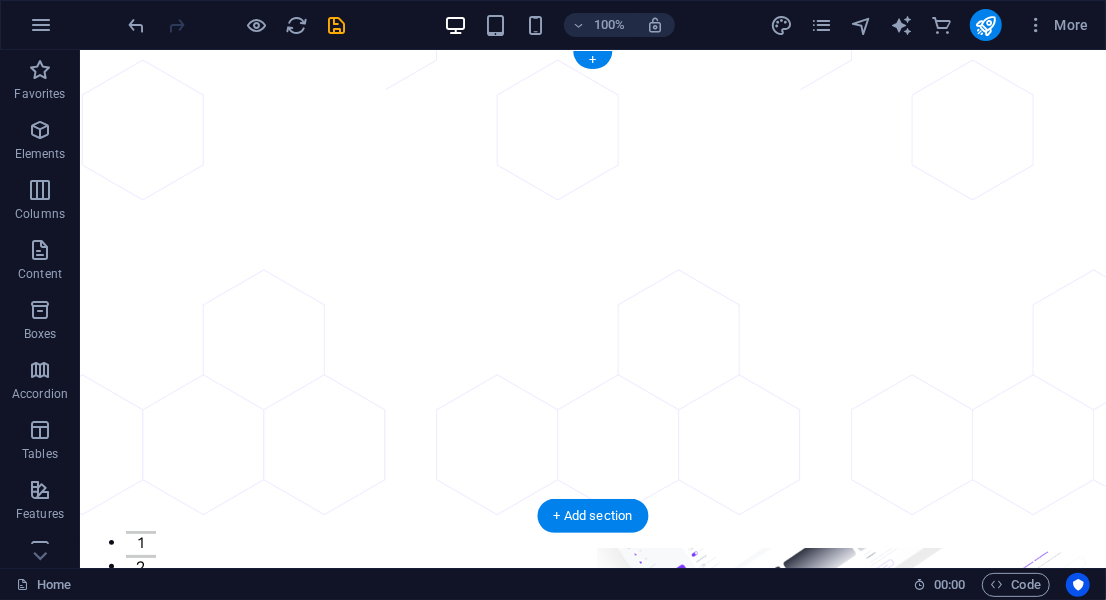 click at bounding box center [592, 764] 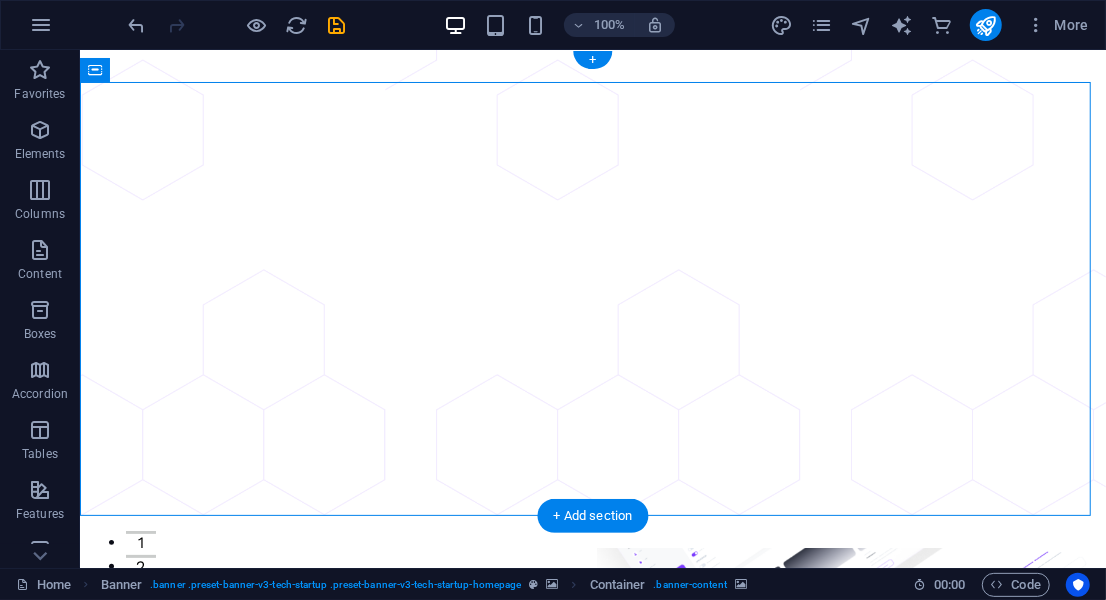 click at bounding box center (592, 764) 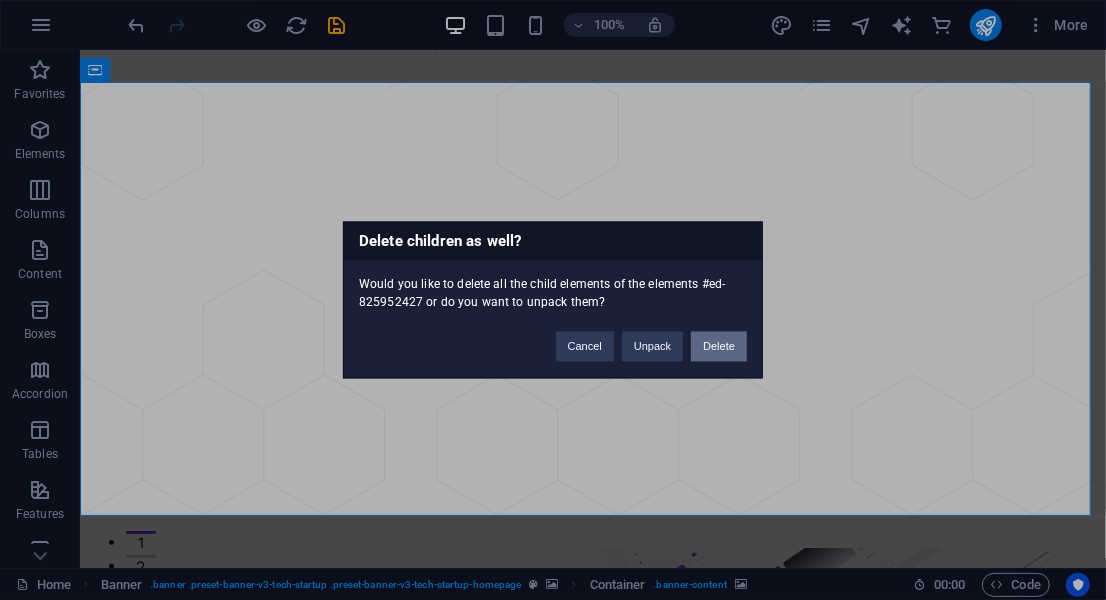 click on "Delete" at bounding box center (719, 347) 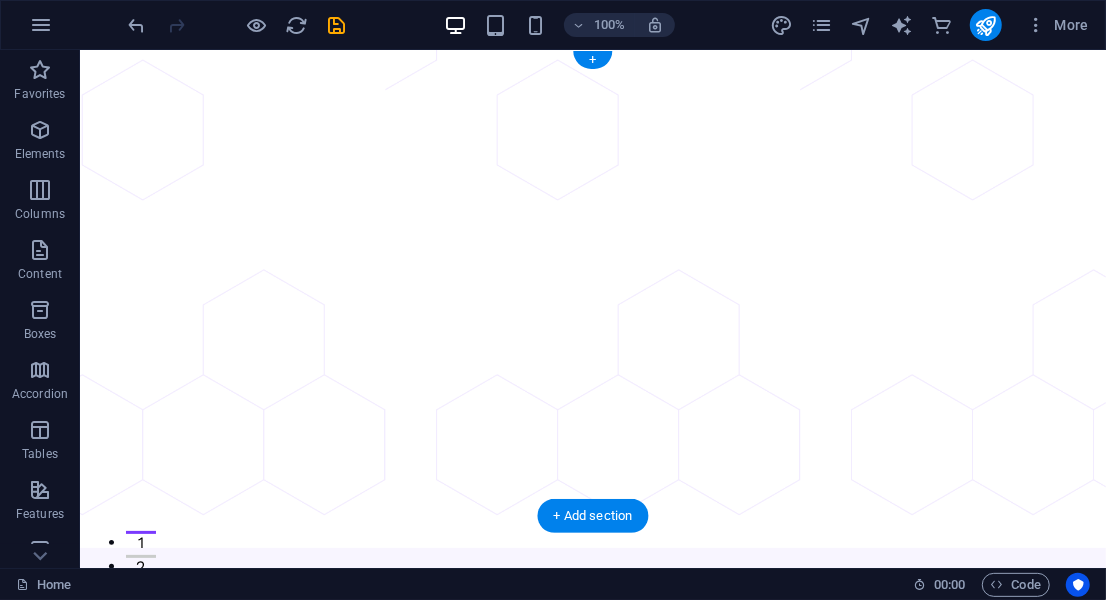 click at bounding box center [592, 282] 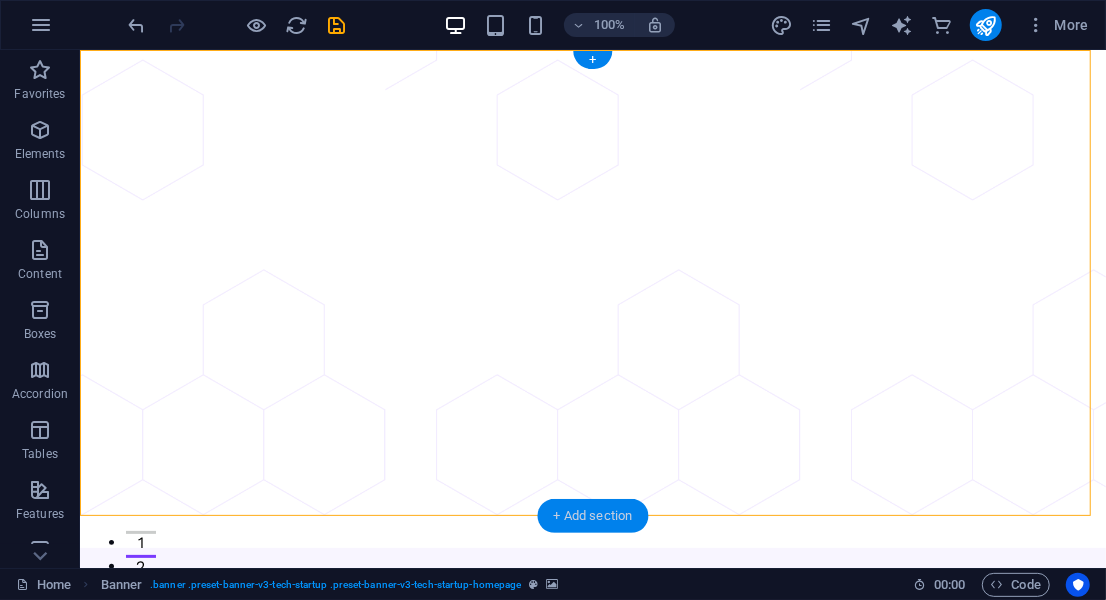 click on "+ Add section" at bounding box center [593, 516] 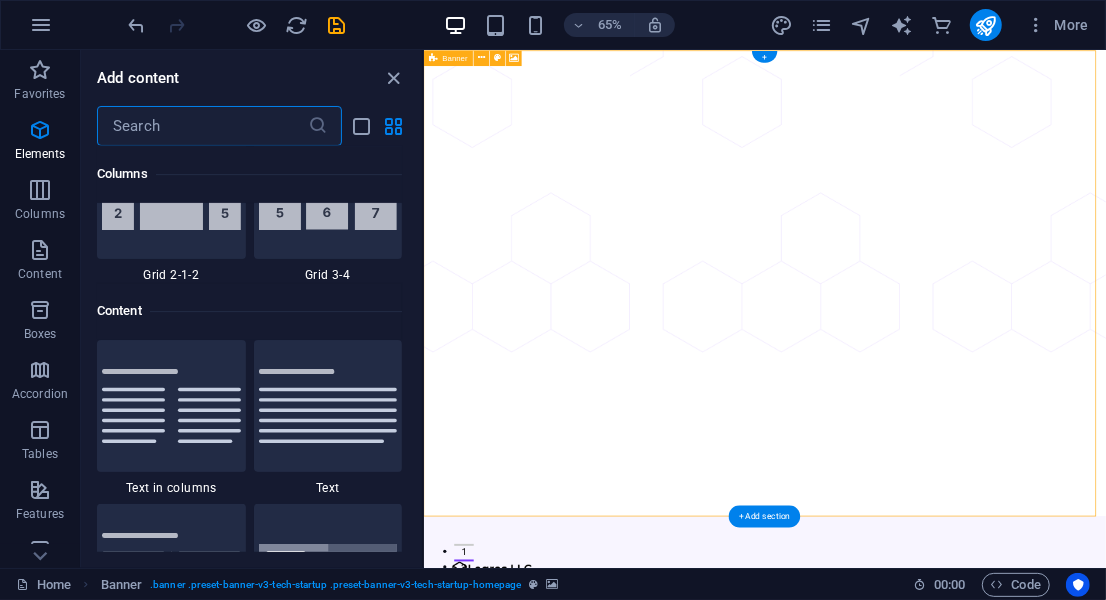 scroll, scrollTop: 3499, scrollLeft: 0, axis: vertical 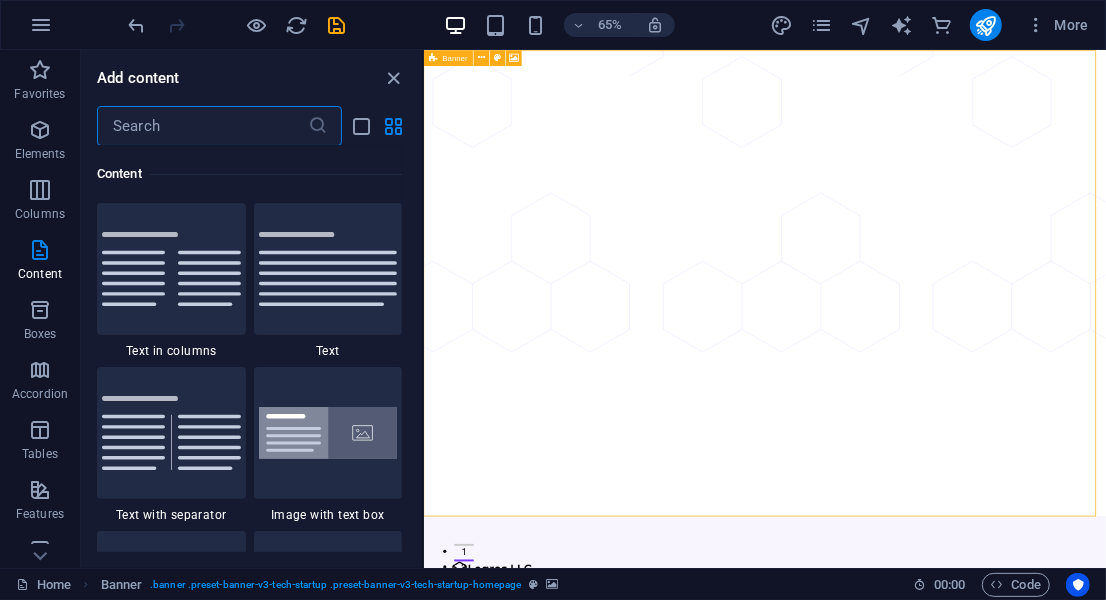 click at bounding box center (202, 126) 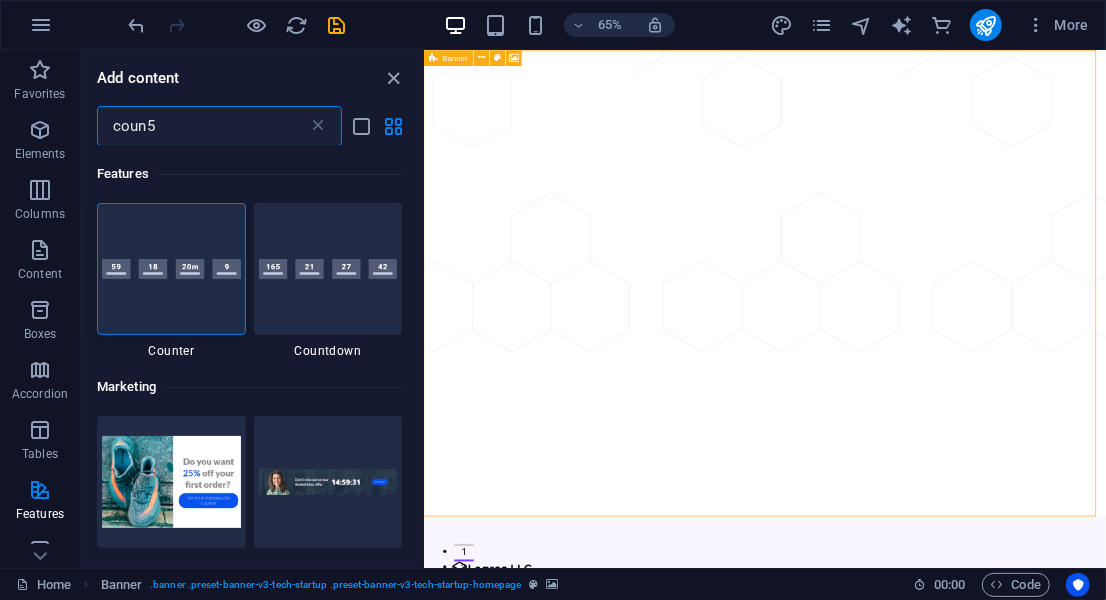 scroll, scrollTop: 0, scrollLeft: 0, axis: both 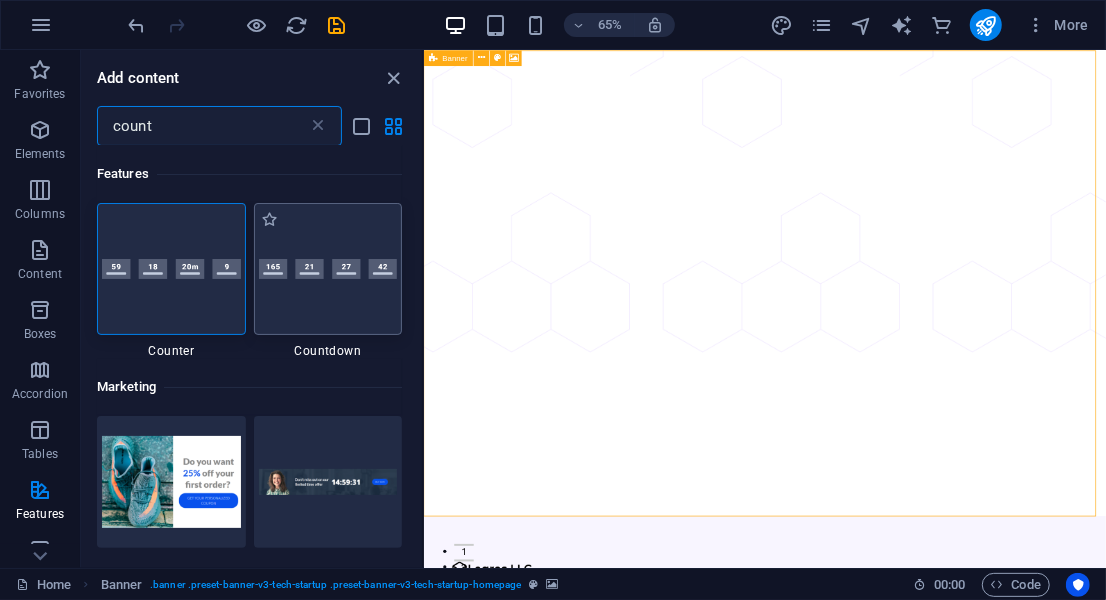 type on "count" 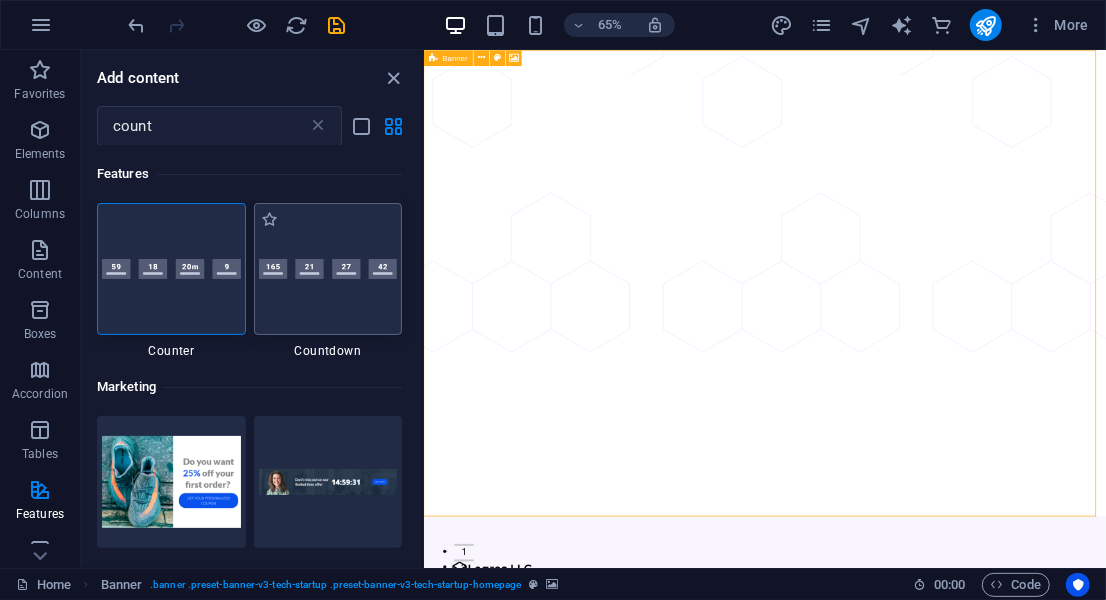 click at bounding box center [328, 269] 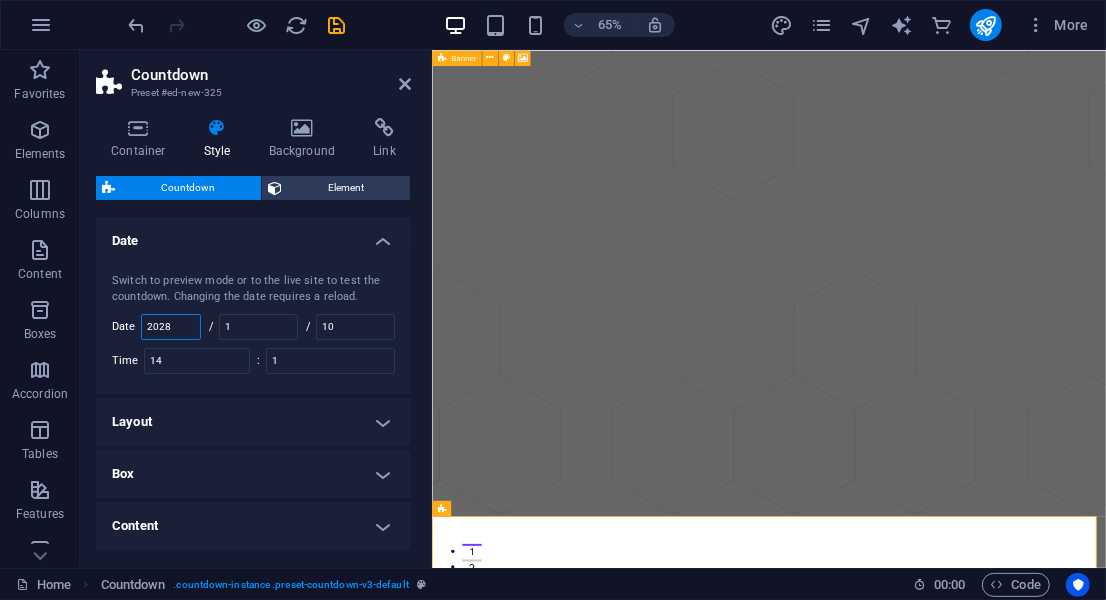 click on "2028" at bounding box center [171, 327] 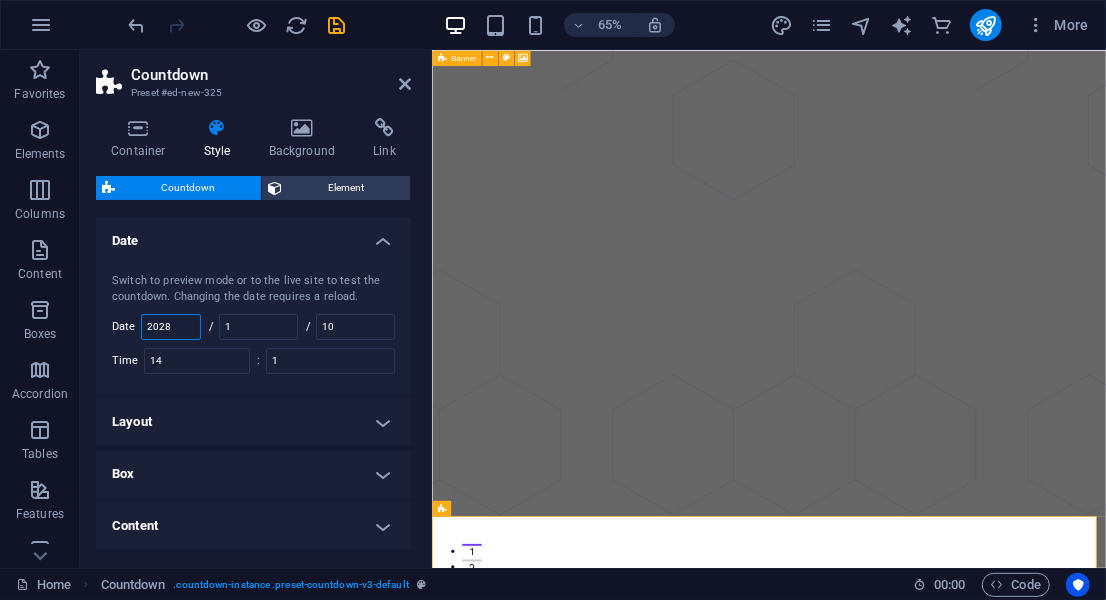 click on "2028" at bounding box center [171, 327] 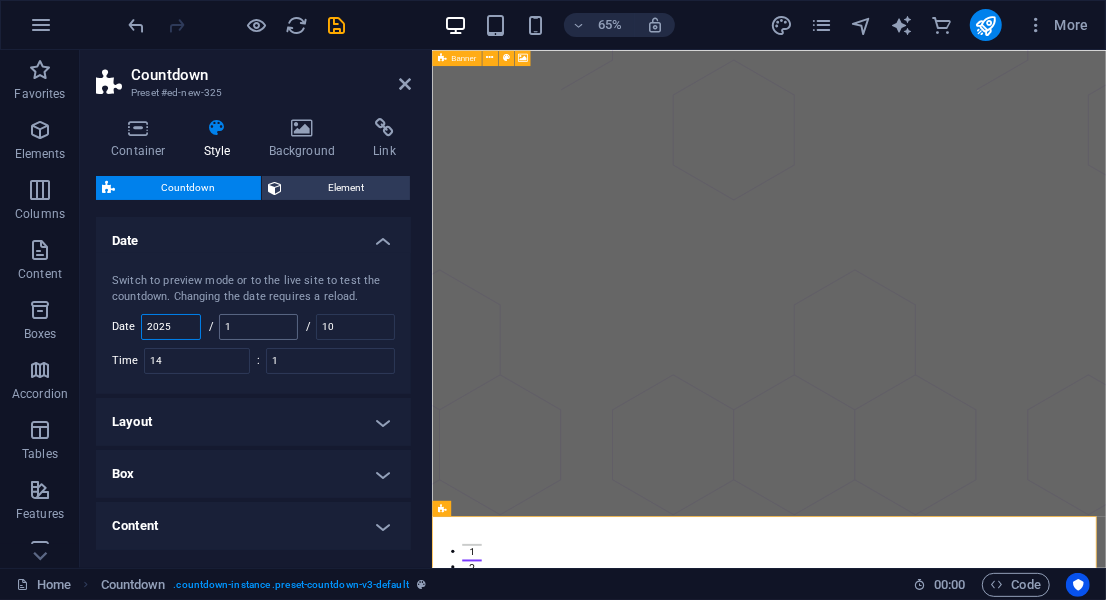 type on "2025" 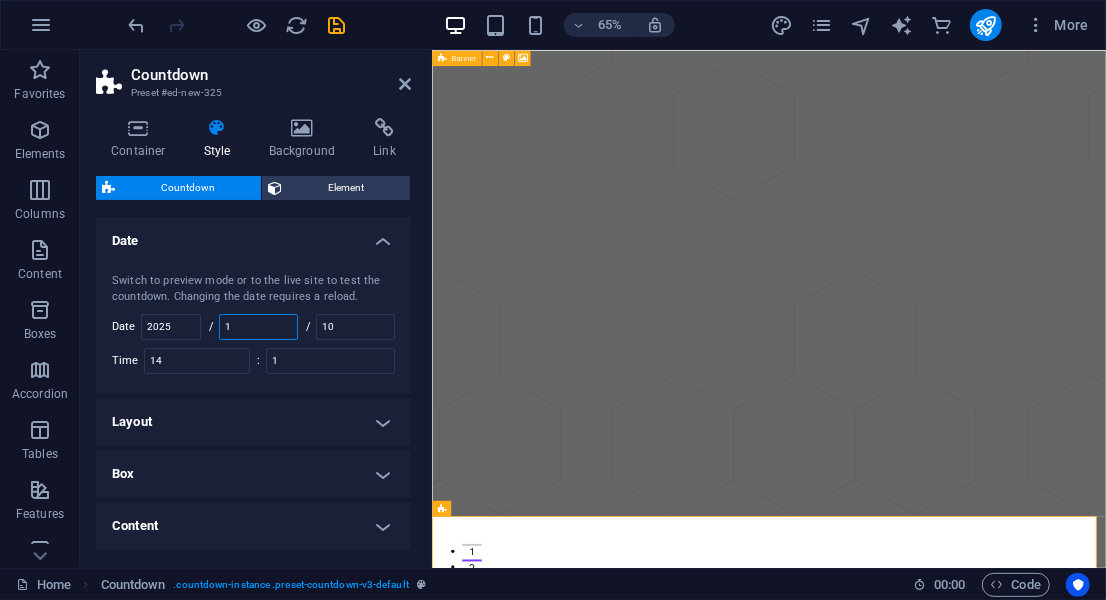 drag, startPoint x: 248, startPoint y: 324, endPoint x: 161, endPoint y: 305, distance: 89.050545 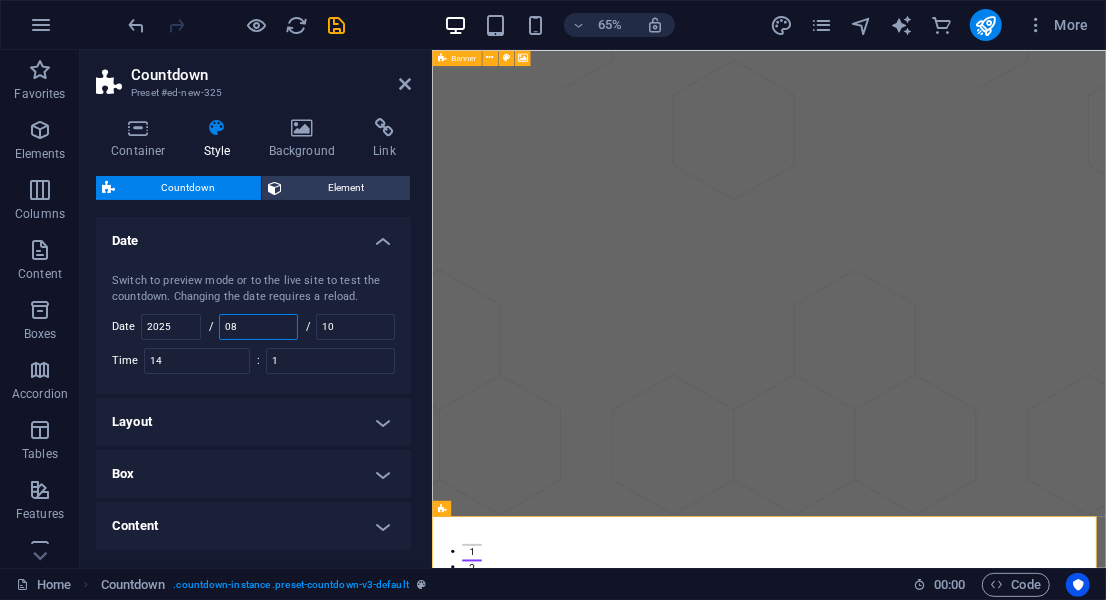 type on "08" 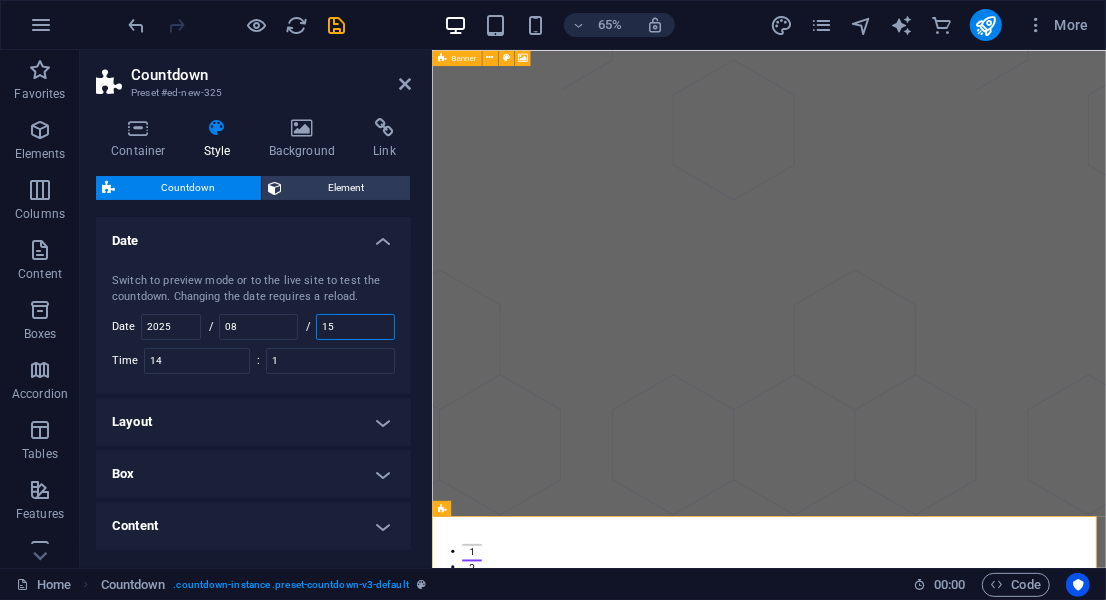 type on "15" 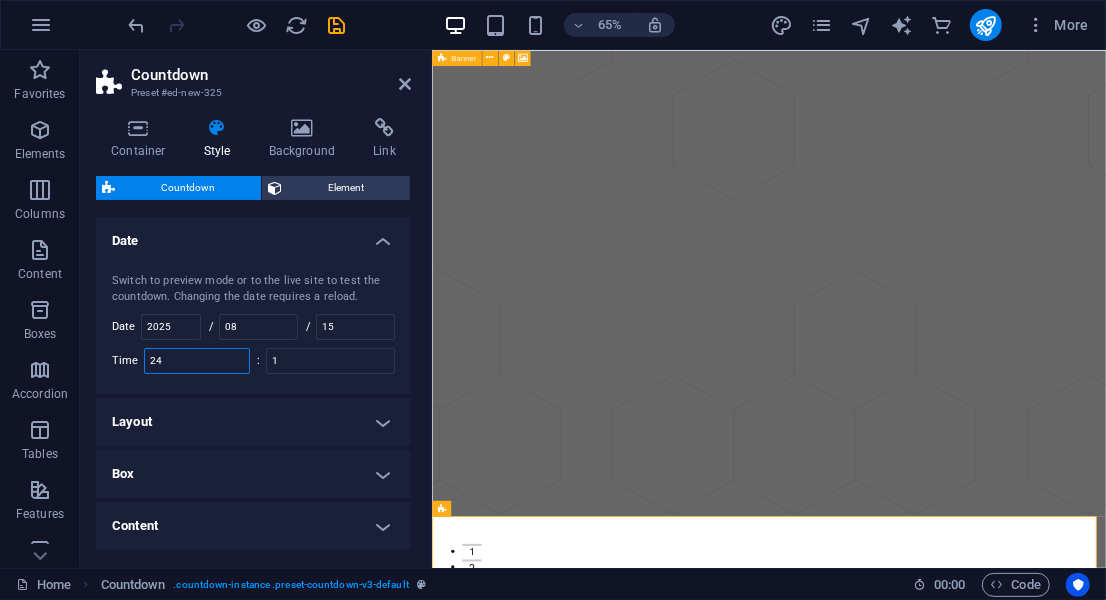 type on "14" 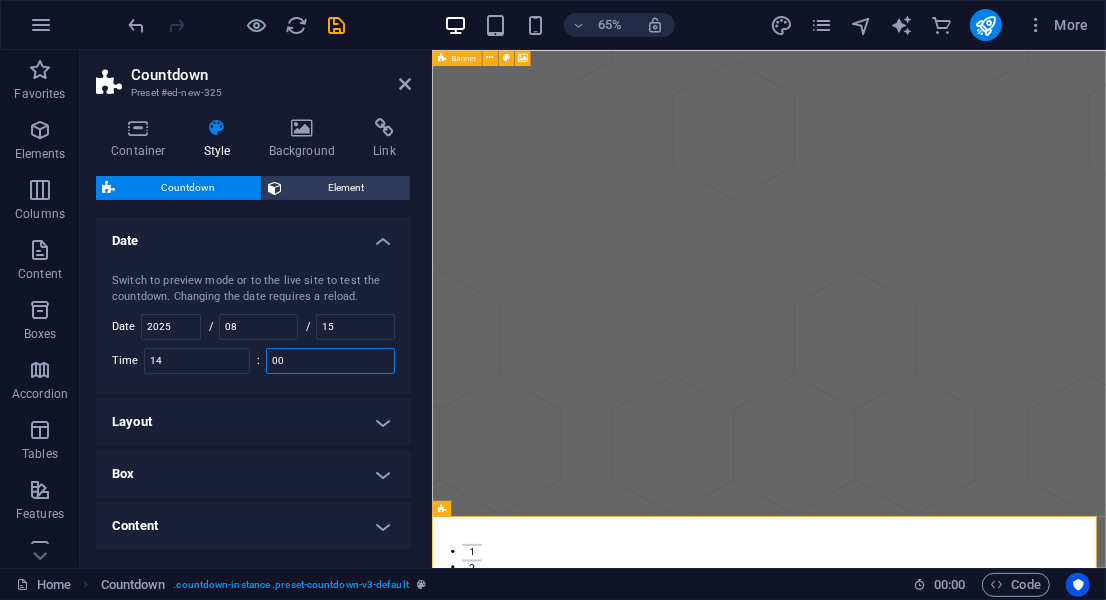 type on "1" 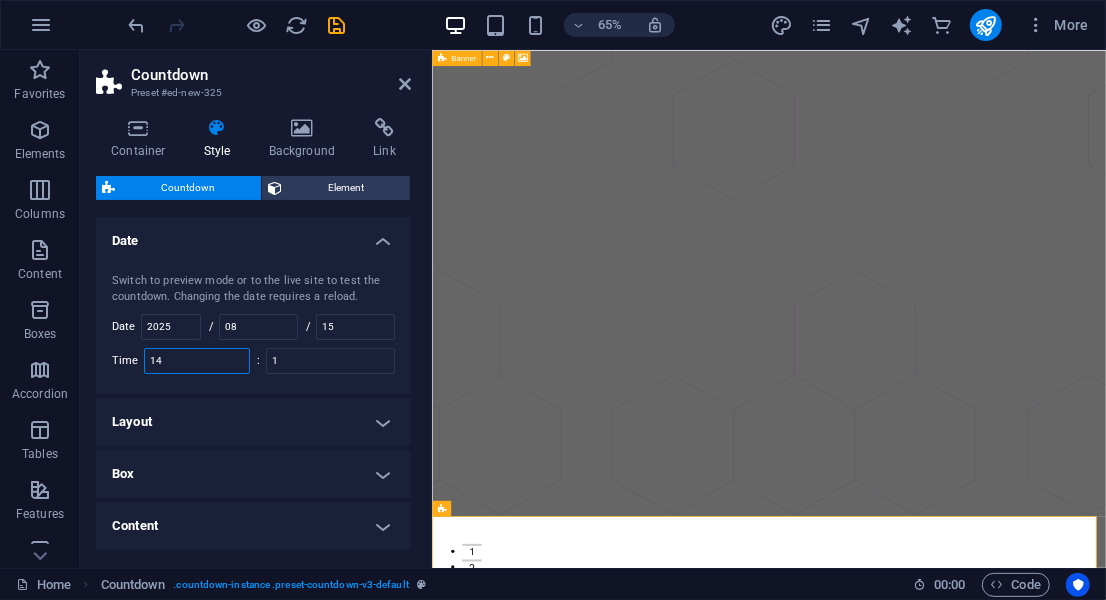 drag, startPoint x: 182, startPoint y: 364, endPoint x: 104, endPoint y: 339, distance: 81.908485 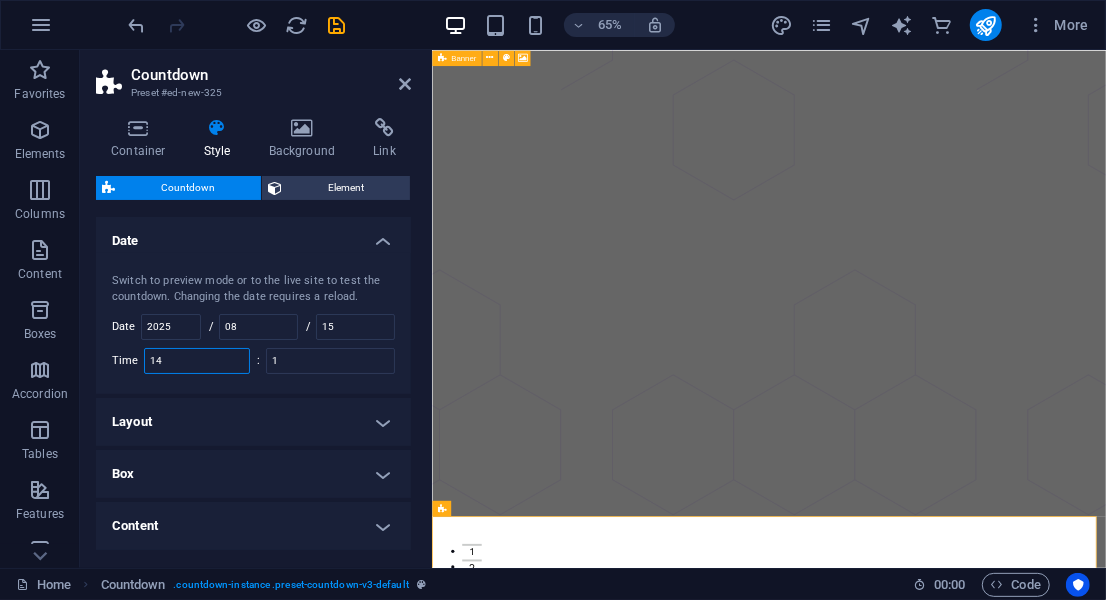 click on "Switch to preview mode or to the live site to test the countdown. Changing the date requires a reload. Date   [YEAR] /   [MONTH] /   [DAY] Time   [HOUR] :   [MINUTE]" at bounding box center (253, 323) 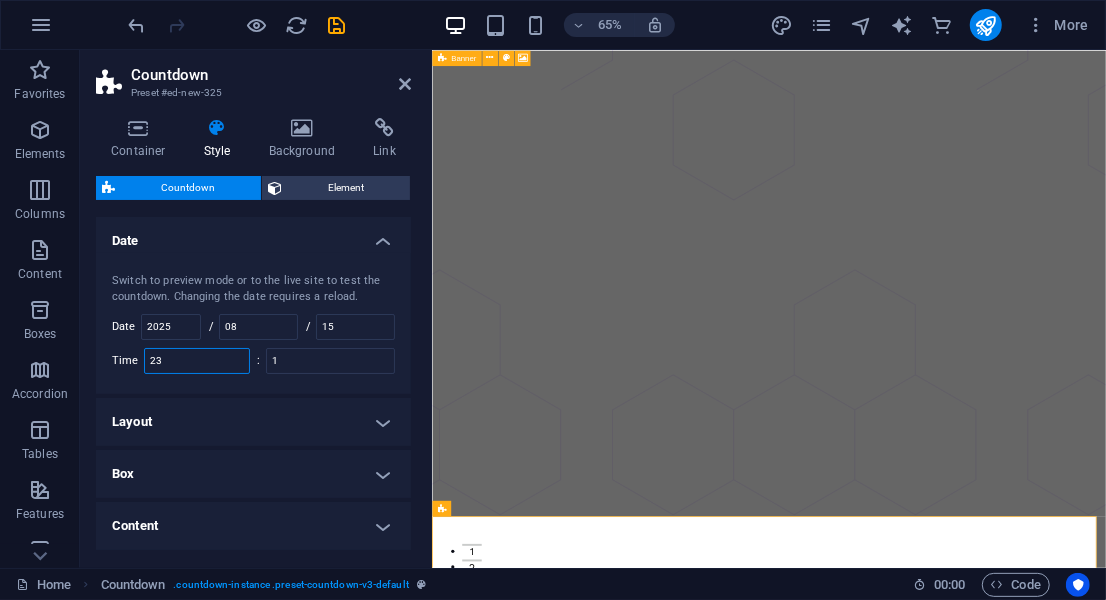 type on "23" 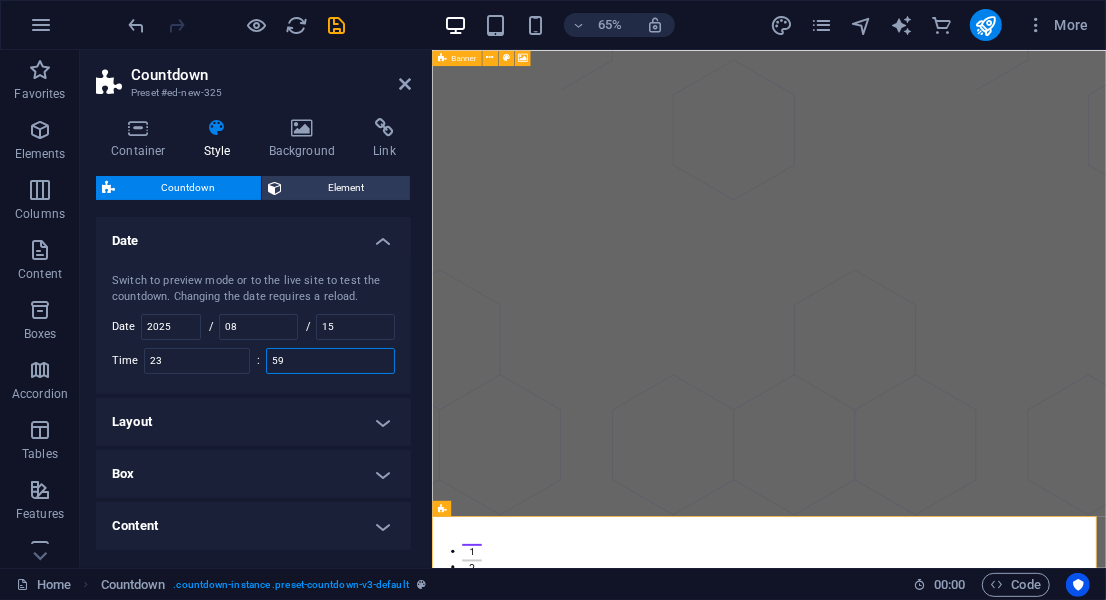 type on "59" 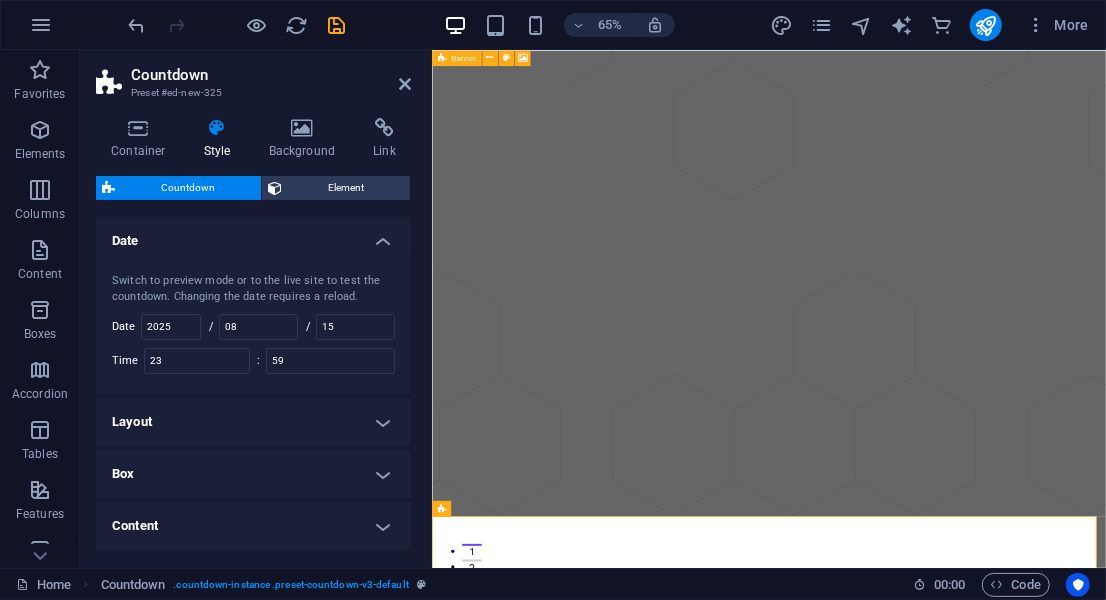 click on "Layout" at bounding box center (253, 422) 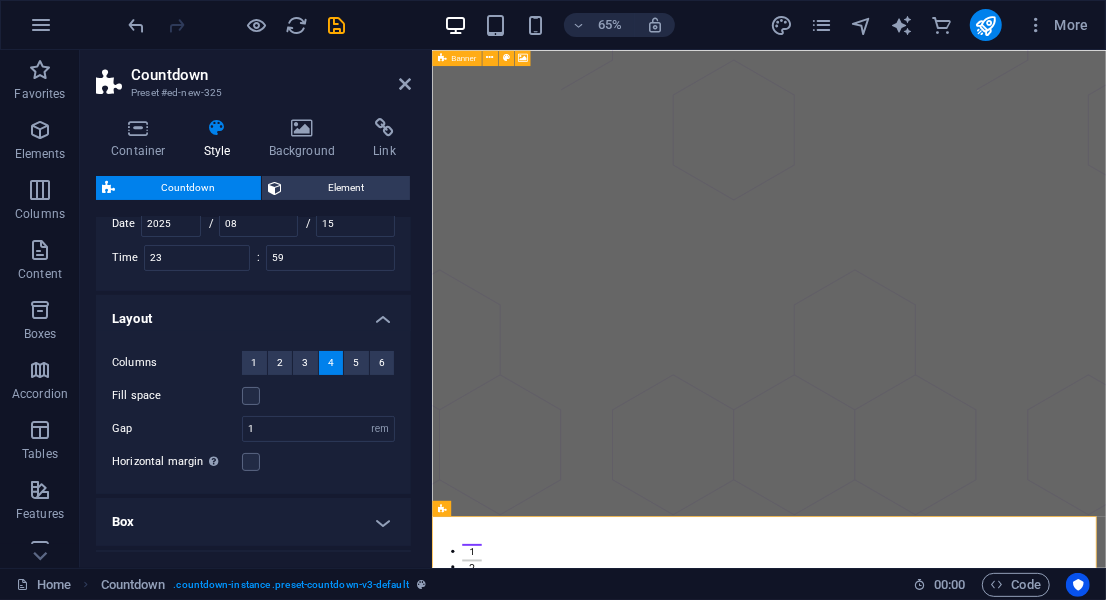 scroll, scrollTop: 228, scrollLeft: 0, axis: vertical 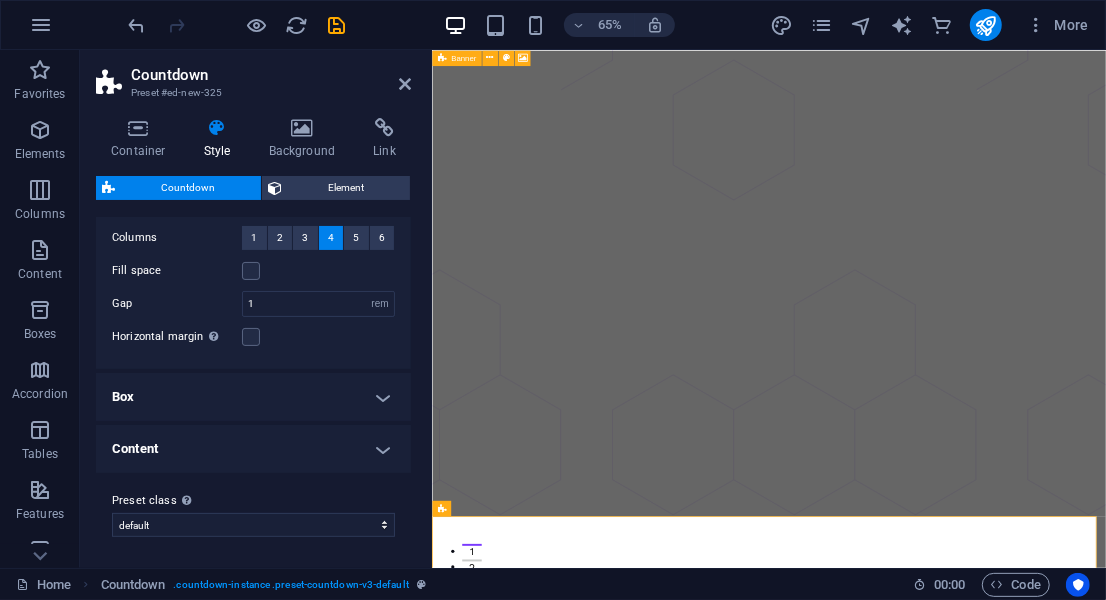 click at bounding box center (949, 408) 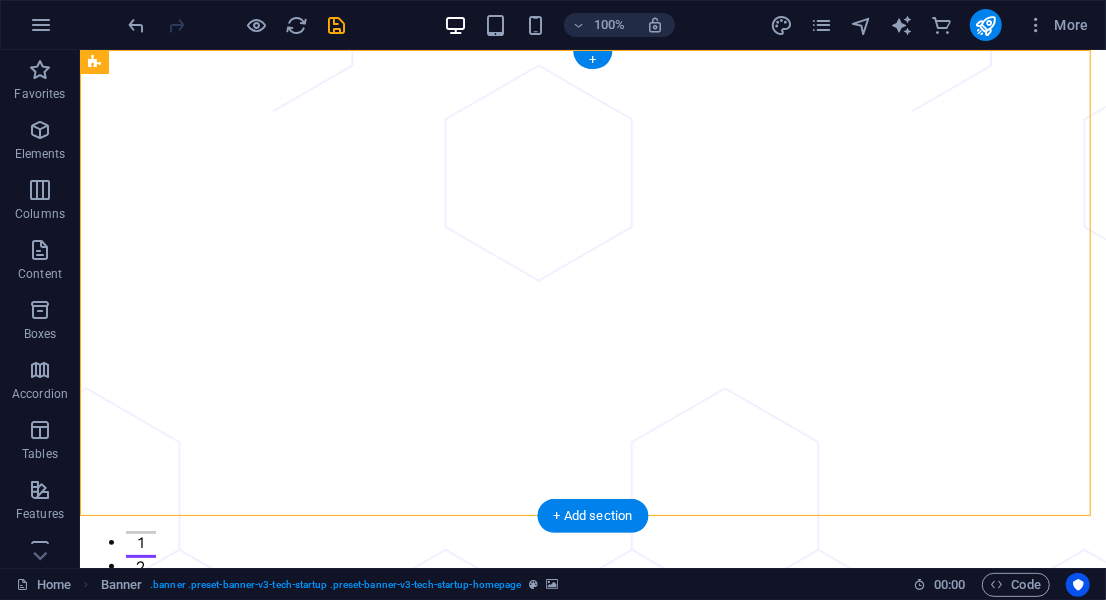 click at bounding box center [592, 407] 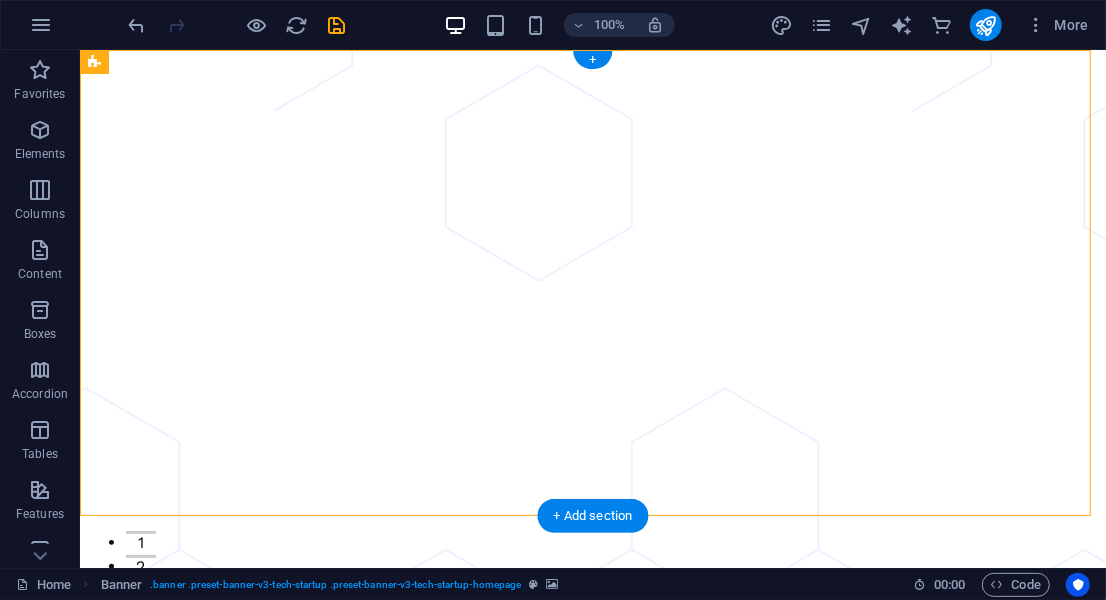 select on "vh" 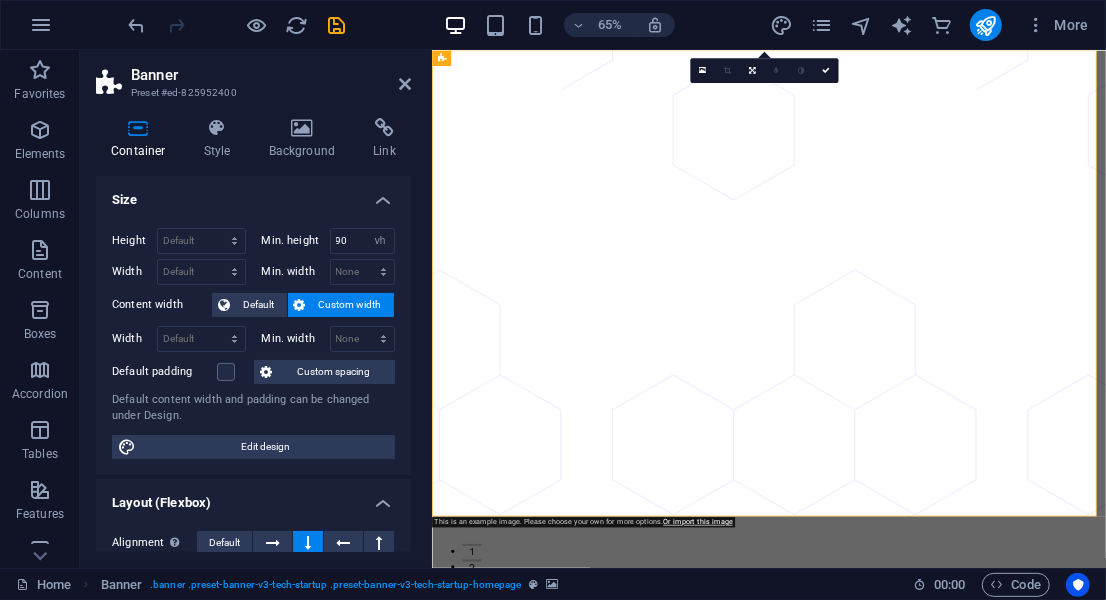 click at bounding box center (949, 408) 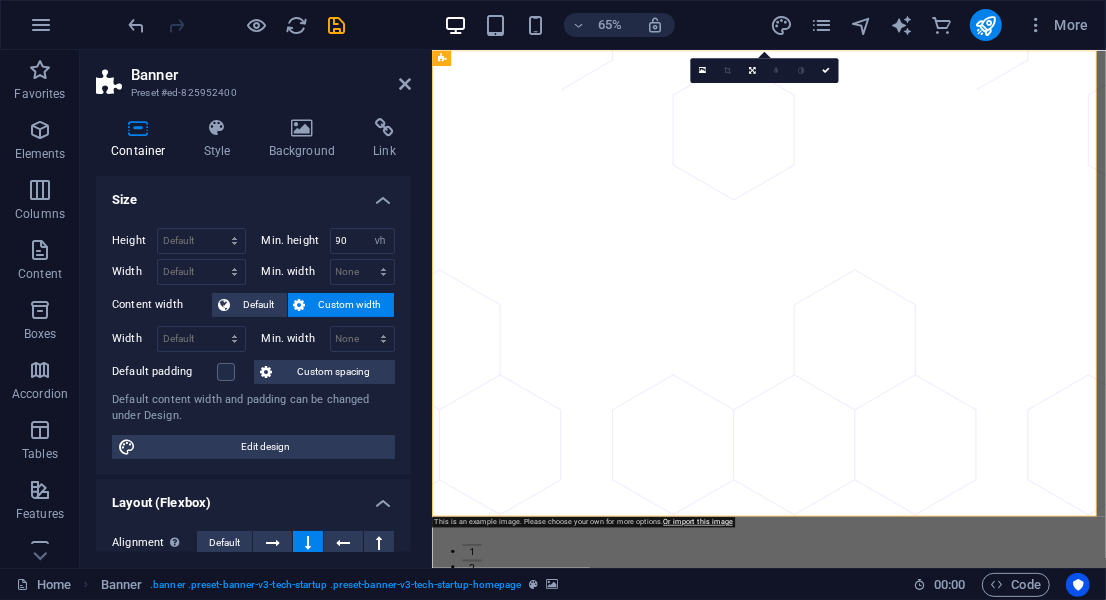 click at bounding box center [949, 408] 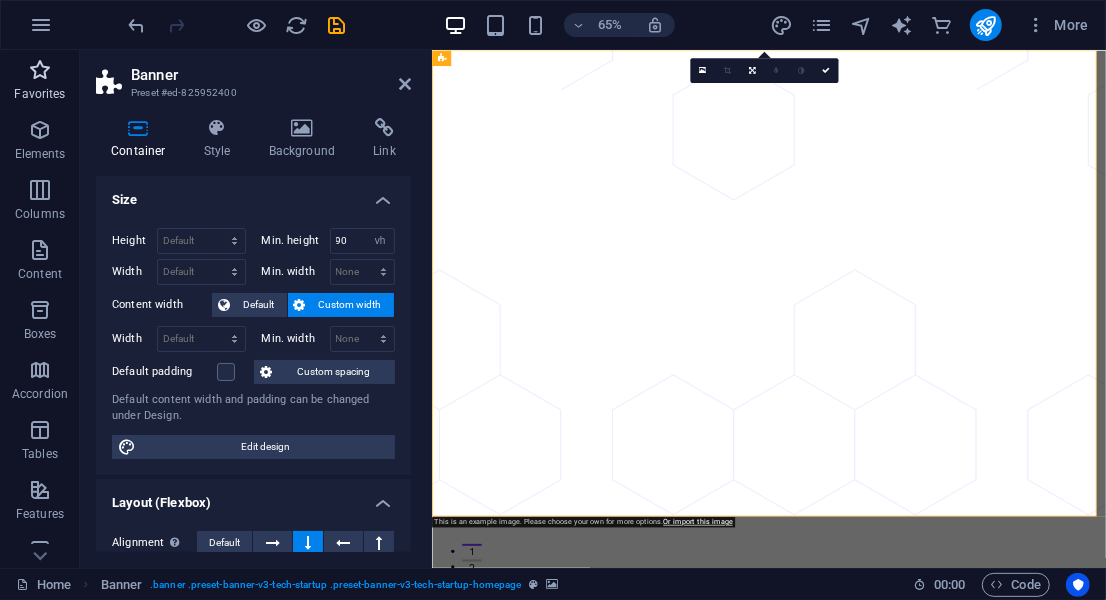 click at bounding box center (40, 70) 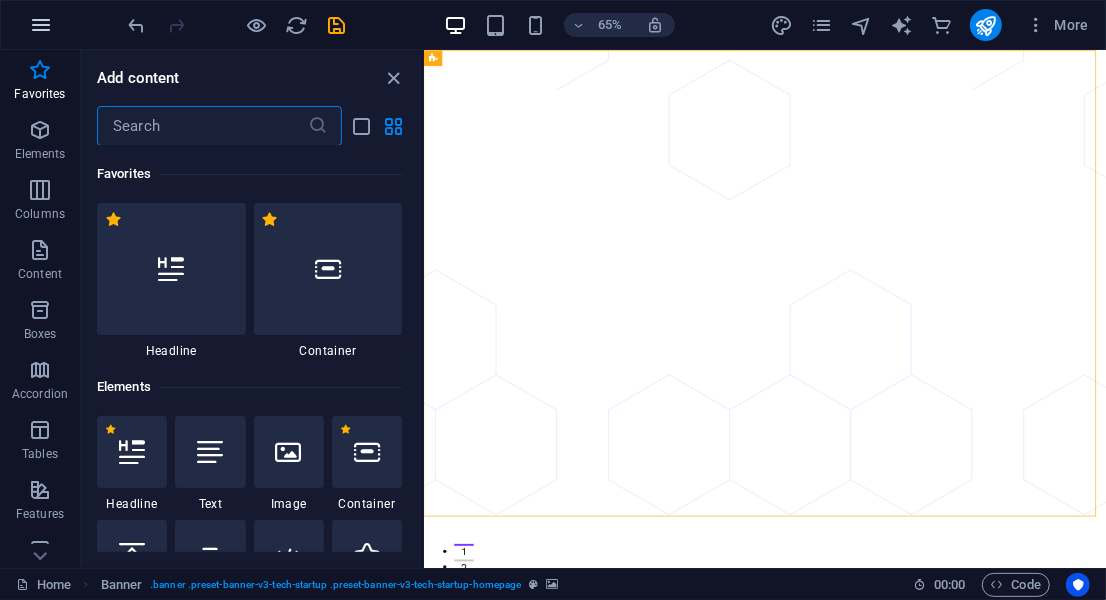 click at bounding box center [41, 25] 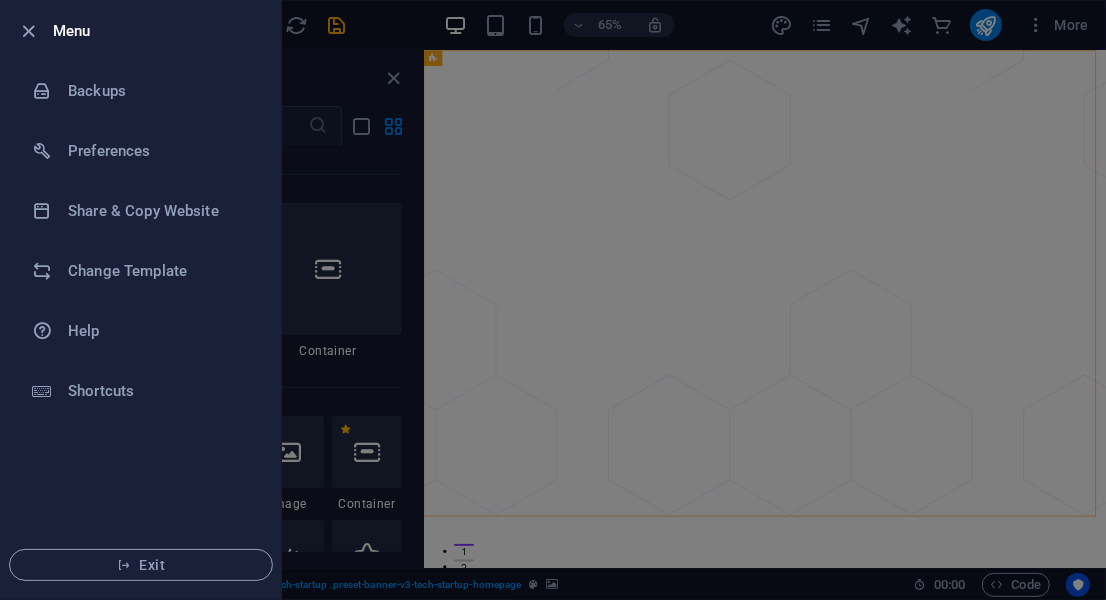 click on "Menu" at bounding box center (159, 31) 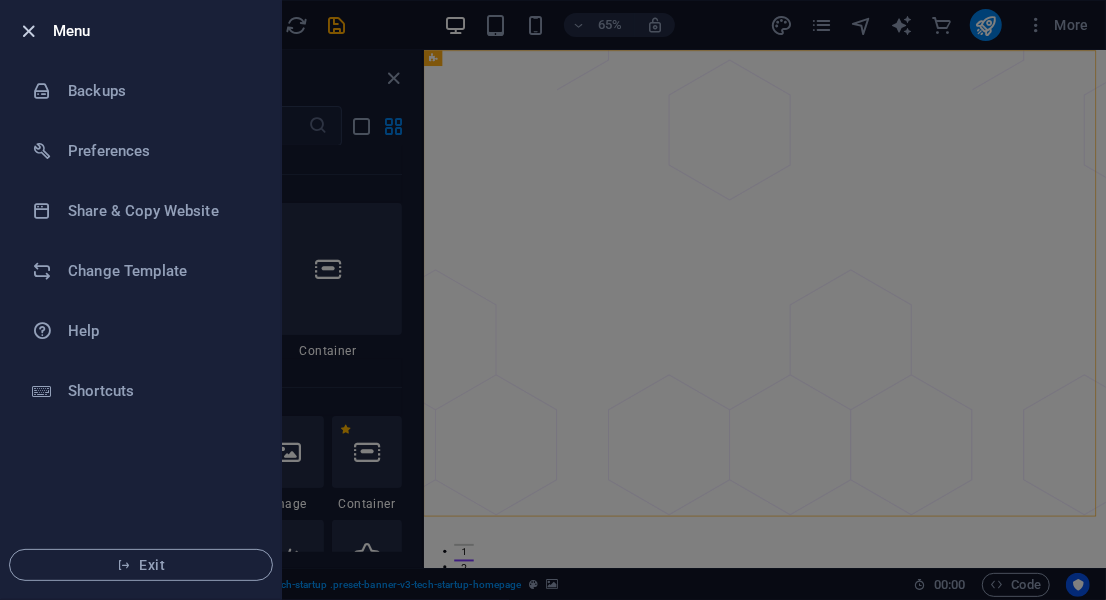 click at bounding box center (29, 31) 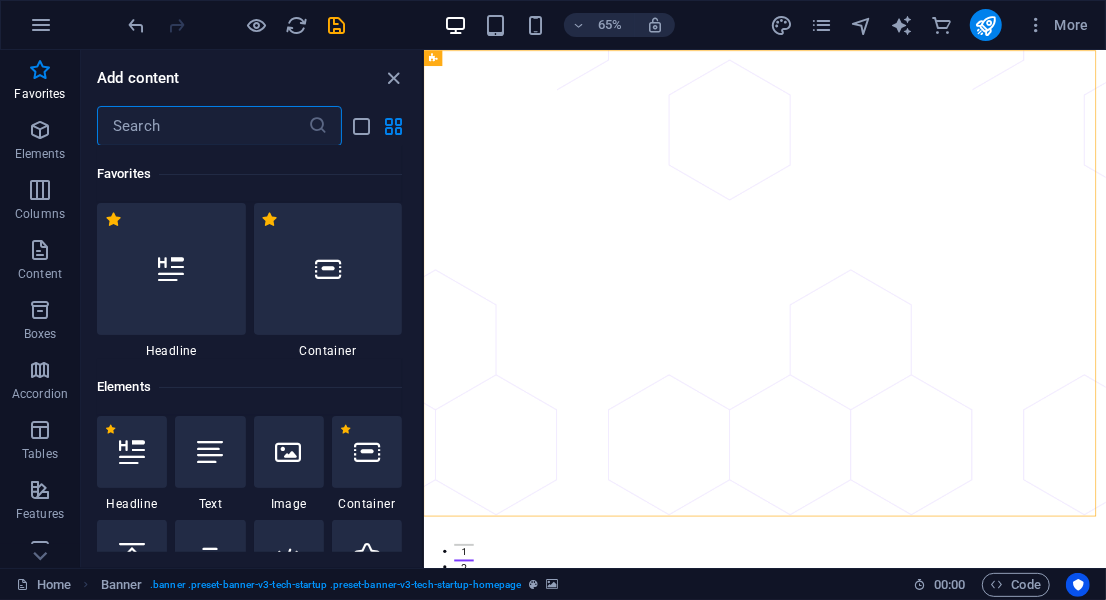 click at bounding box center [202, 126] 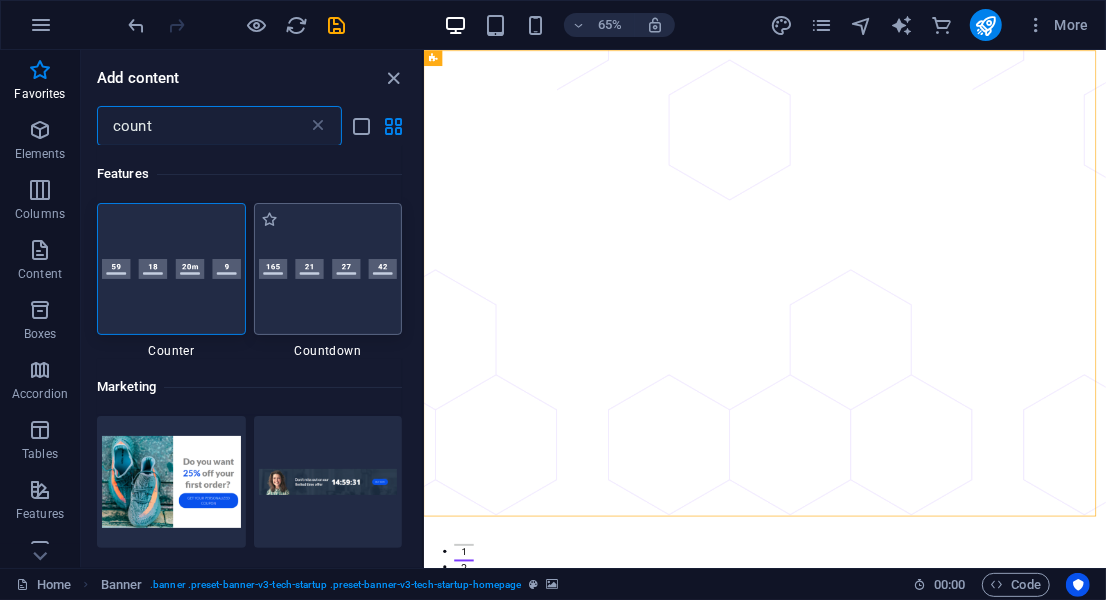 type on "count" 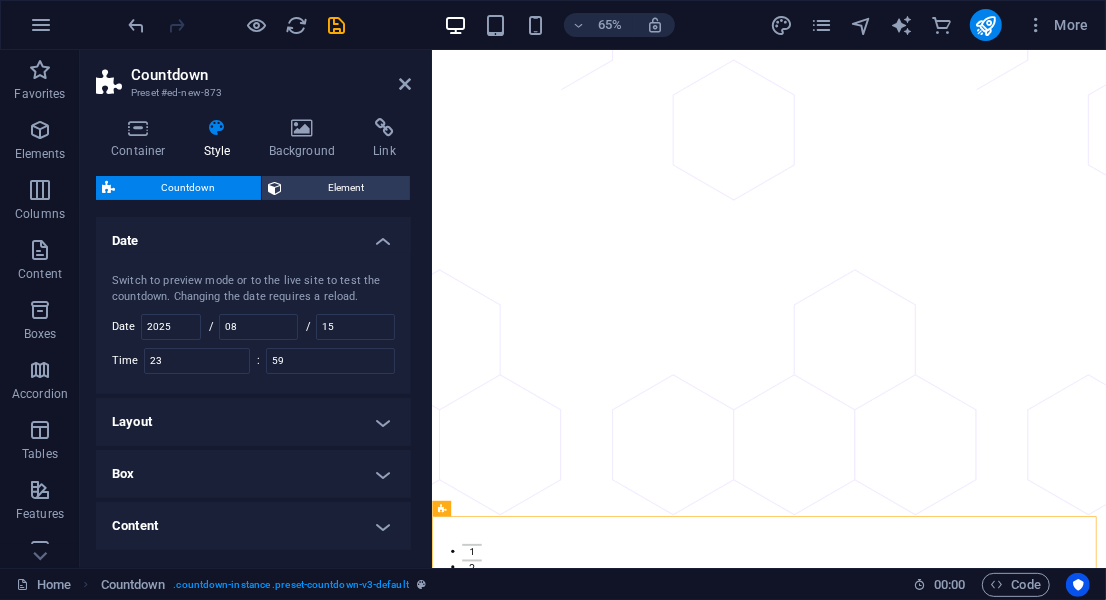 scroll, scrollTop: 77, scrollLeft: 0, axis: vertical 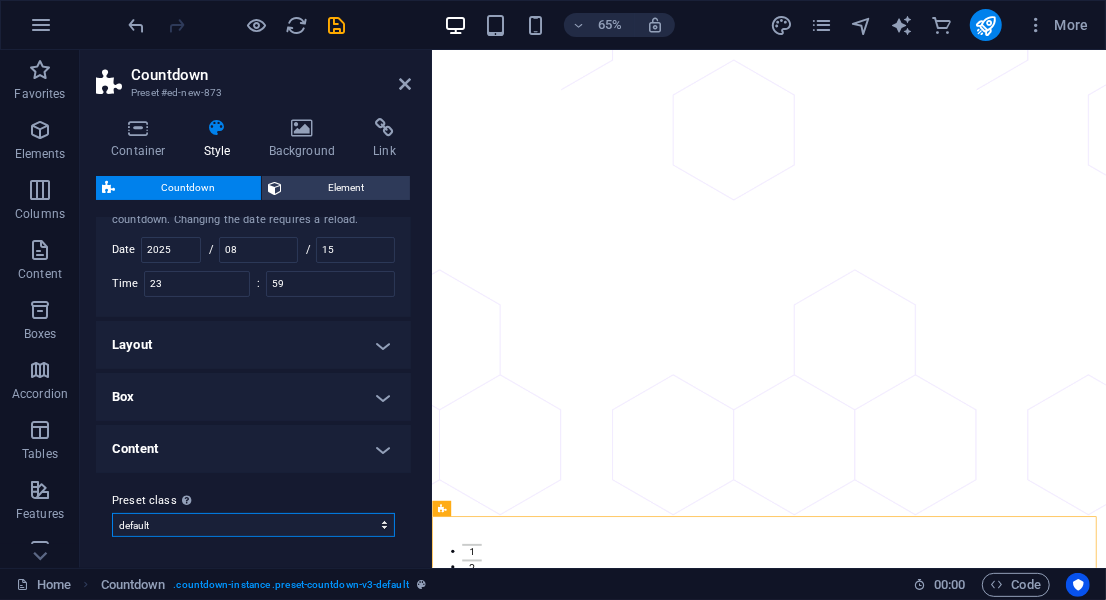 click on "default Add preset class" at bounding box center [253, 525] 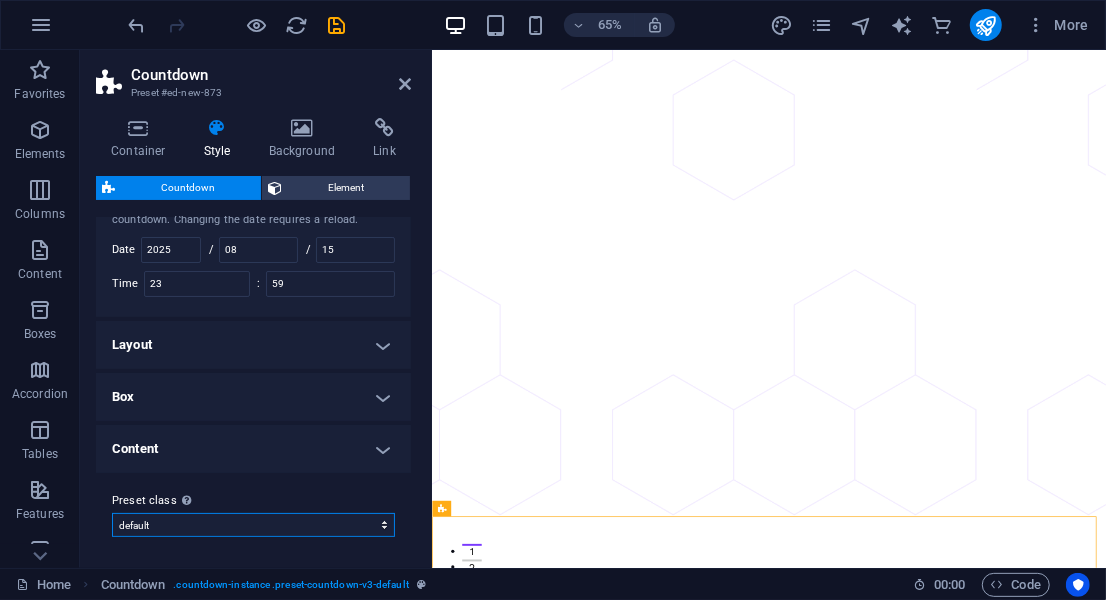 click on "default Add preset class" at bounding box center [253, 525] 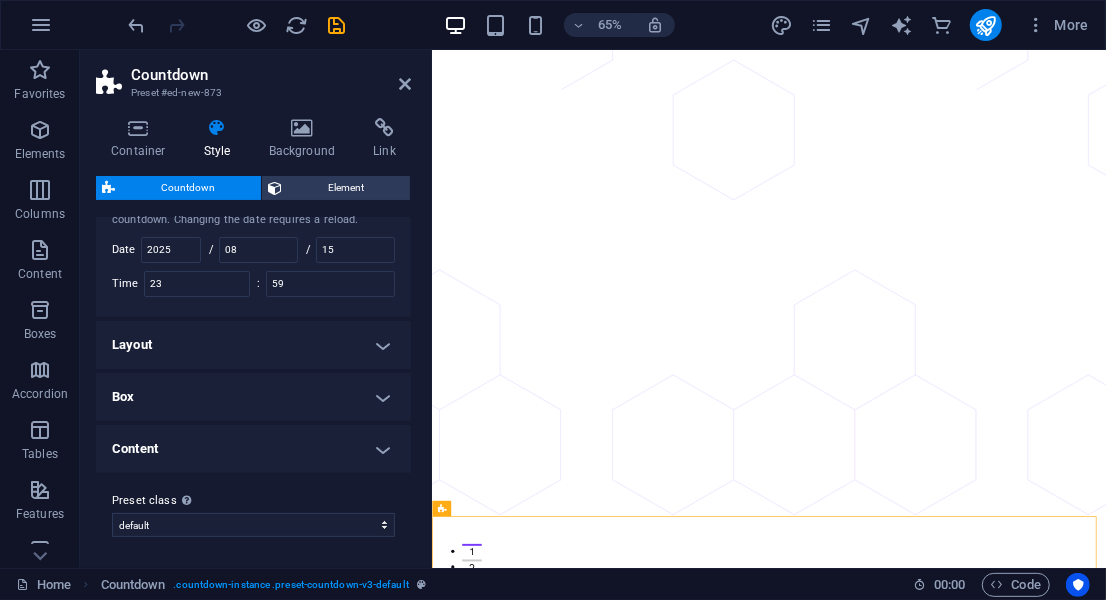 click on "Layout" at bounding box center [253, 345] 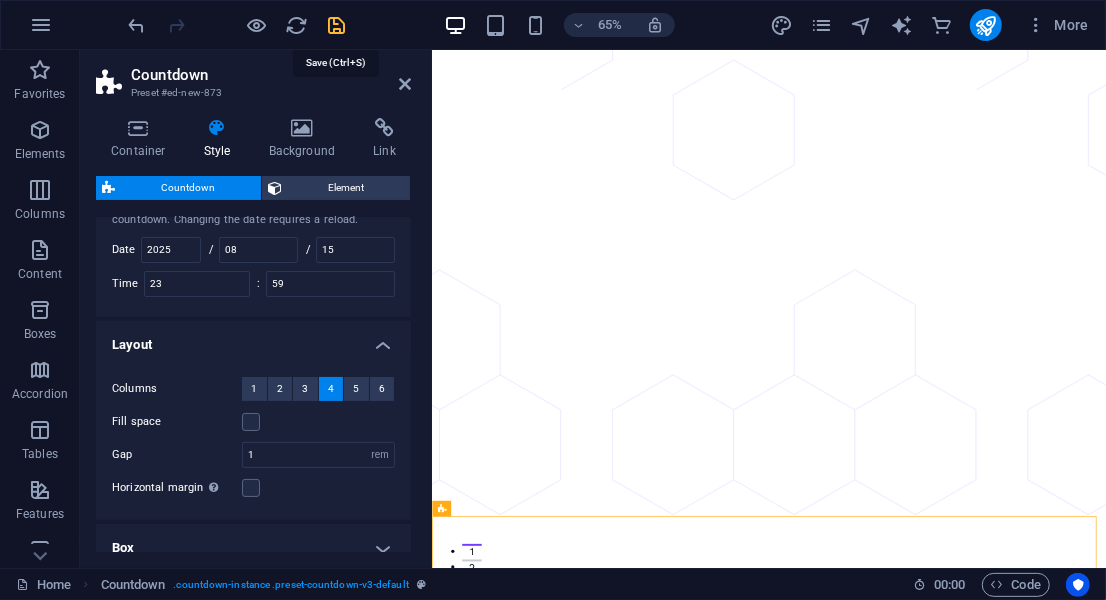 click at bounding box center (337, 25) 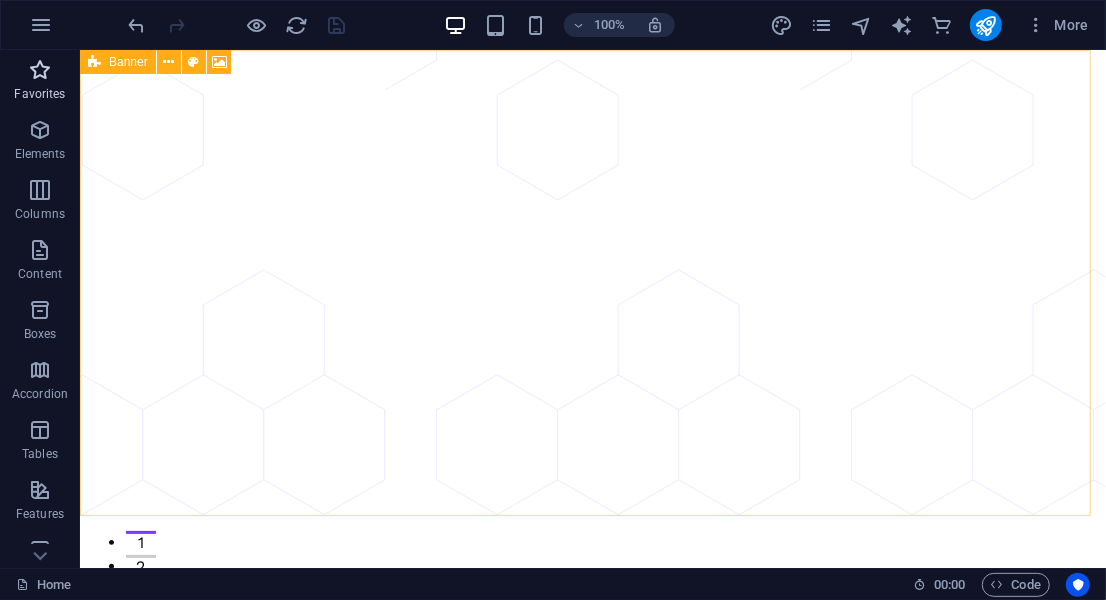 click at bounding box center [40, 70] 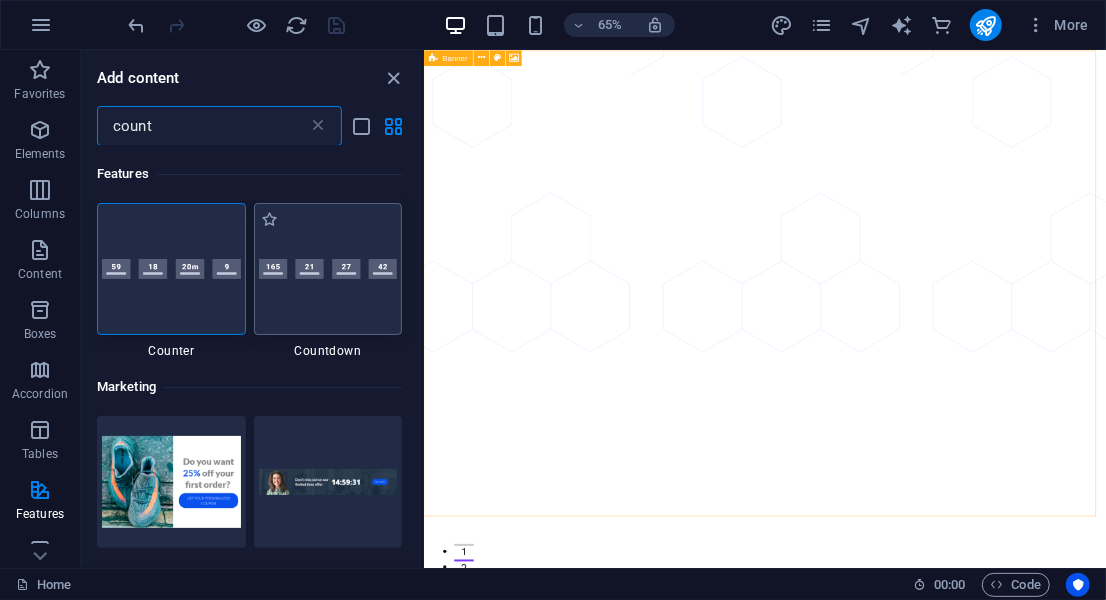 type on "count" 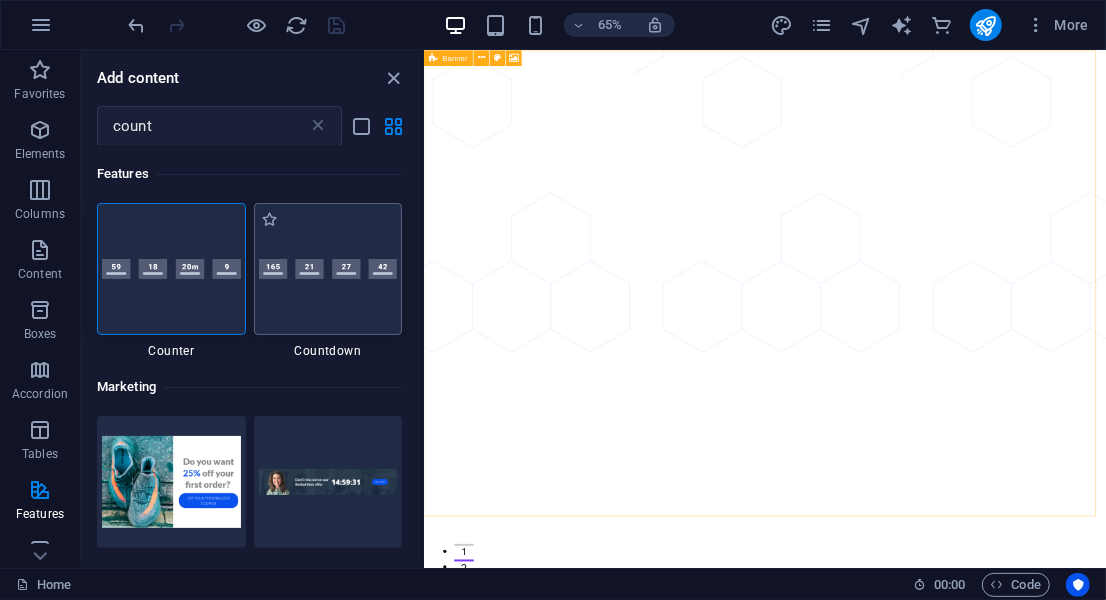 click at bounding box center [328, 269] 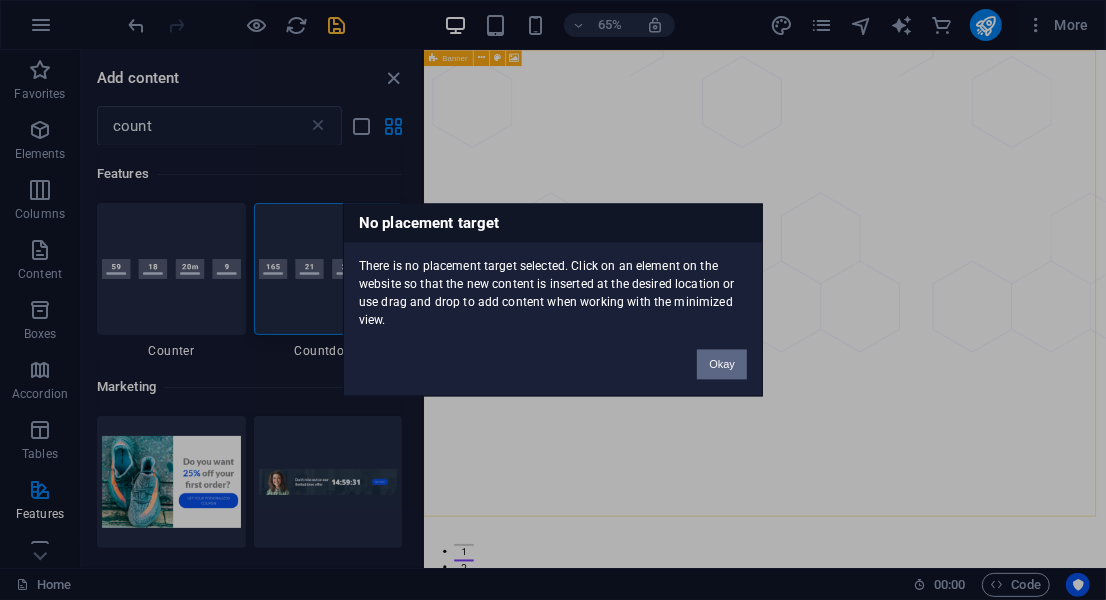 click on "Okay" at bounding box center (722, 365) 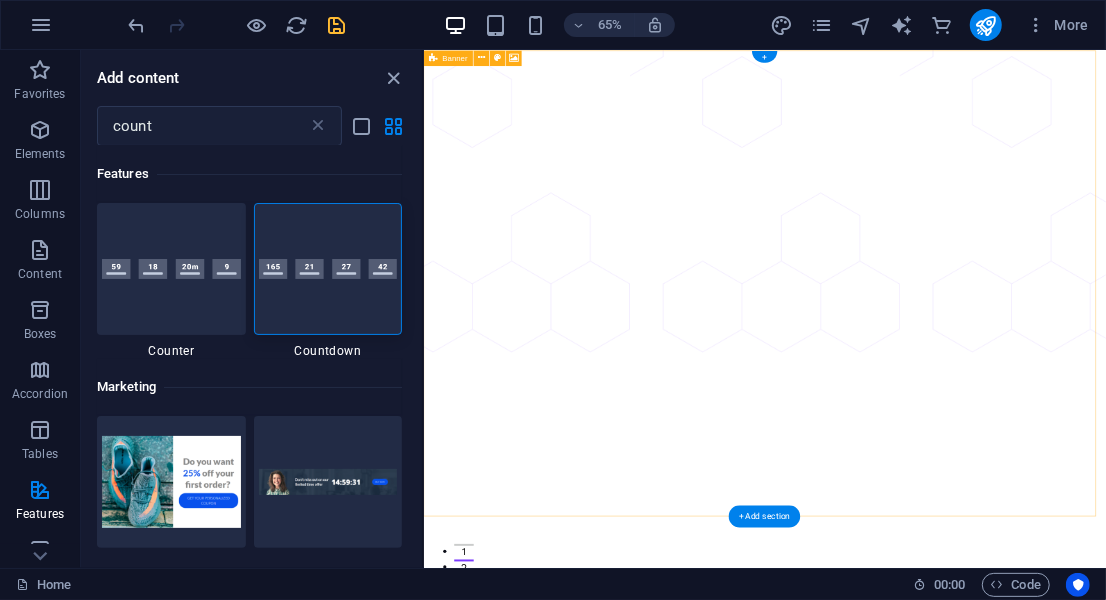 click at bounding box center [947, 408] 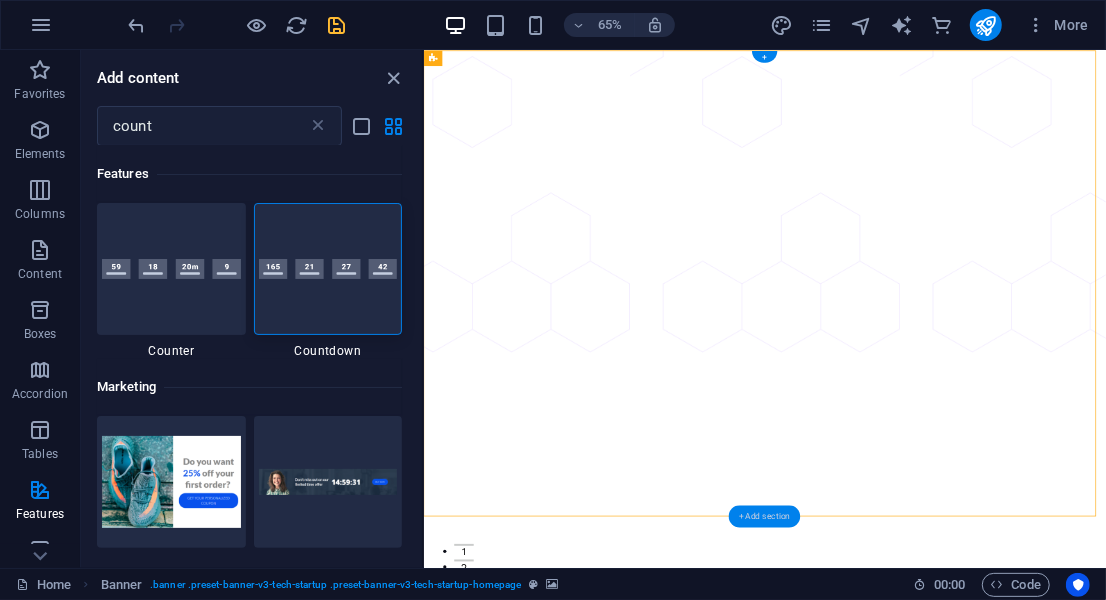 click on "+ Add section" at bounding box center (765, 516) 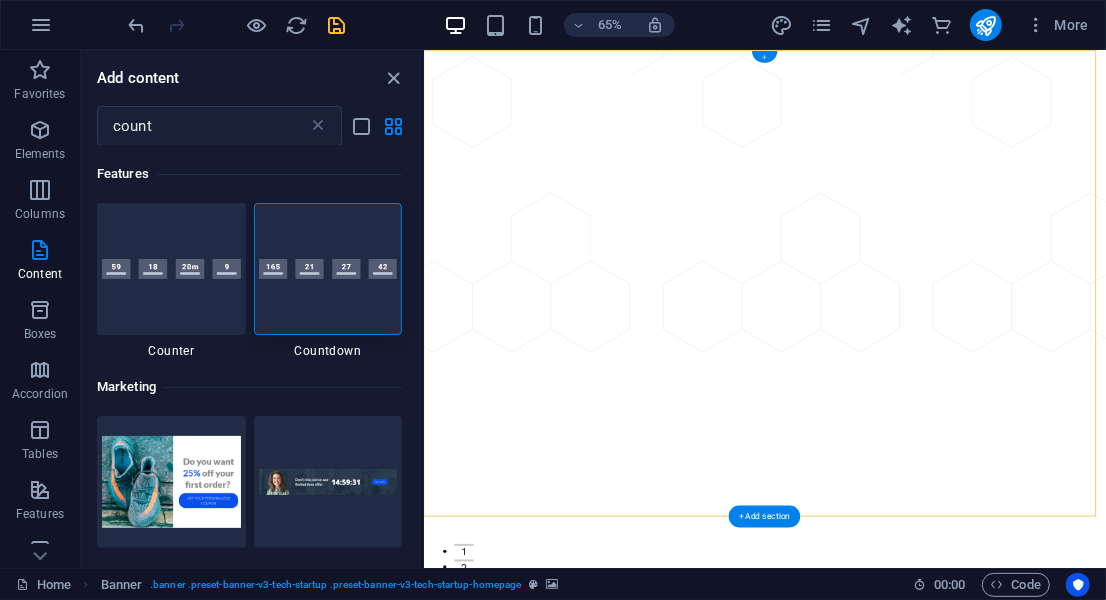click on "+" at bounding box center [764, 57] 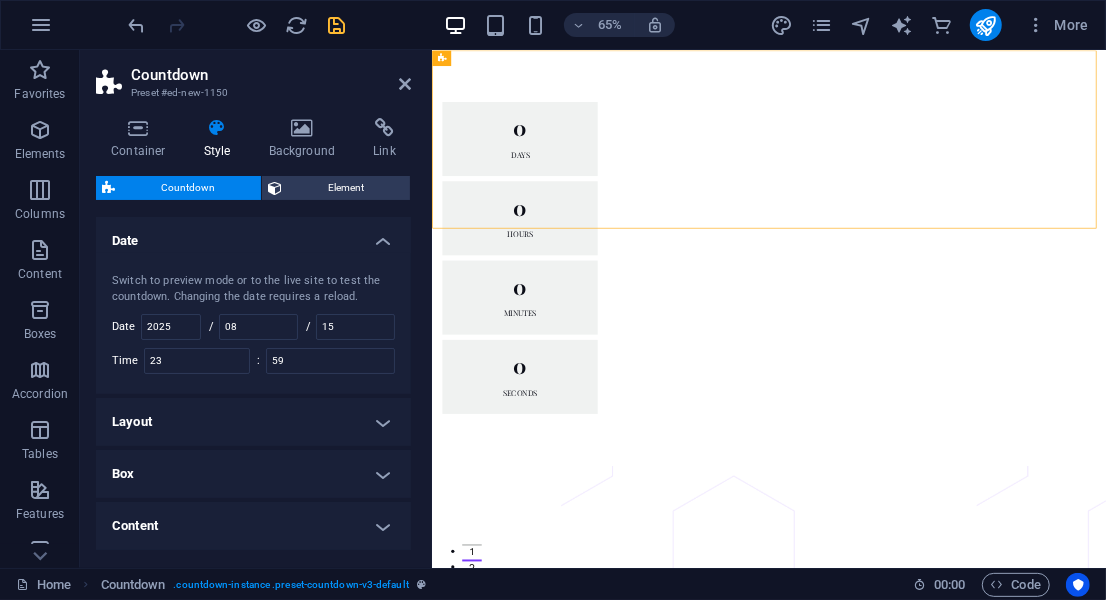 click at bounding box center [949, 1048] 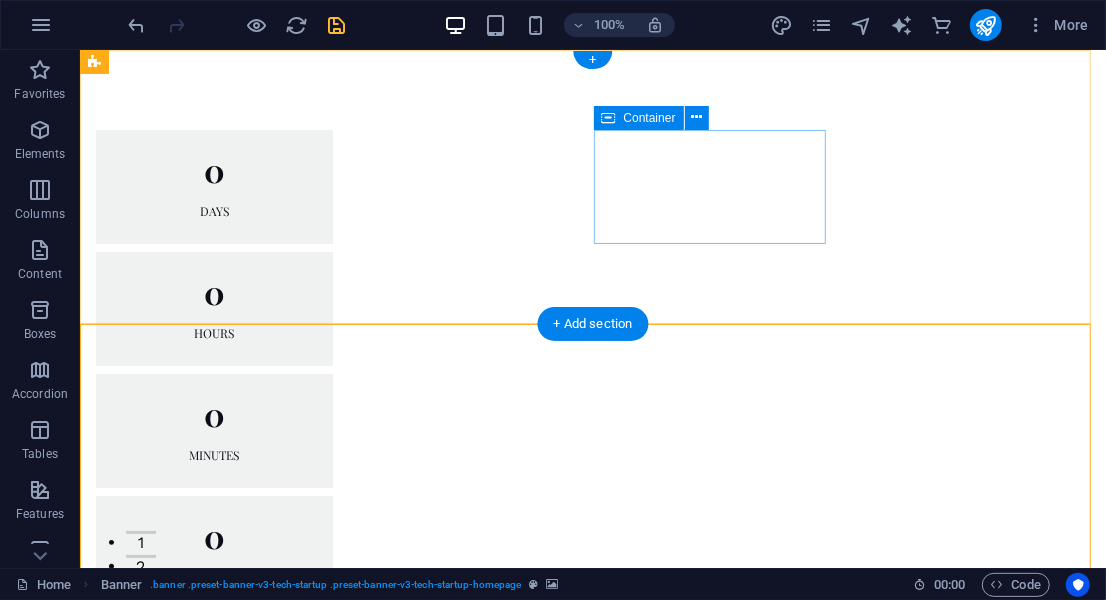 click on "0 Minutes" at bounding box center [213, 430] 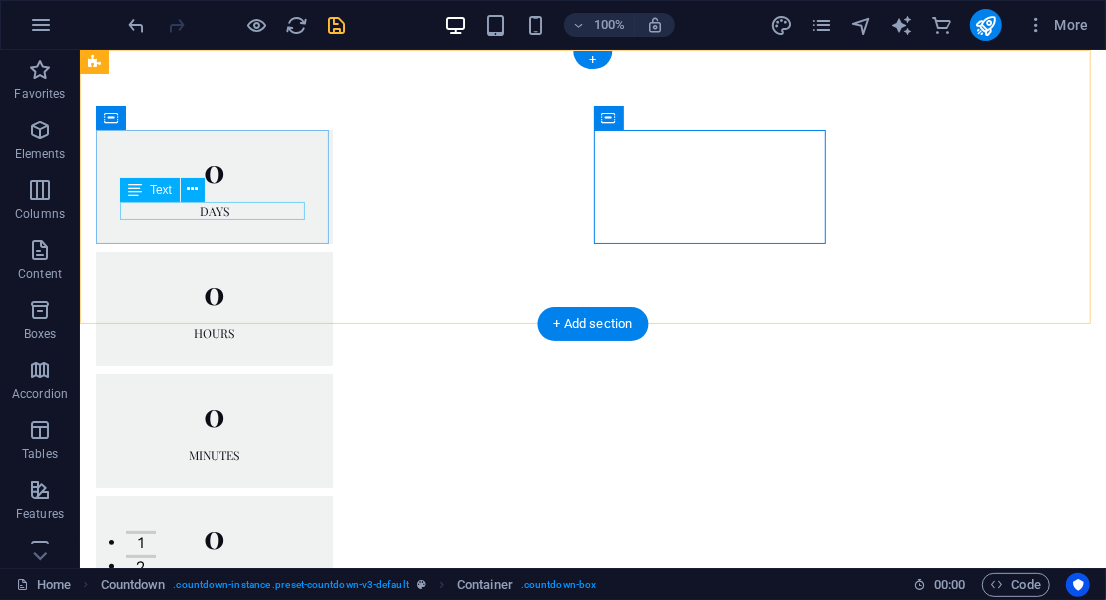 click on "Days" at bounding box center [213, 210] 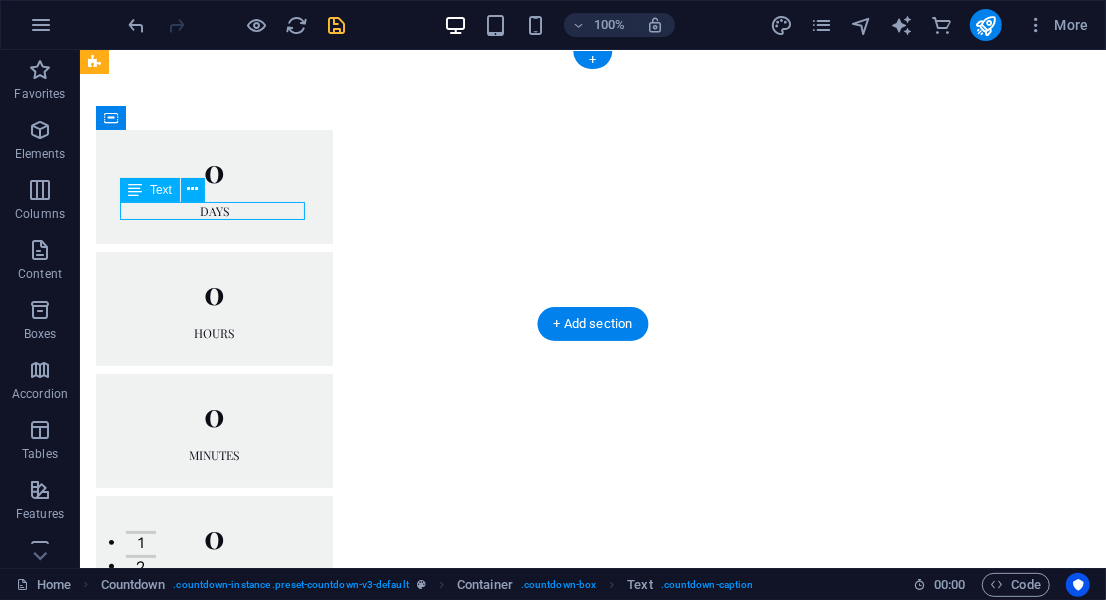 click on "Days" at bounding box center (213, 210) 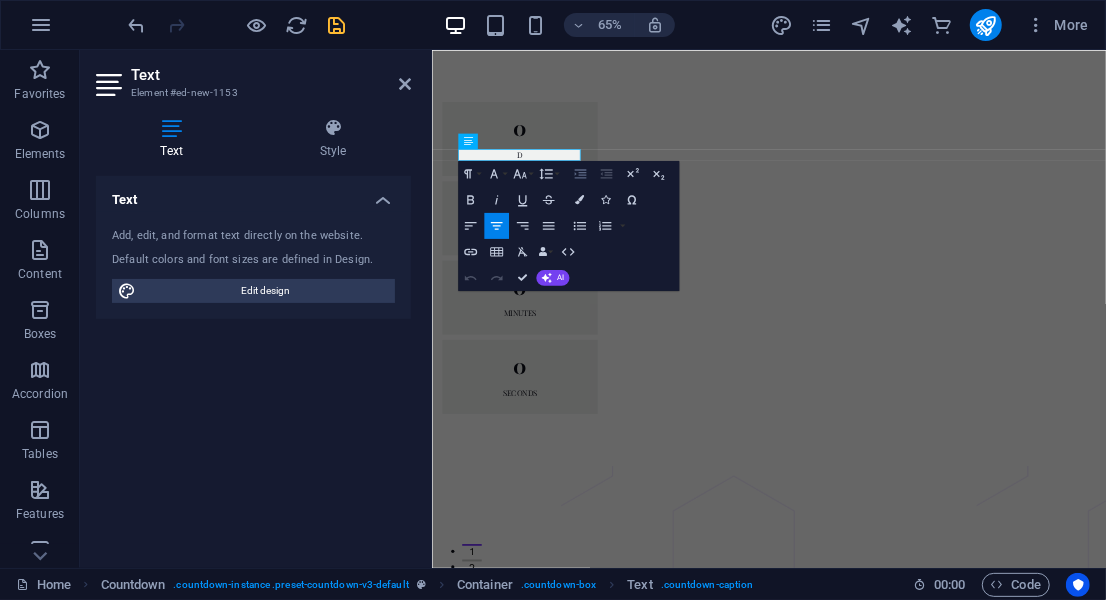 type 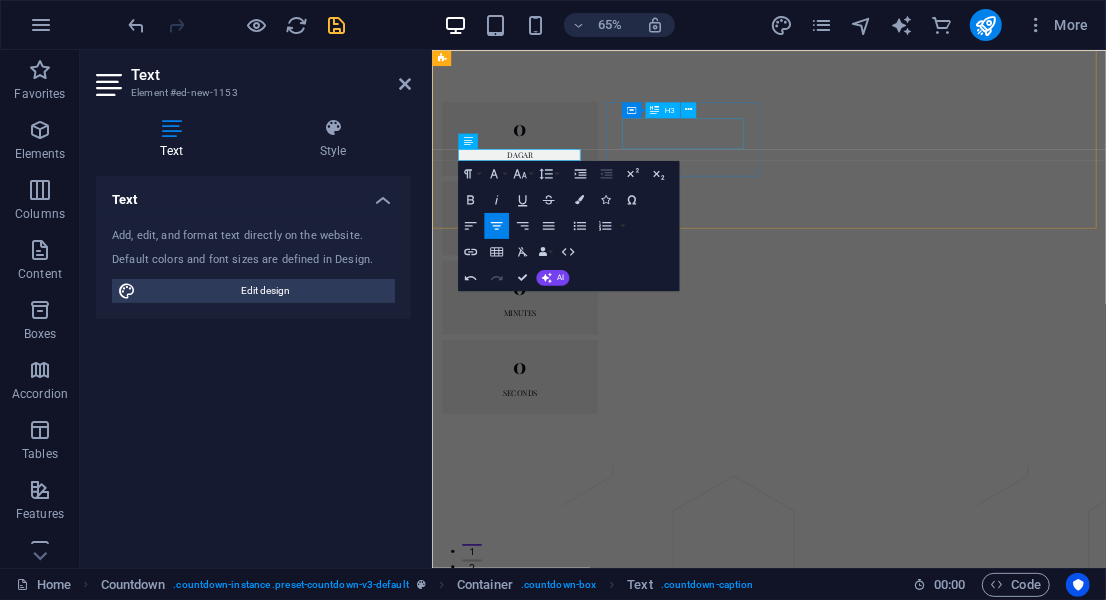 click on "0" at bounding box center [566, 292] 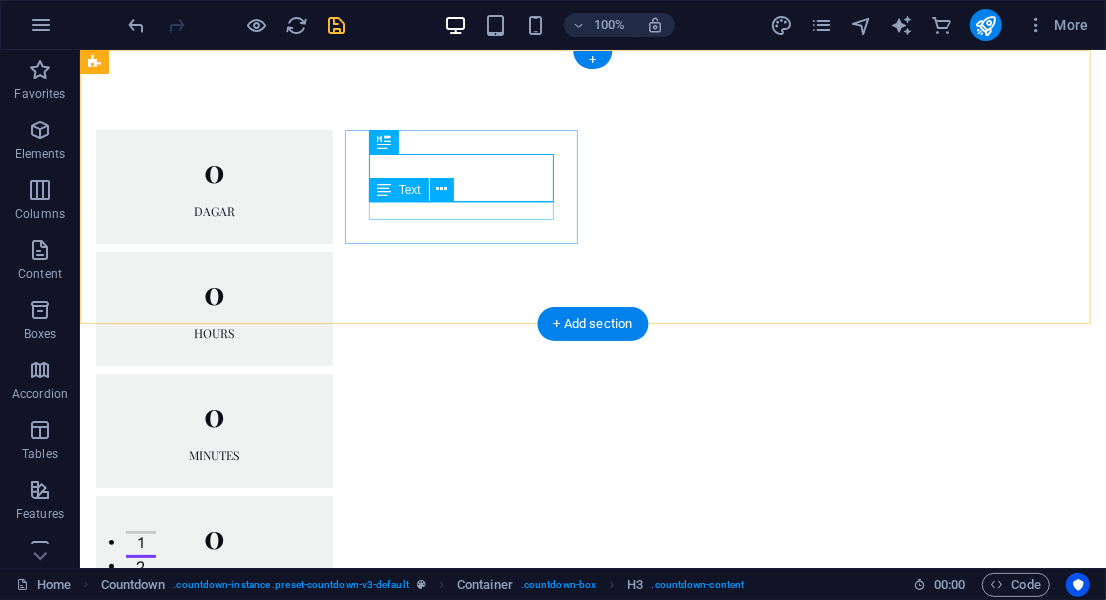 click on "Hours" at bounding box center [213, 332] 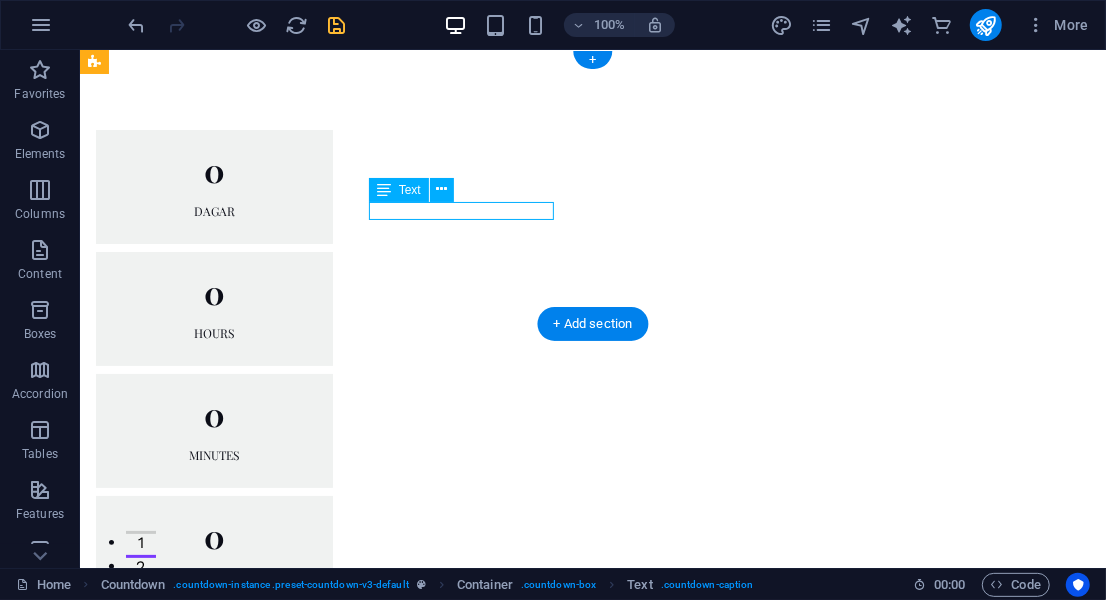click on "Hours" at bounding box center (213, 332) 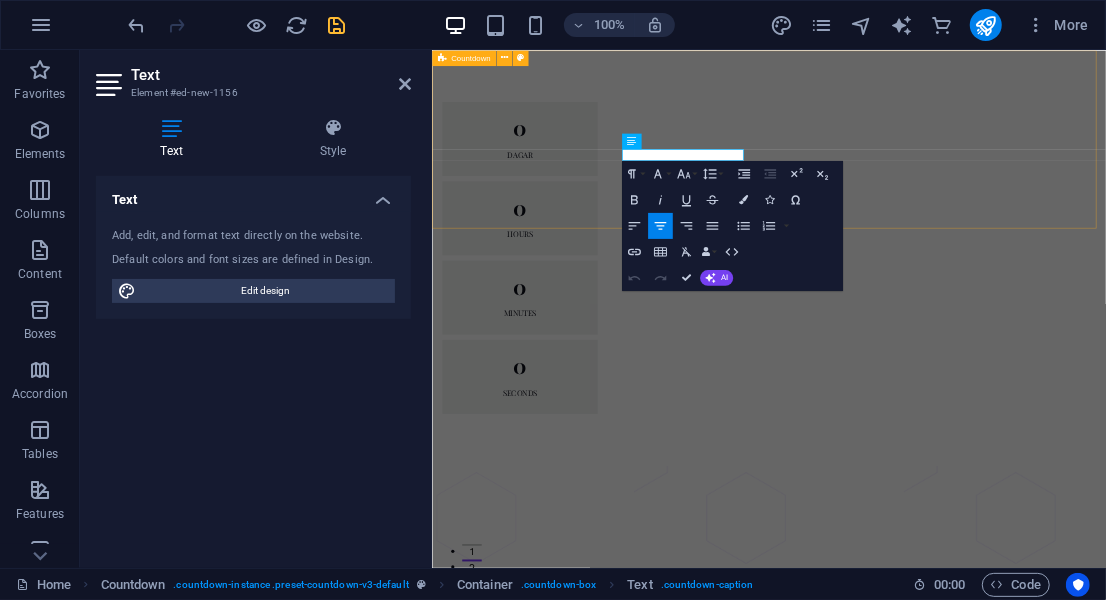 click on "[NUMBER] DAGAR [NUMBER] Hours [NUMBER] Minutes [NUMBER] Seconds" at bounding box center [949, 370] 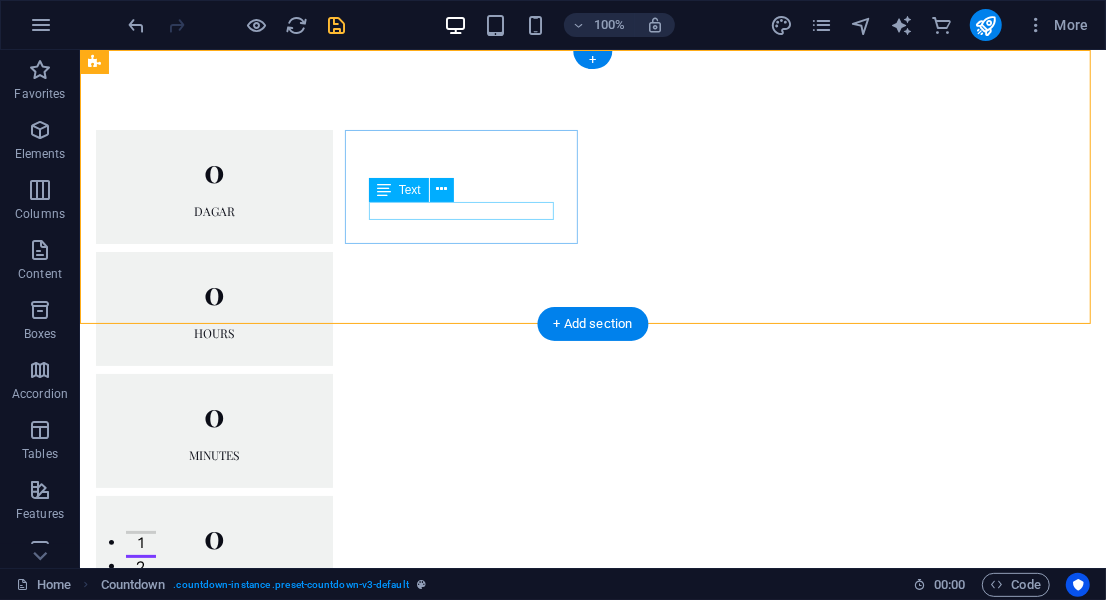 click on "Hours" at bounding box center (213, 332) 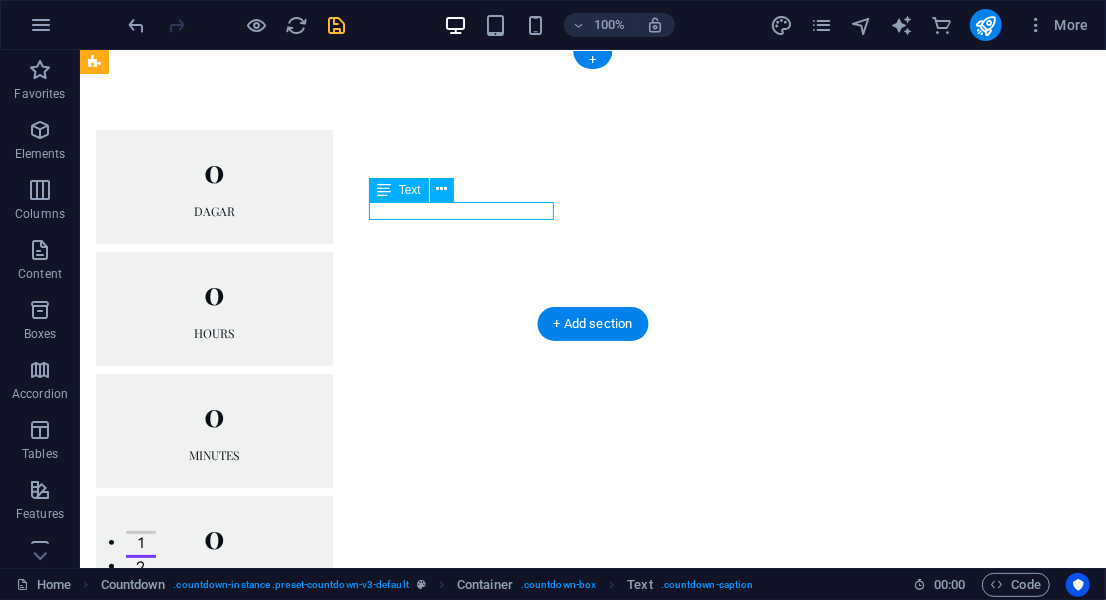 click on "Hours" at bounding box center (213, 332) 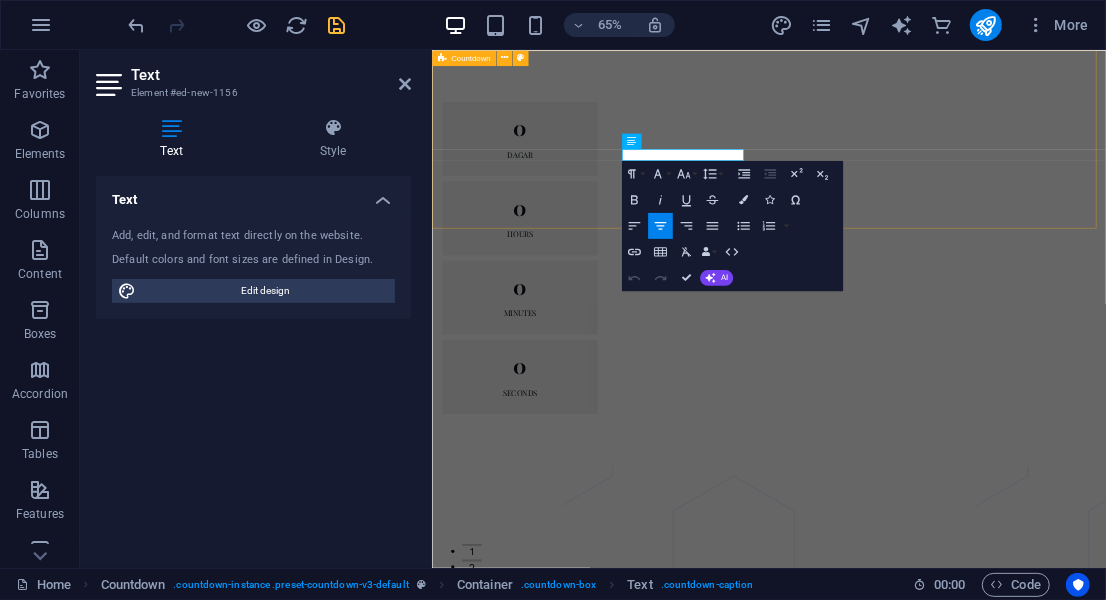 type 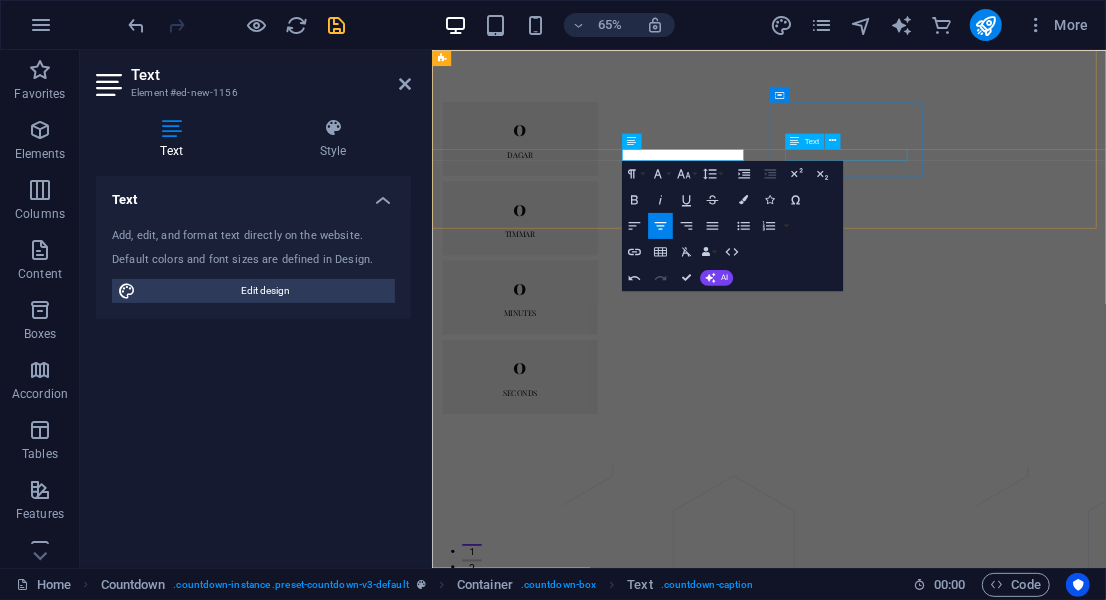 click on "Minutes" at bounding box center (566, 455) 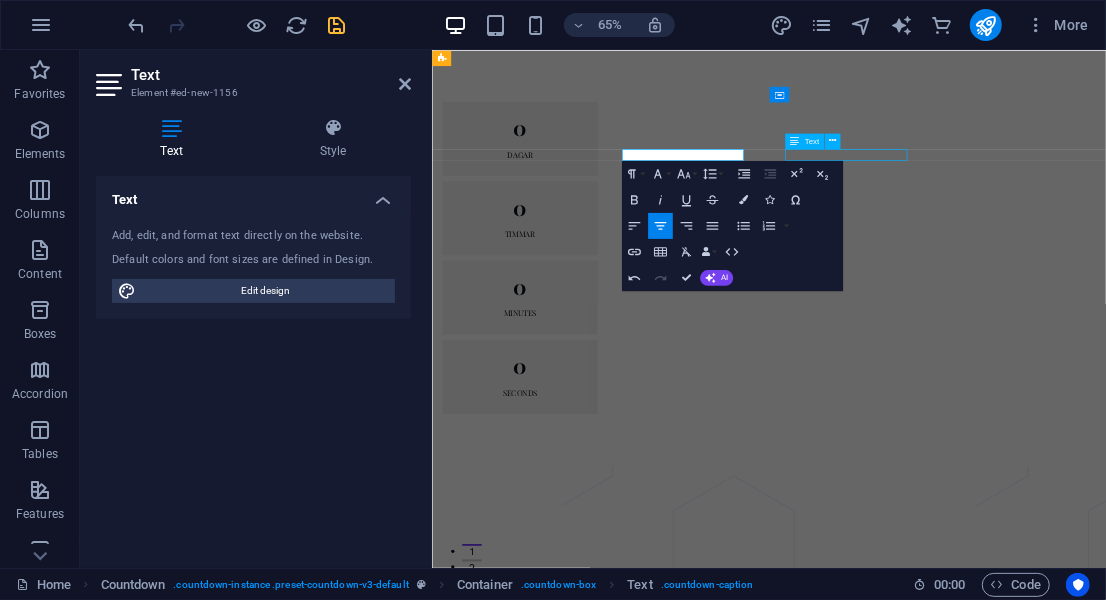 click on "Minutes" at bounding box center [566, 455] 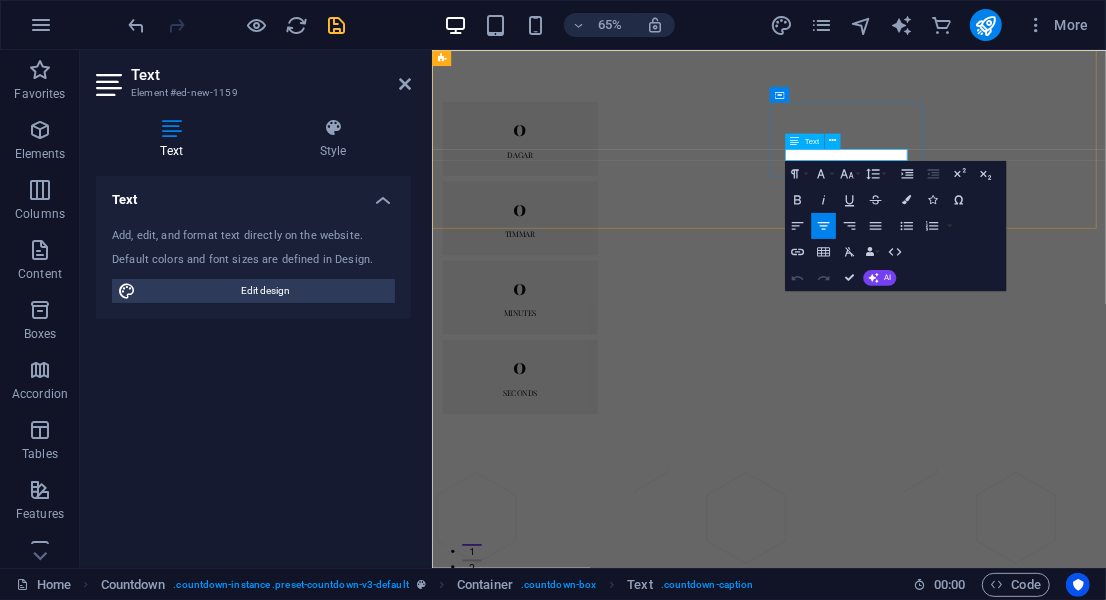 click on "Minutes" at bounding box center [566, 455] 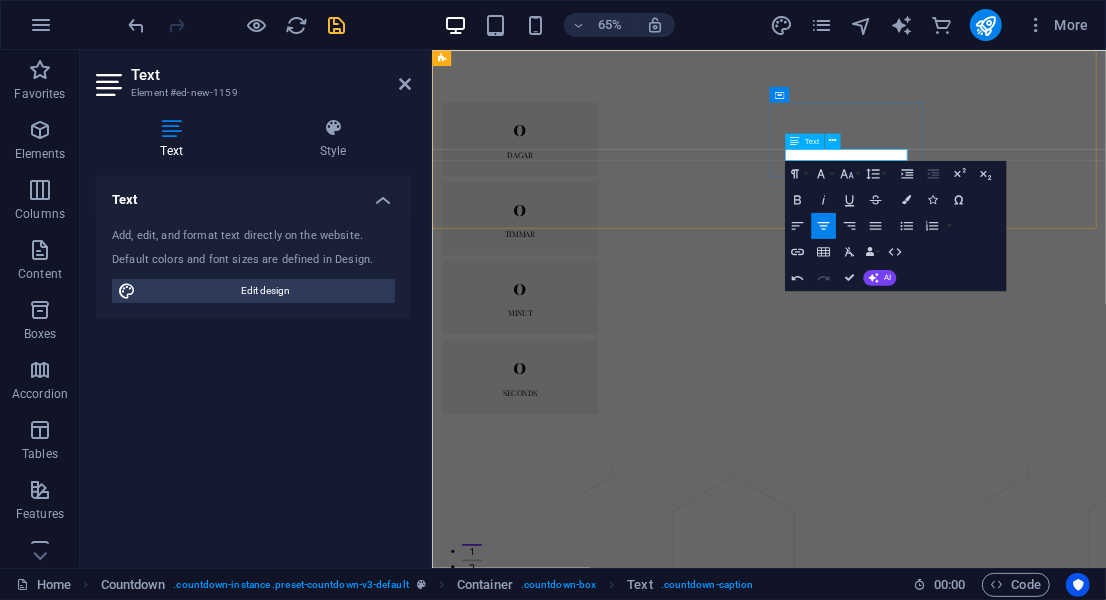 type 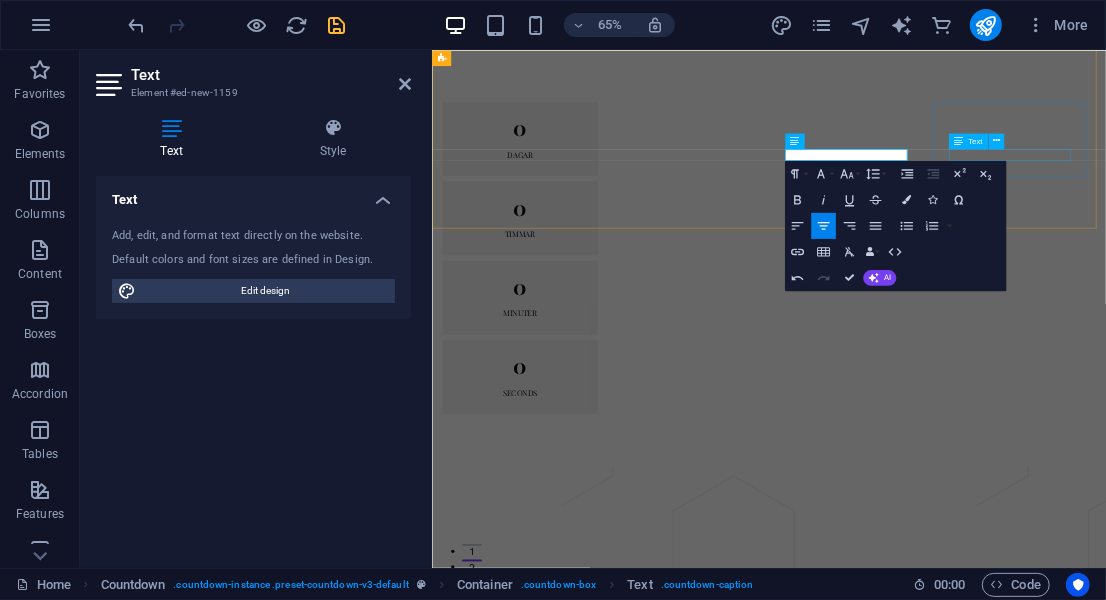 click on "Seconds" at bounding box center [566, 577] 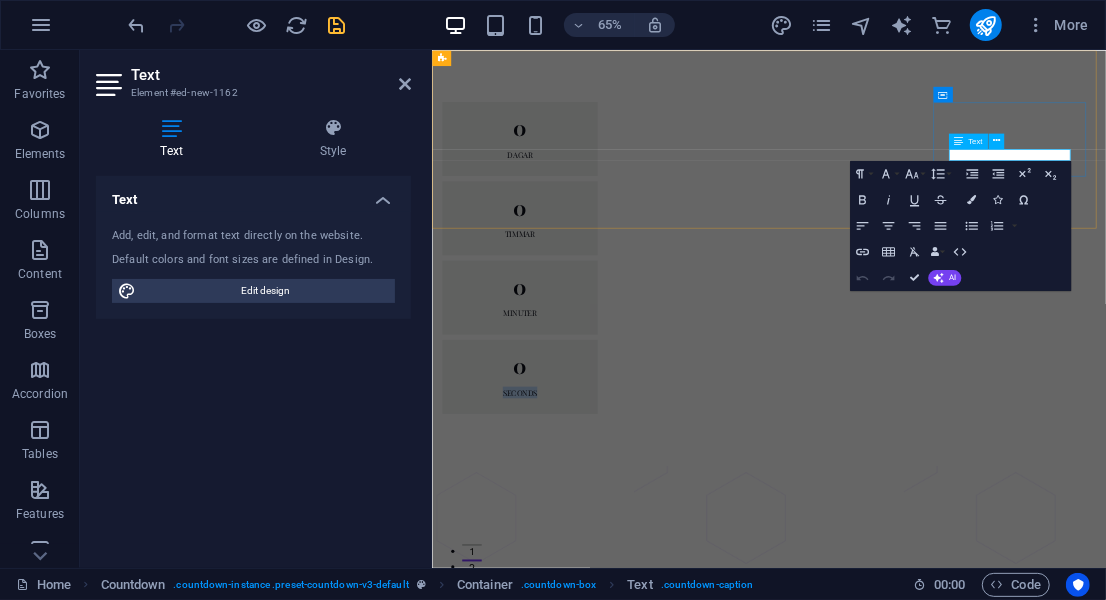 click on "Seconds" at bounding box center (566, 577) 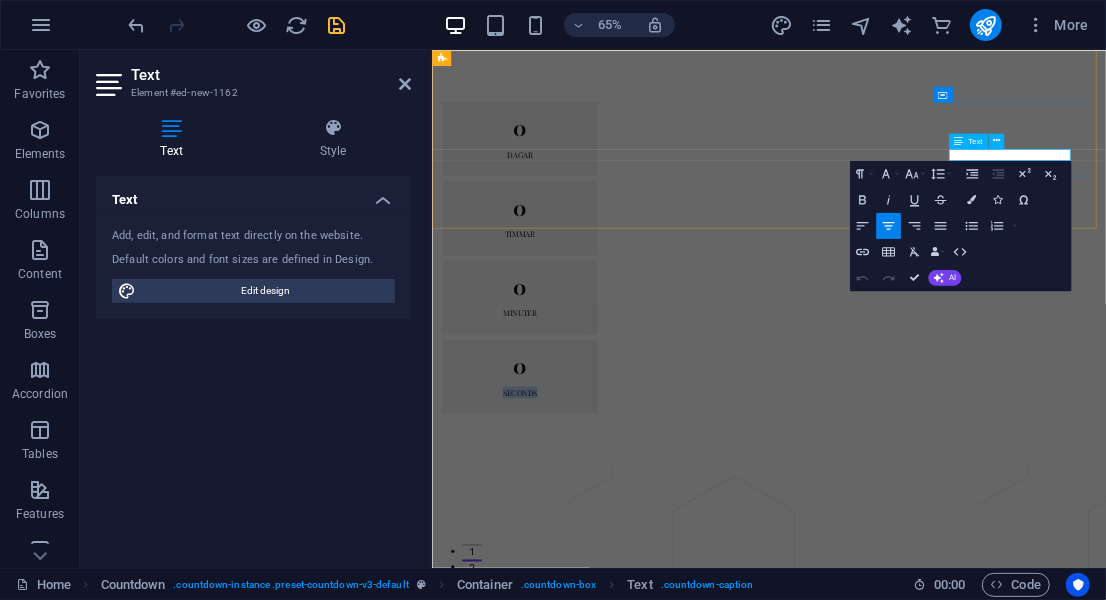 type 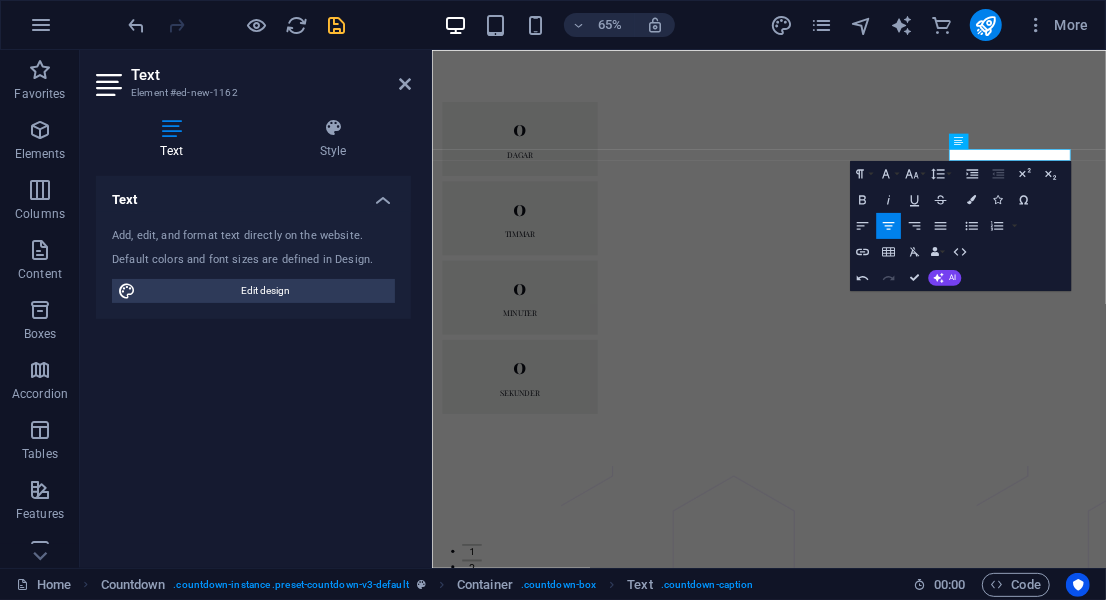 click at bounding box center [949, 1048] 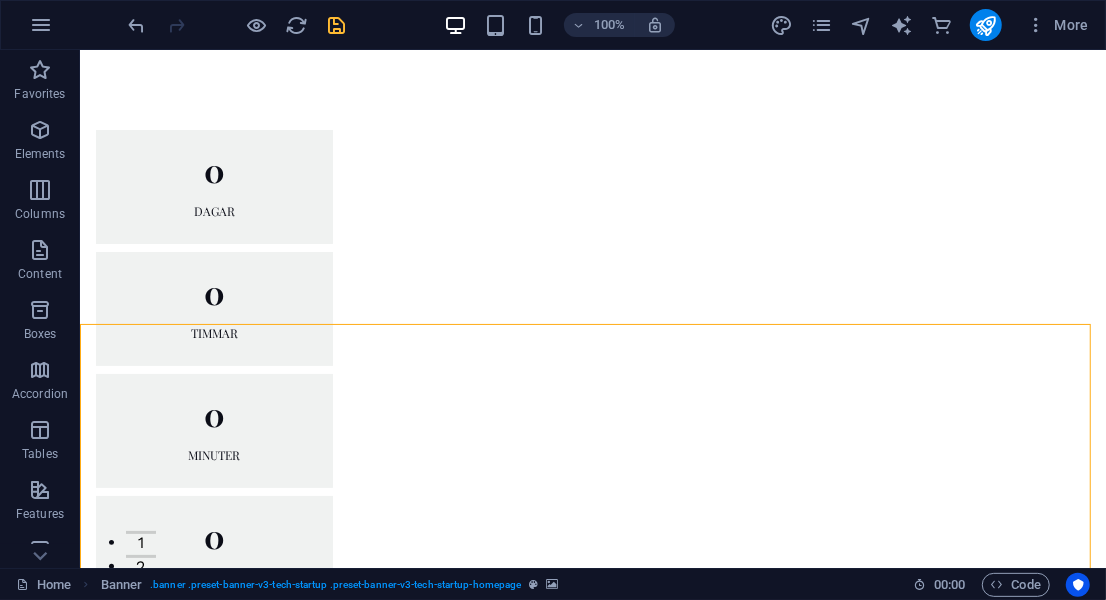 click at bounding box center (592, 922) 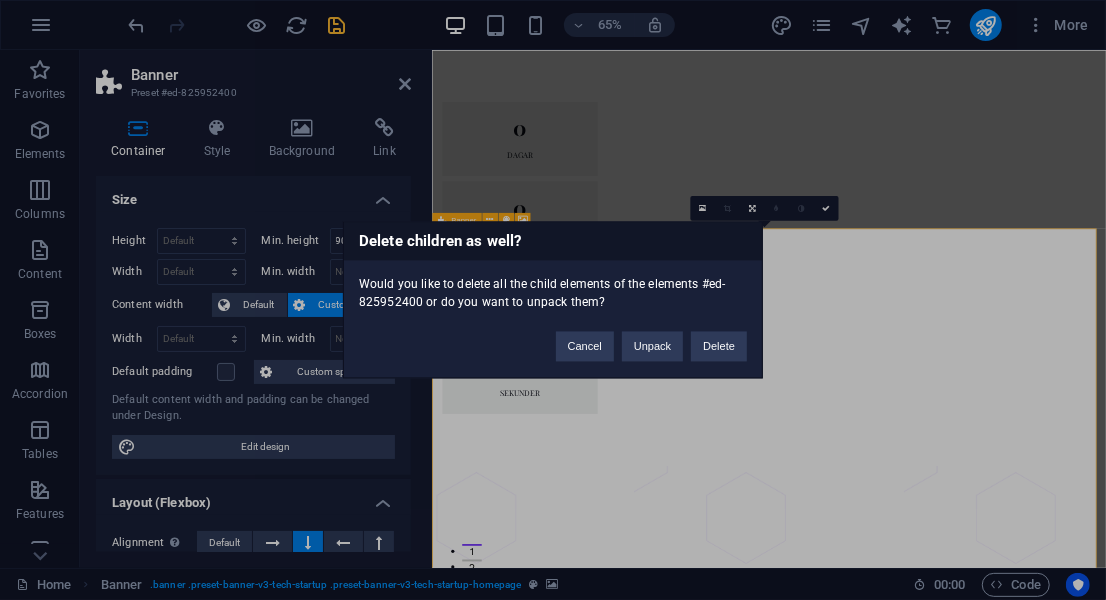 type 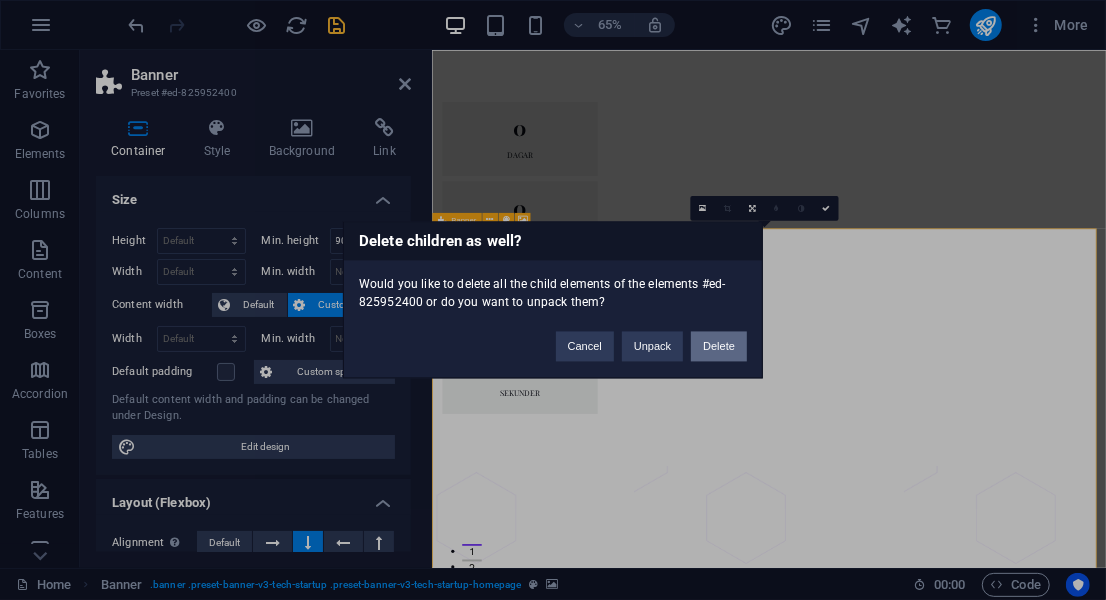 click on "Delete" at bounding box center (719, 347) 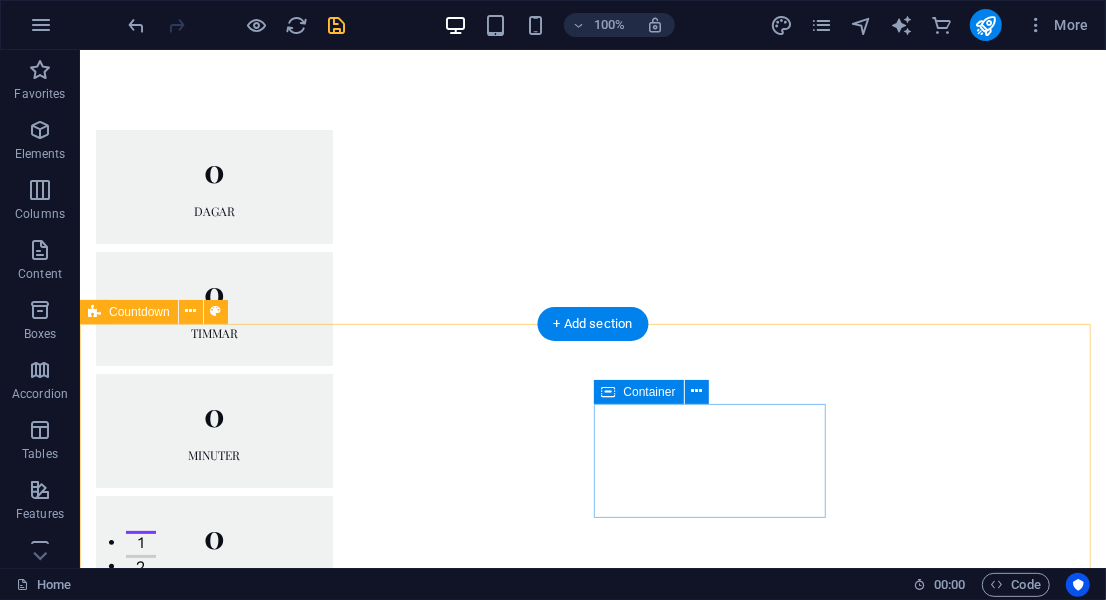 click on "0 Minutes" at bounding box center (213, 1070) 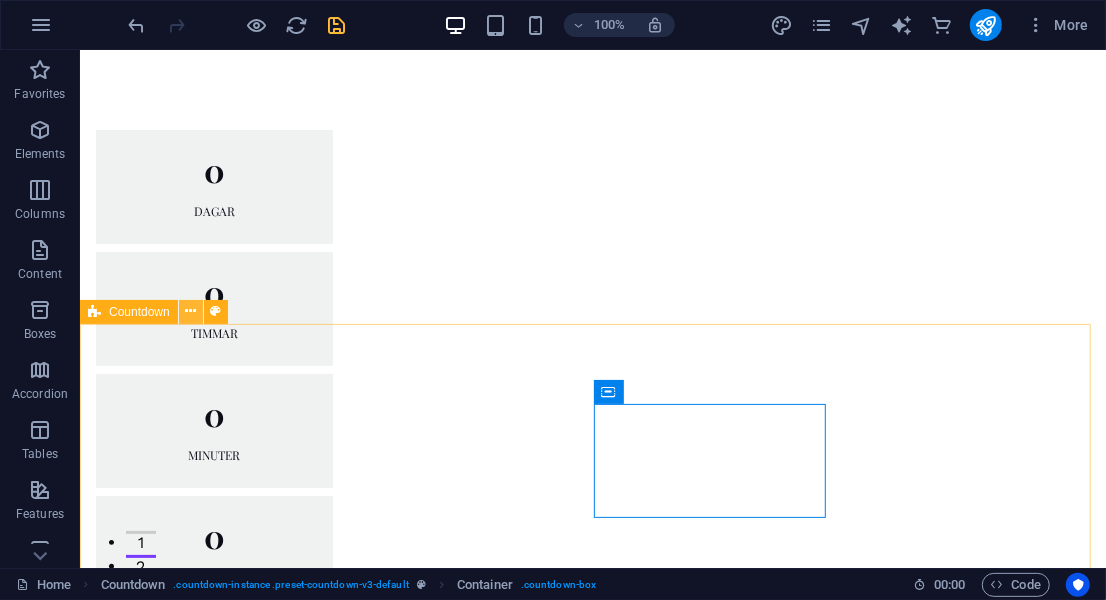 click at bounding box center (191, 312) 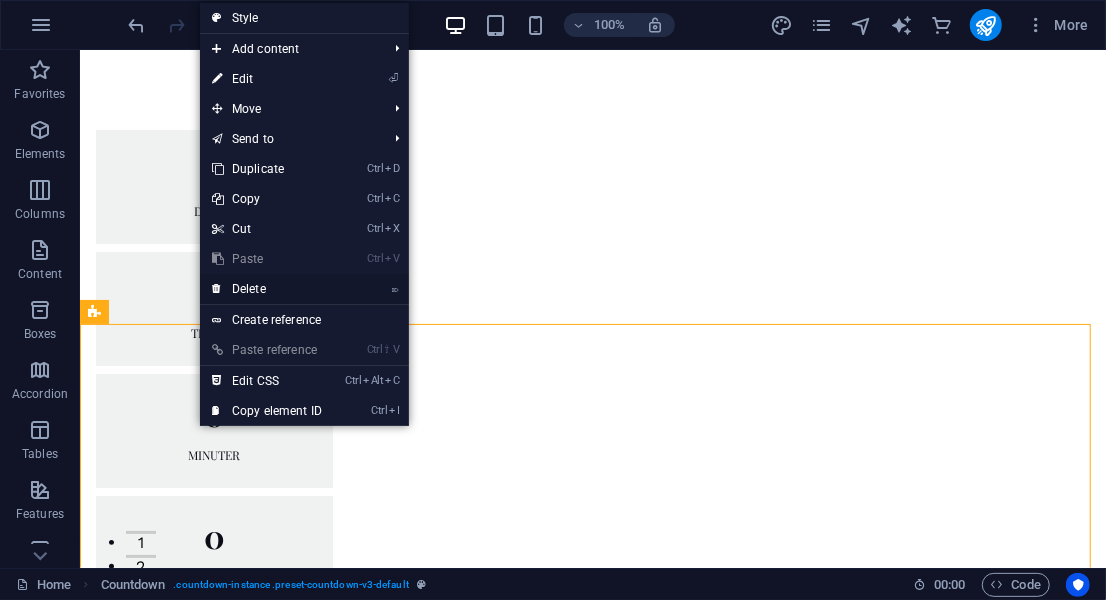 click on "⌦  Delete" at bounding box center (267, 289) 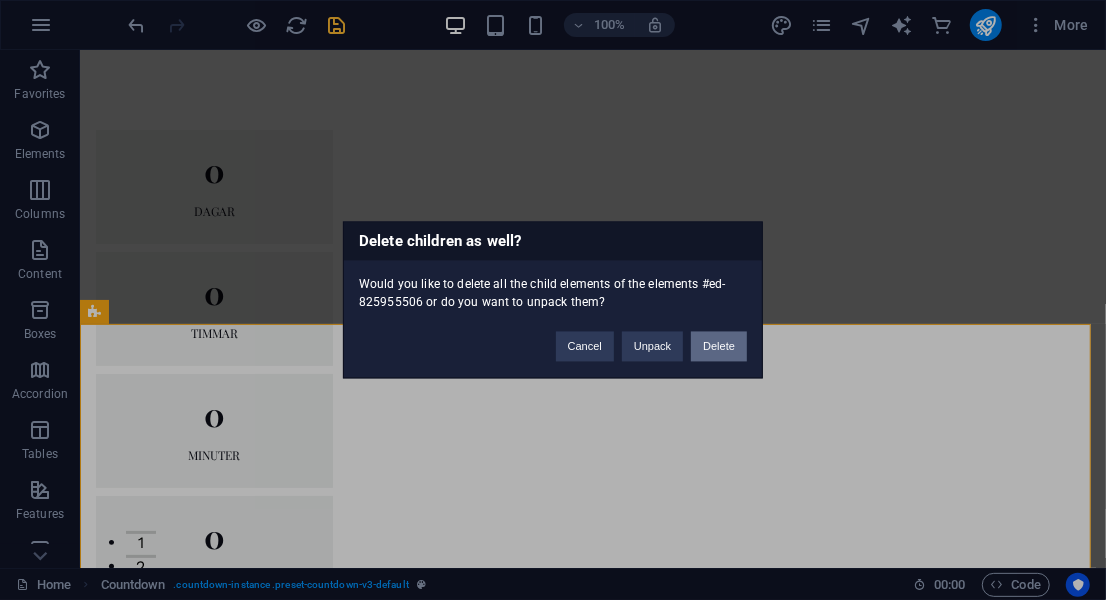 click on "Delete" at bounding box center (719, 347) 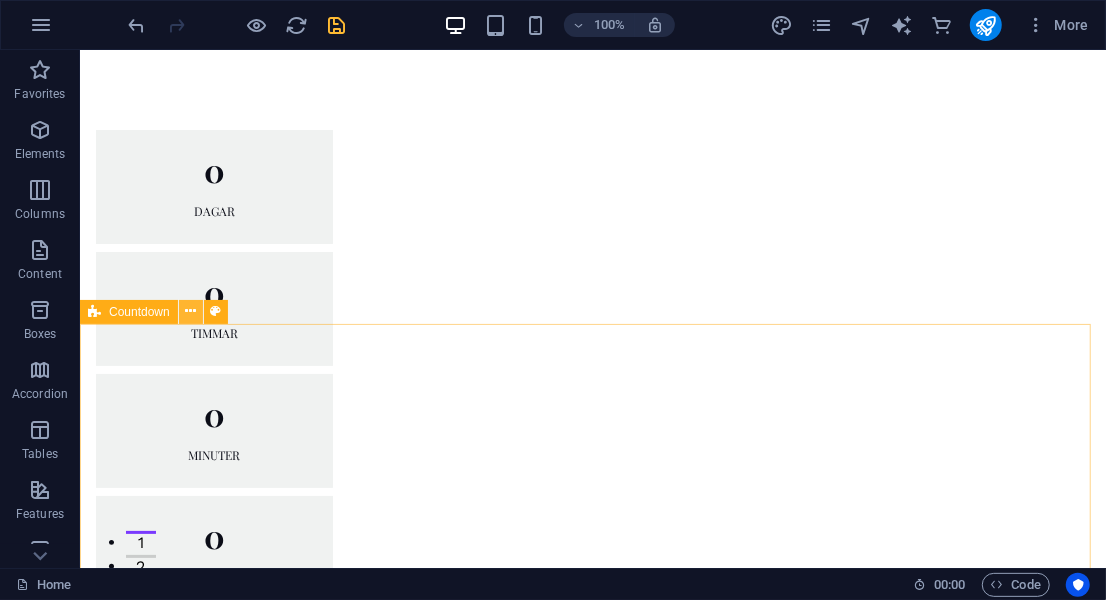 click at bounding box center (190, 311) 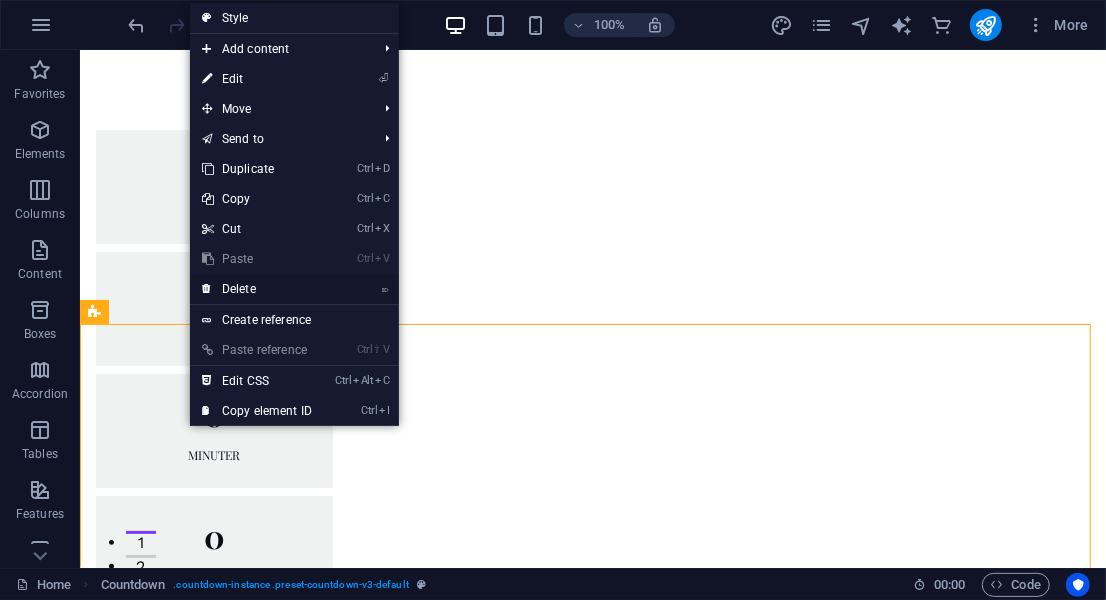 click on "⌦  Delete" at bounding box center (257, 289) 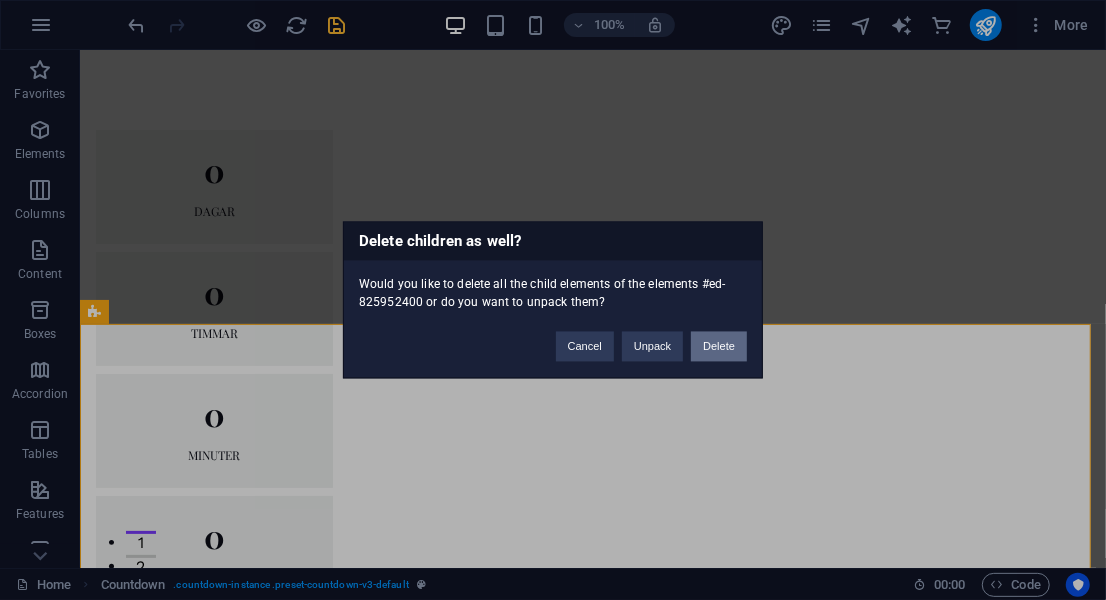 click on "Delete" at bounding box center [719, 347] 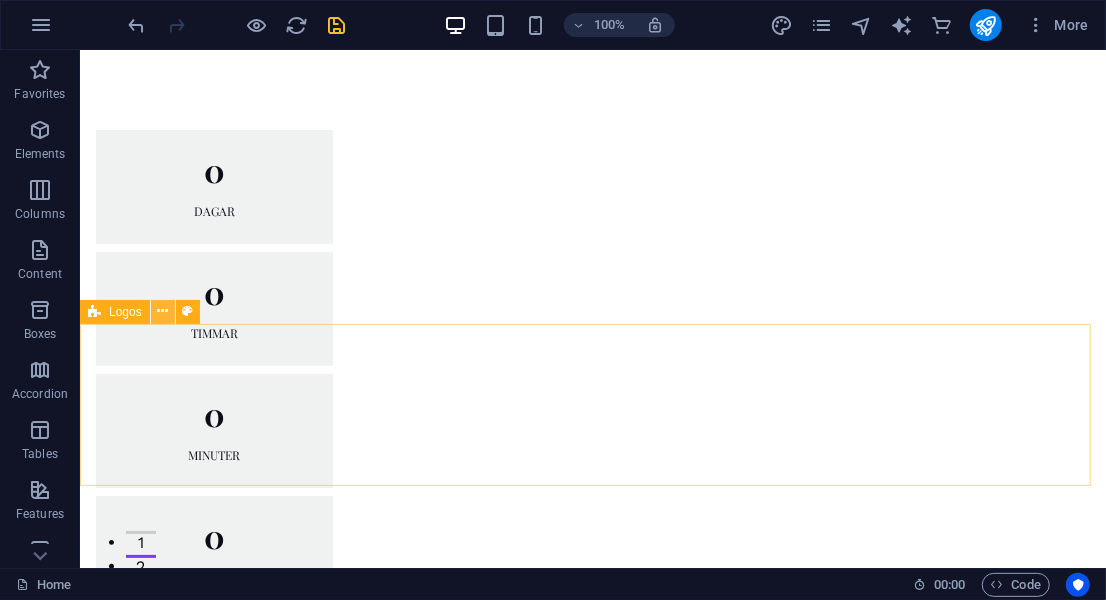 click at bounding box center [162, 311] 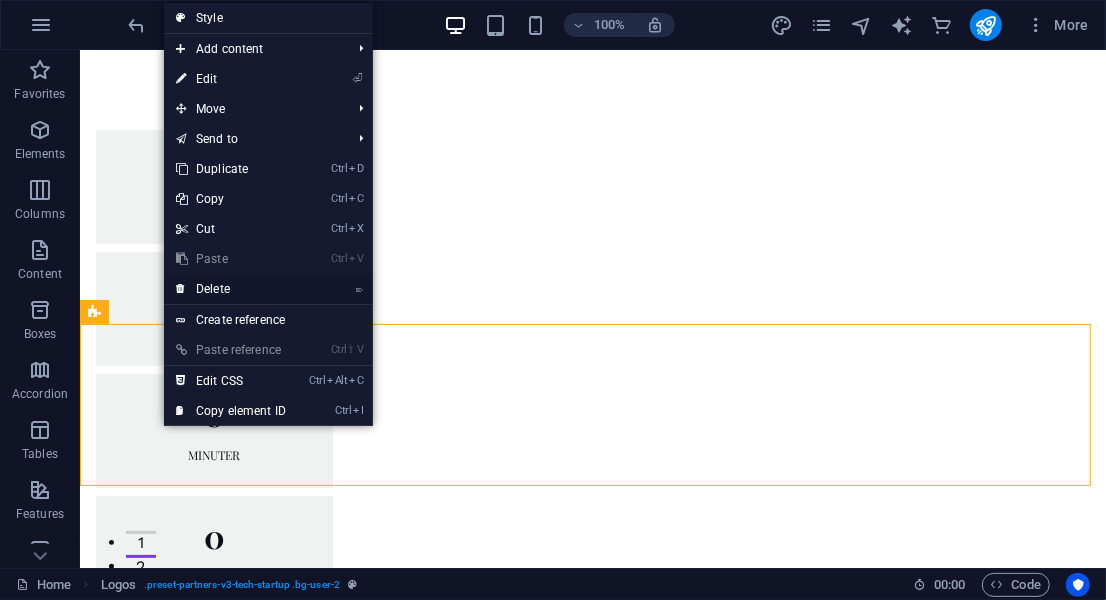 click on "⌦  Delete" at bounding box center (231, 289) 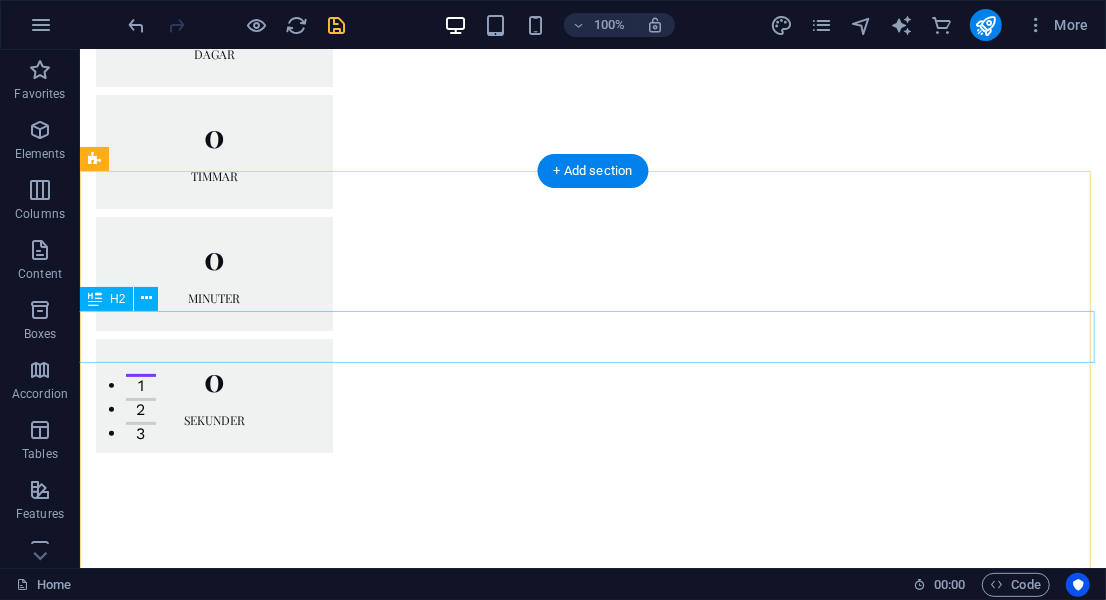 scroll, scrollTop: 157, scrollLeft: 0, axis: vertical 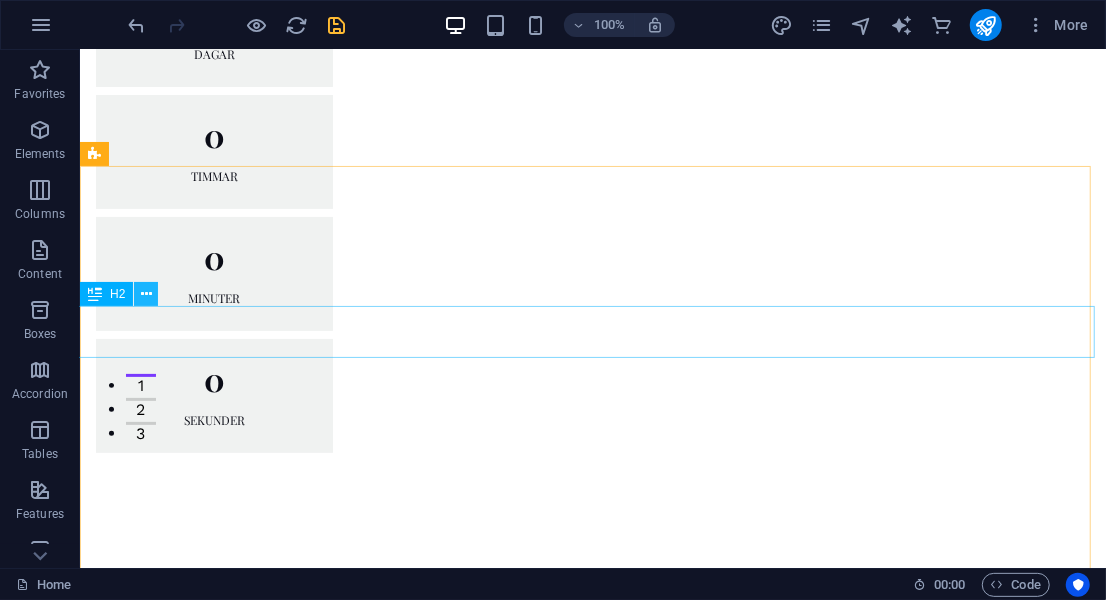 click at bounding box center (146, 294) 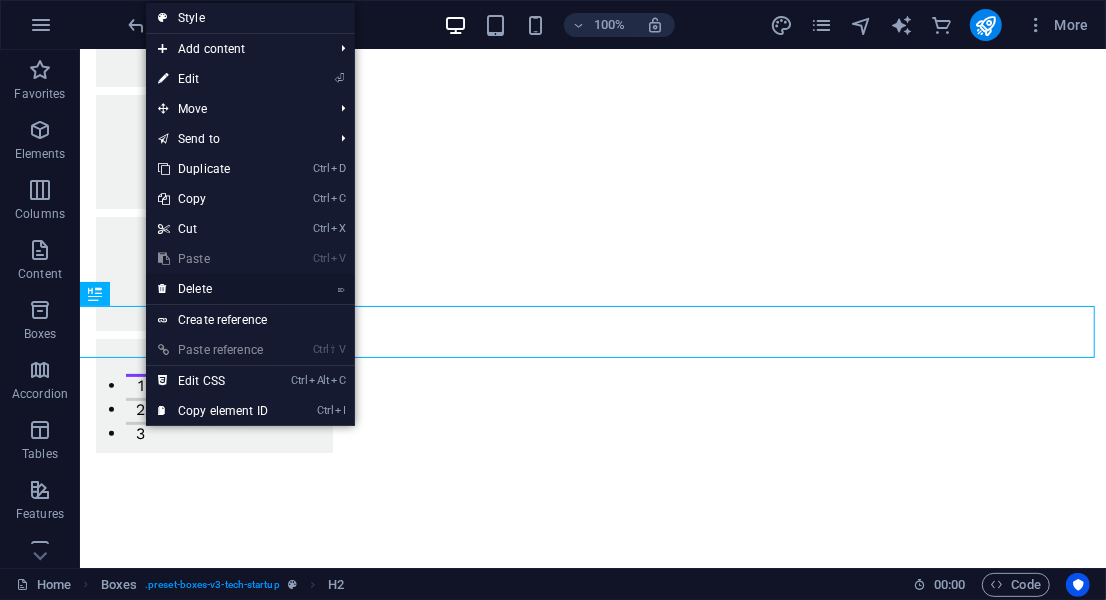 click on "⌦  Delete" at bounding box center (213, 289) 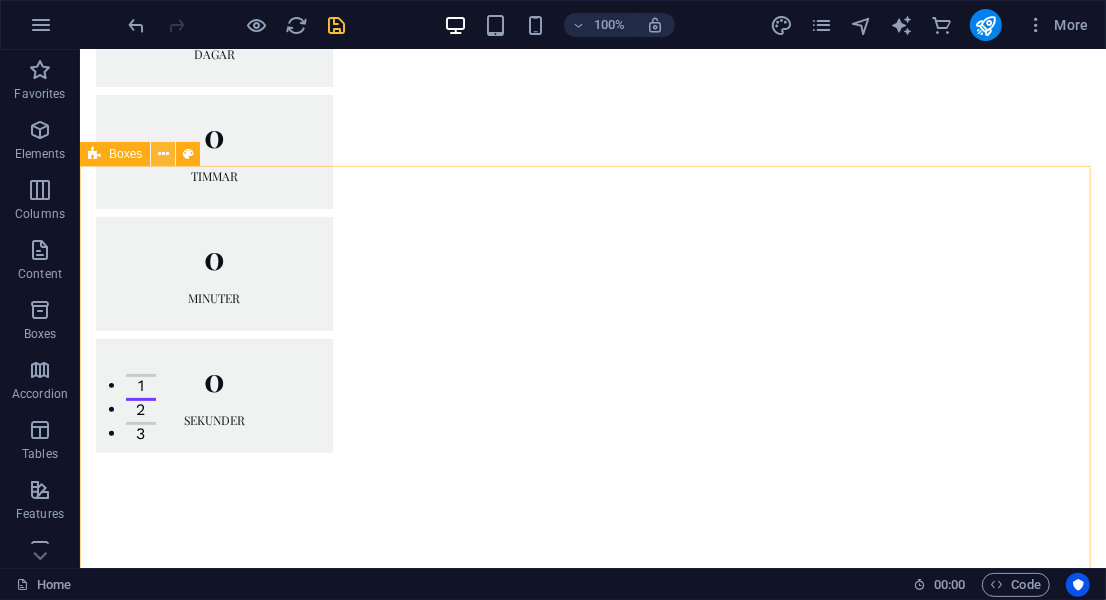 click at bounding box center (163, 154) 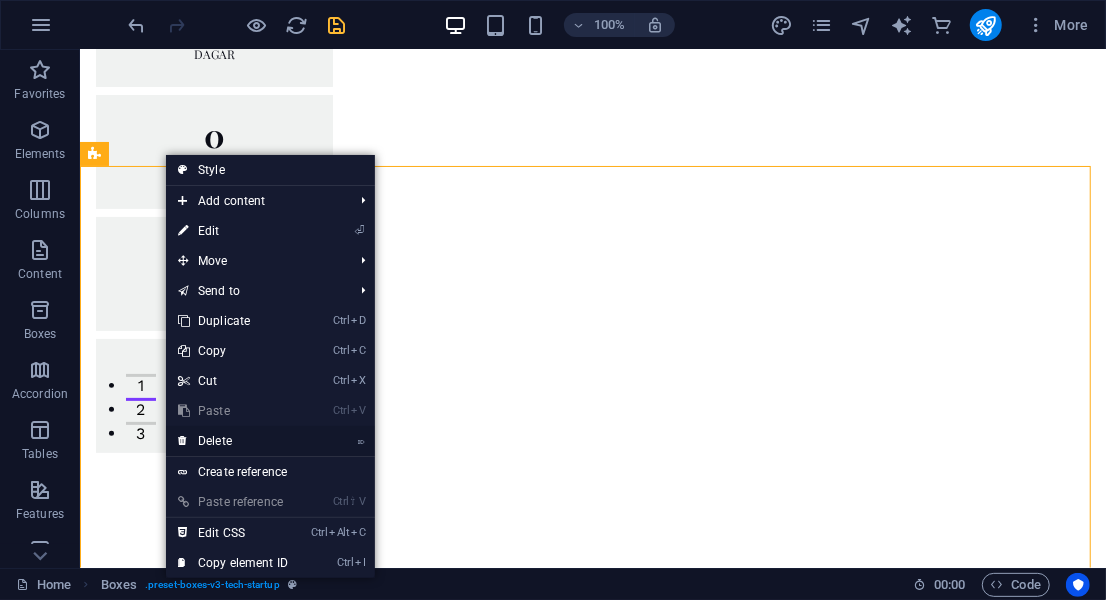 click on "⌦  Delete" at bounding box center [233, 441] 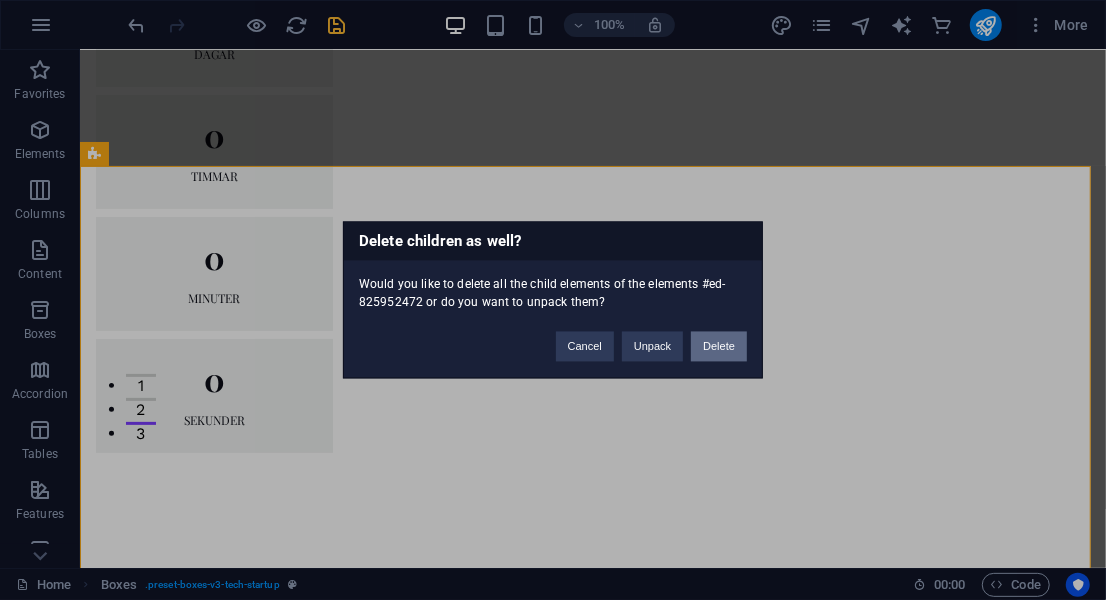 click on "Delete" at bounding box center [719, 347] 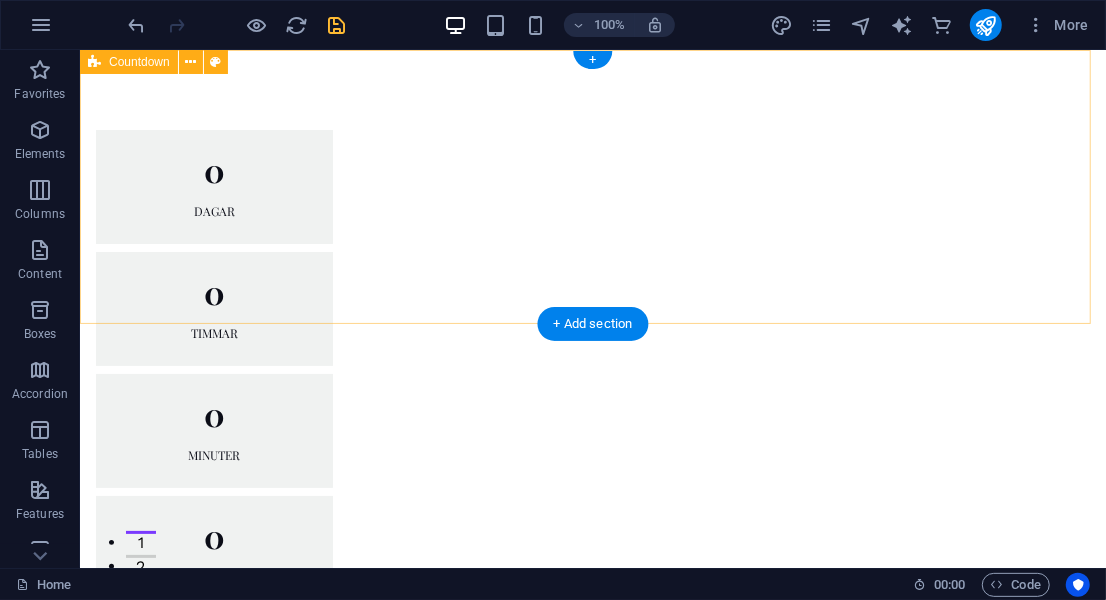 scroll, scrollTop: 0, scrollLeft: 0, axis: both 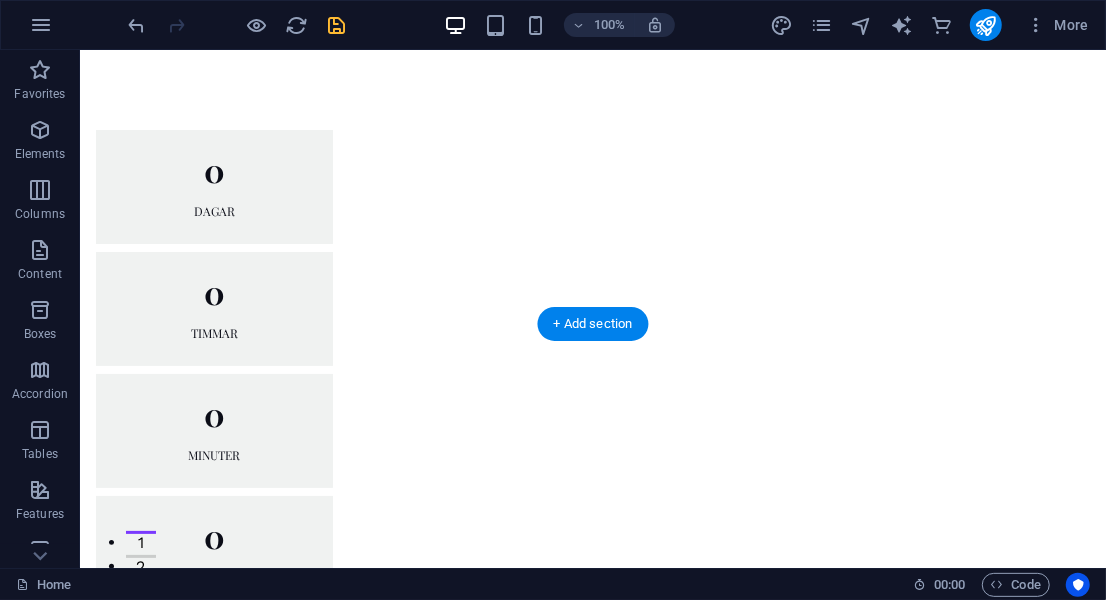 click at bounding box center [592, 992] 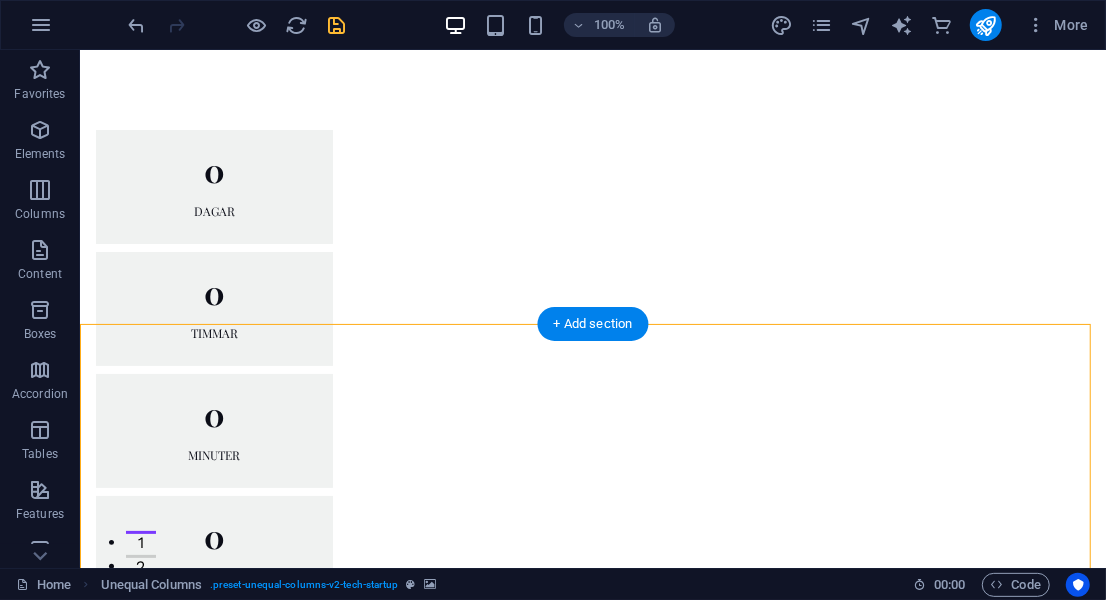 click at bounding box center (592, 992) 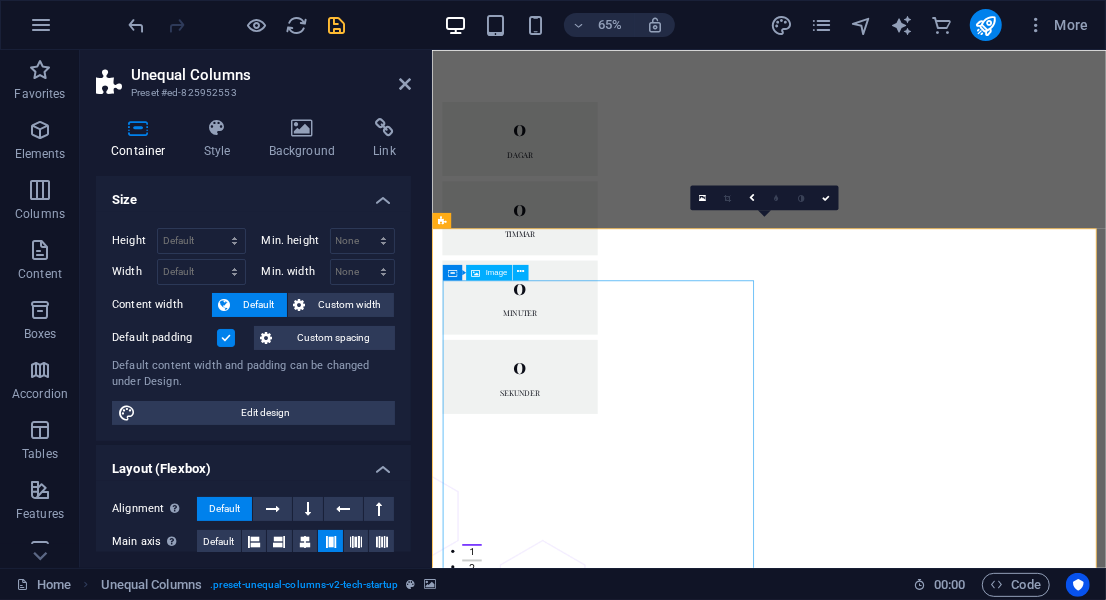 click at bounding box center [949, 1599] 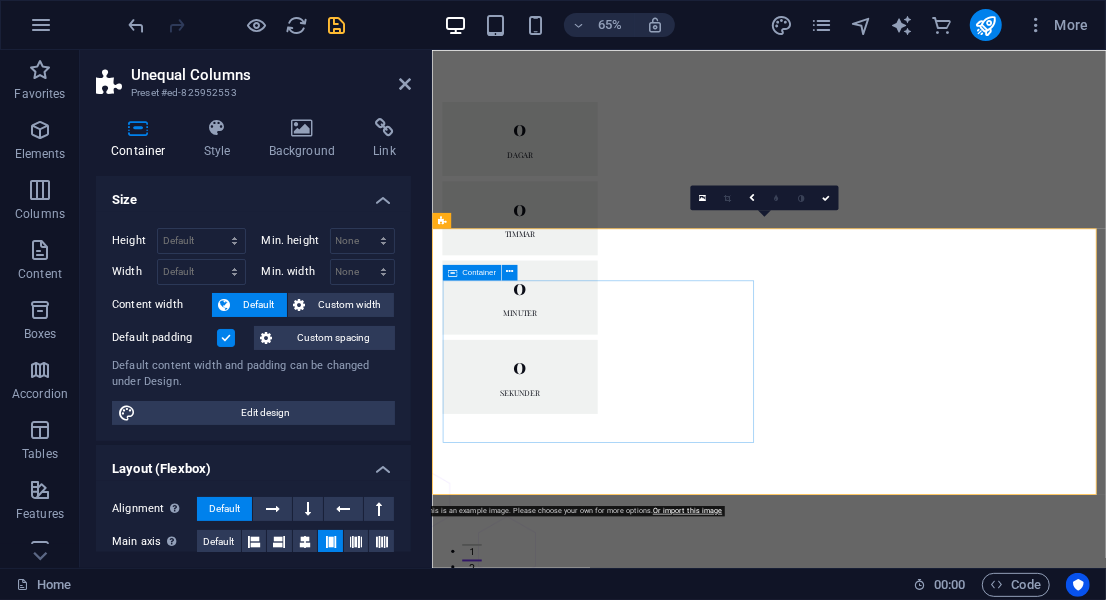 click on "Drop content here or  Add elements  Paste clipboard" at bounding box center [949, 1251] 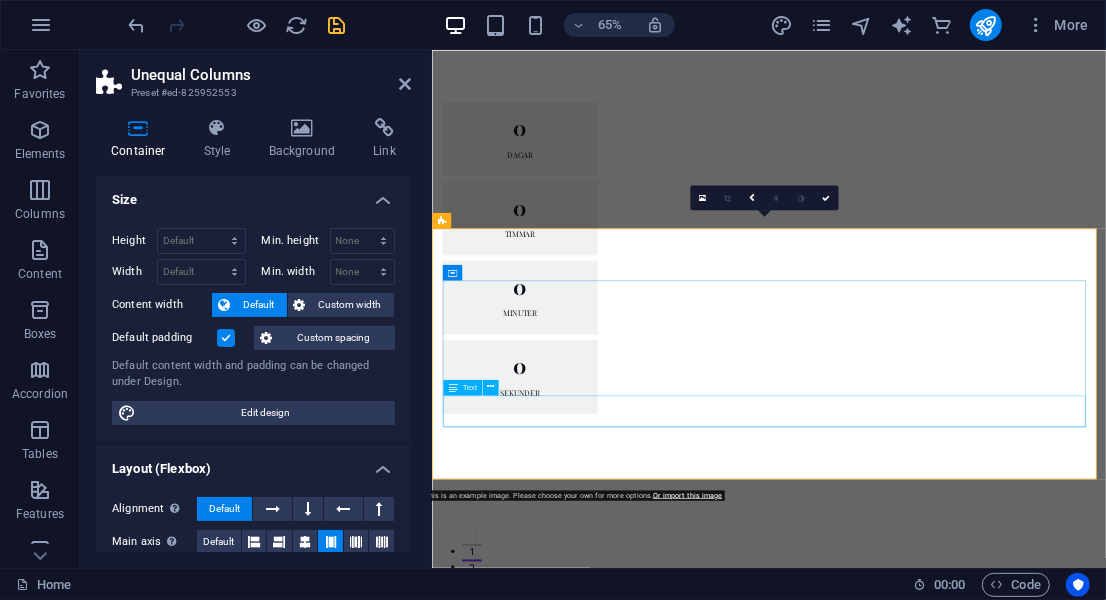 click on "Quia sed quod fuga tempora. Officiis voluptas asperiores numquam. Velit occaecati et et blanditiis ab placeat qui. Caecati et et blanditiis ab placeat qui." at bounding box center (949, 1305) 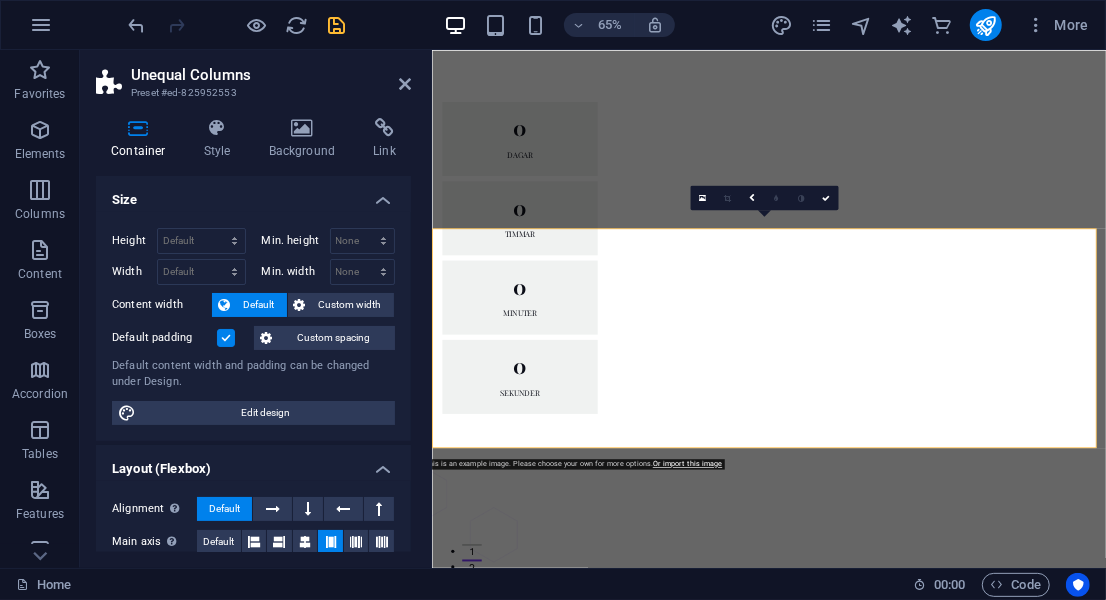 click at bounding box center [949, 859] 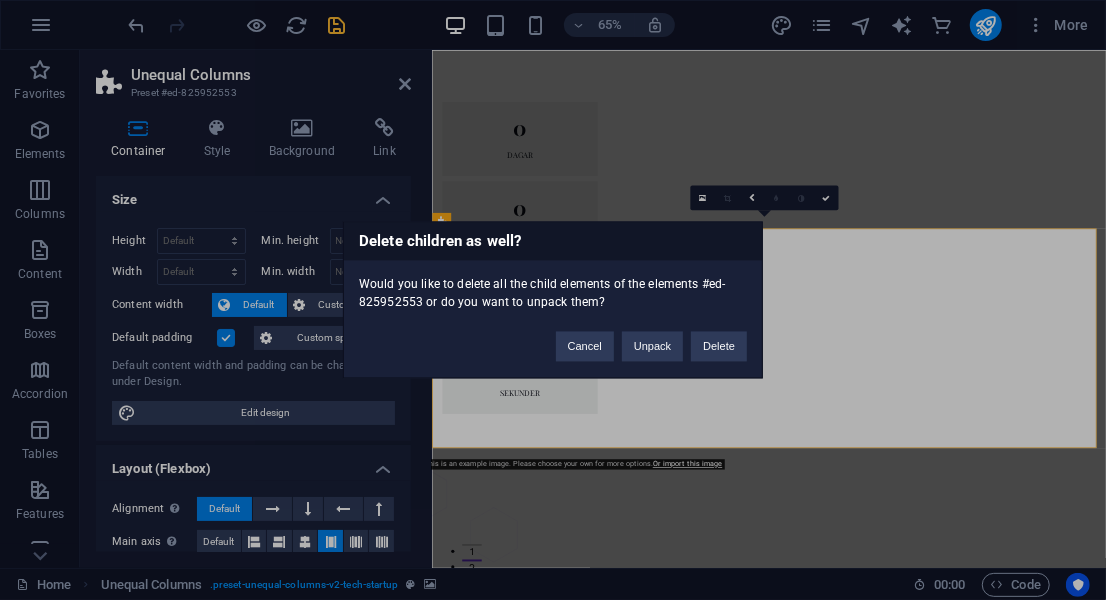 type 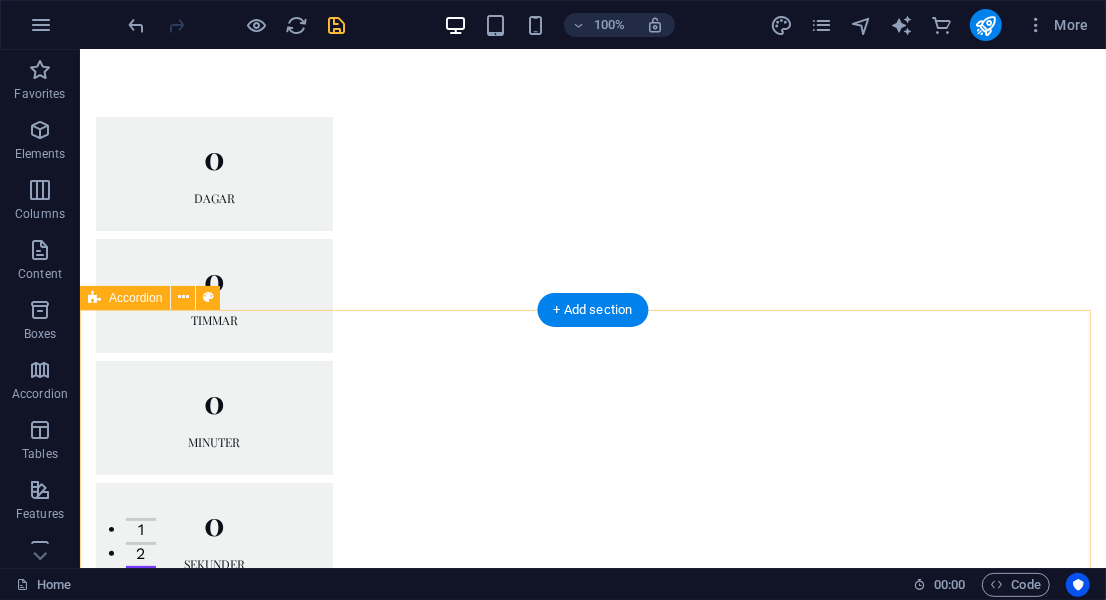 scroll, scrollTop: 14, scrollLeft: 0, axis: vertical 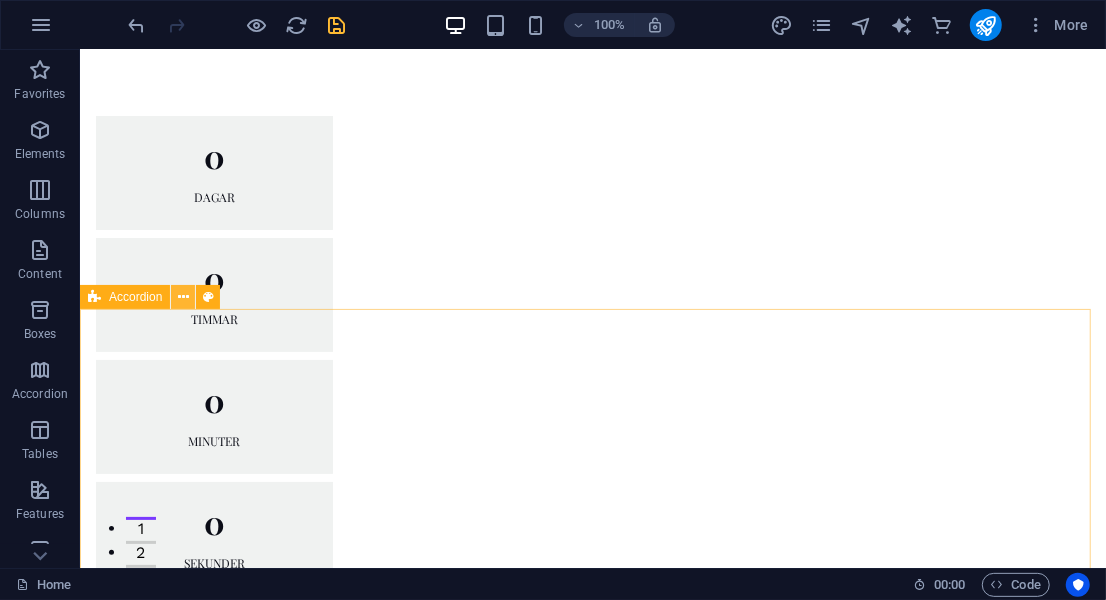 click at bounding box center (183, 297) 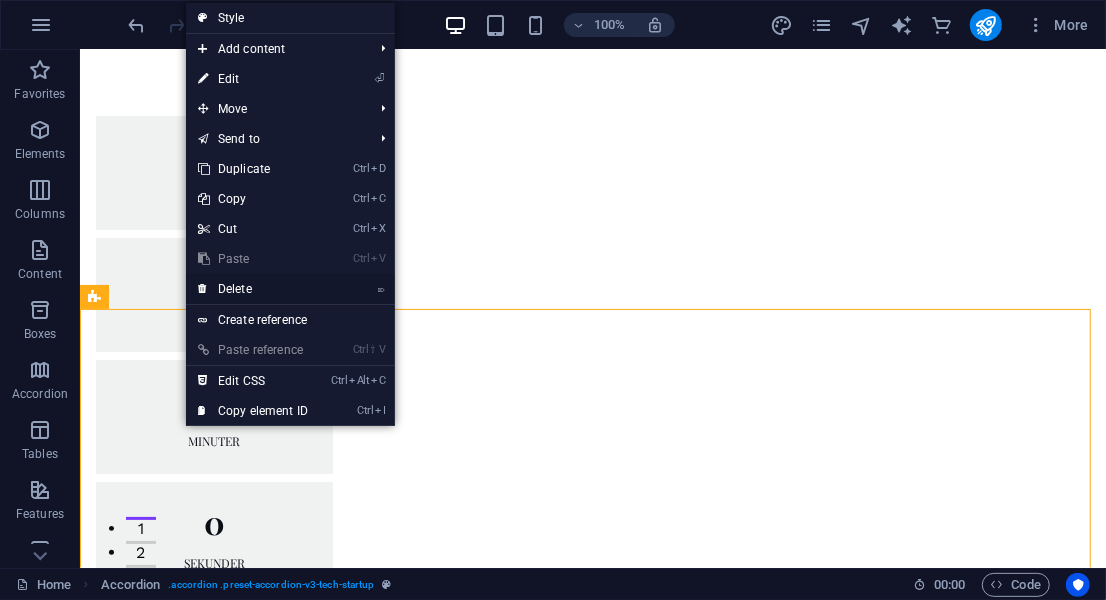 click on "⌦  Delete" at bounding box center [253, 289] 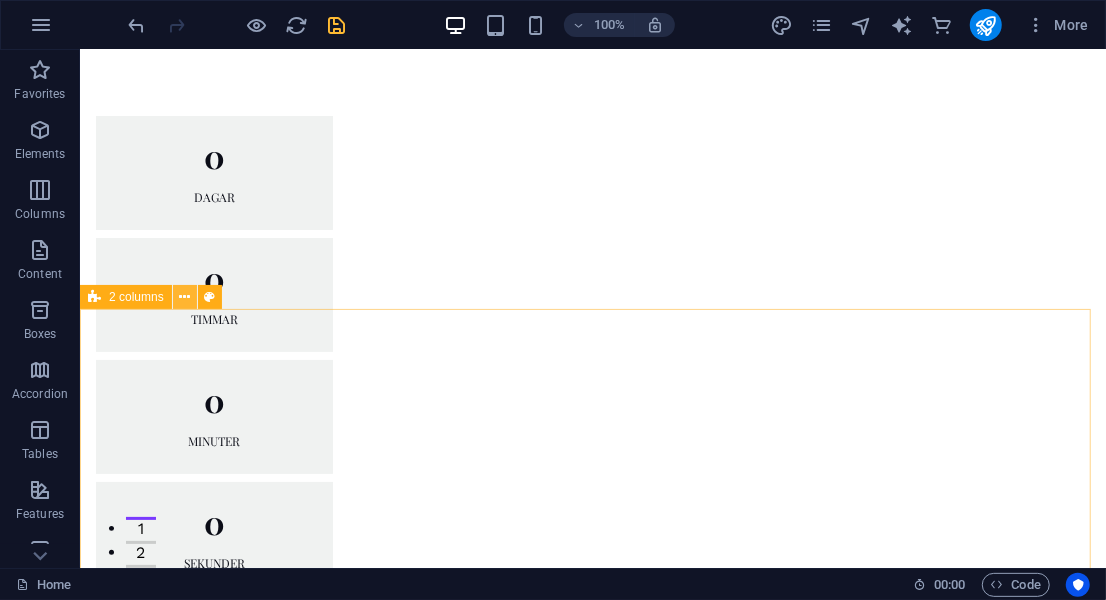 click at bounding box center [184, 297] 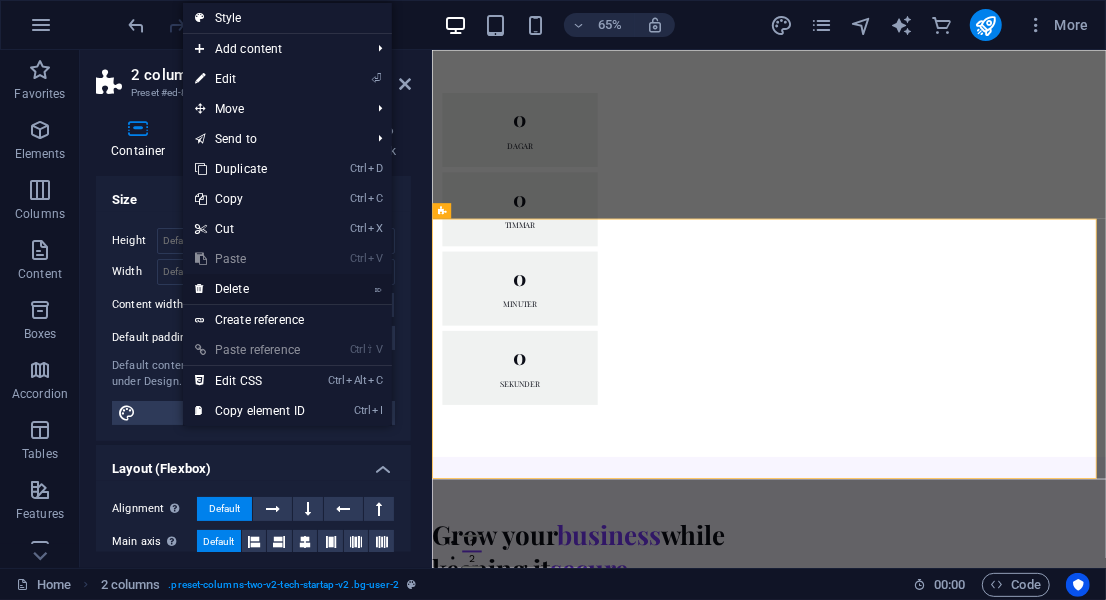 click on "⌦  Delete" at bounding box center (250, 289) 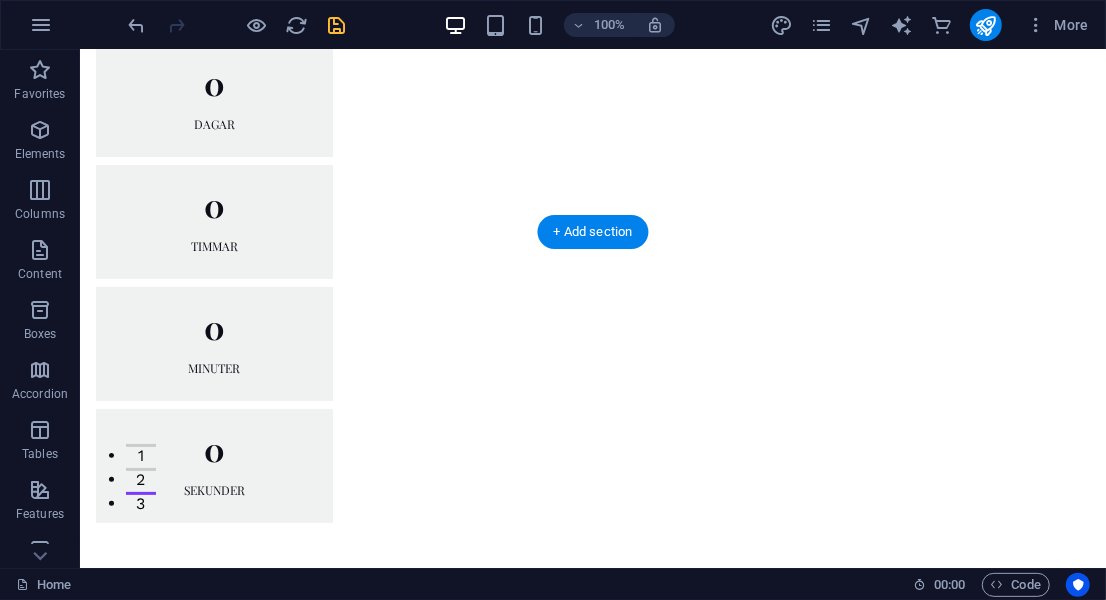 scroll, scrollTop: 85, scrollLeft: 0, axis: vertical 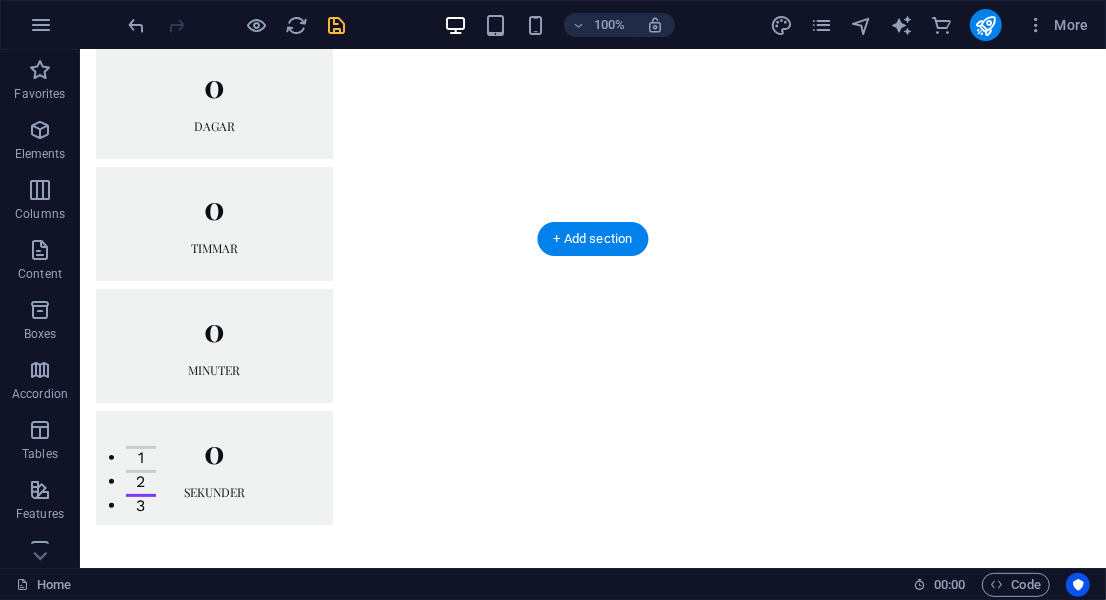 click at bounding box center (592, 933) 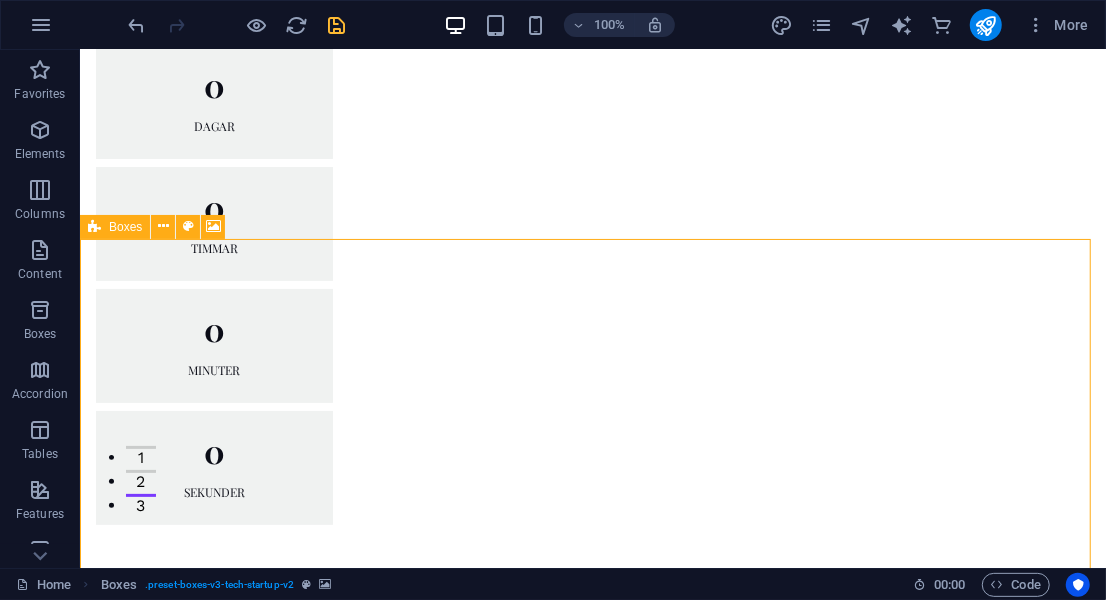 click at bounding box center (94, 227) 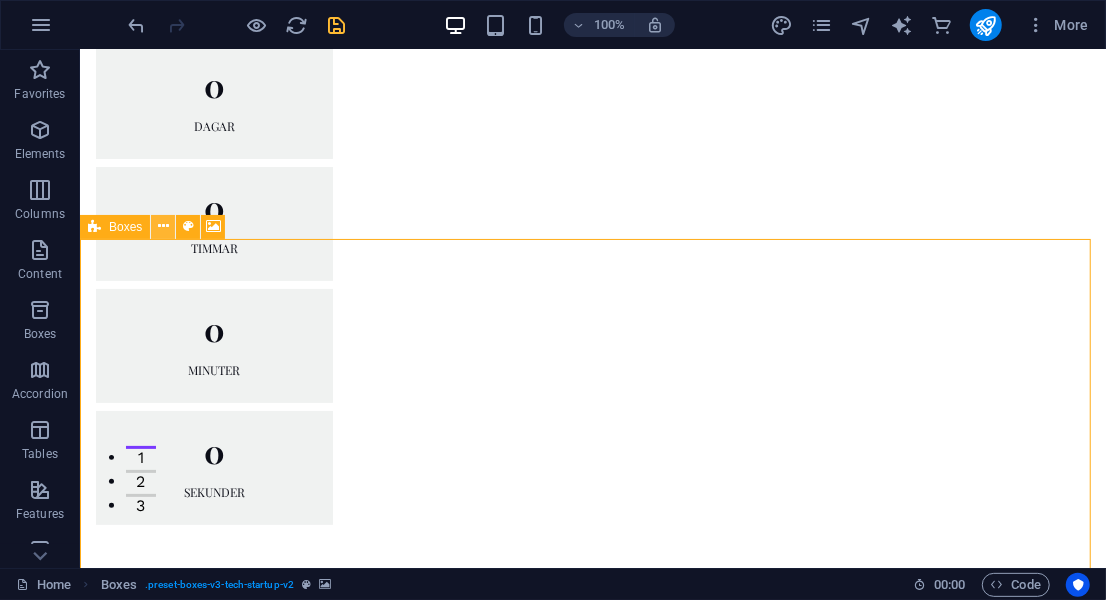 click at bounding box center (163, 226) 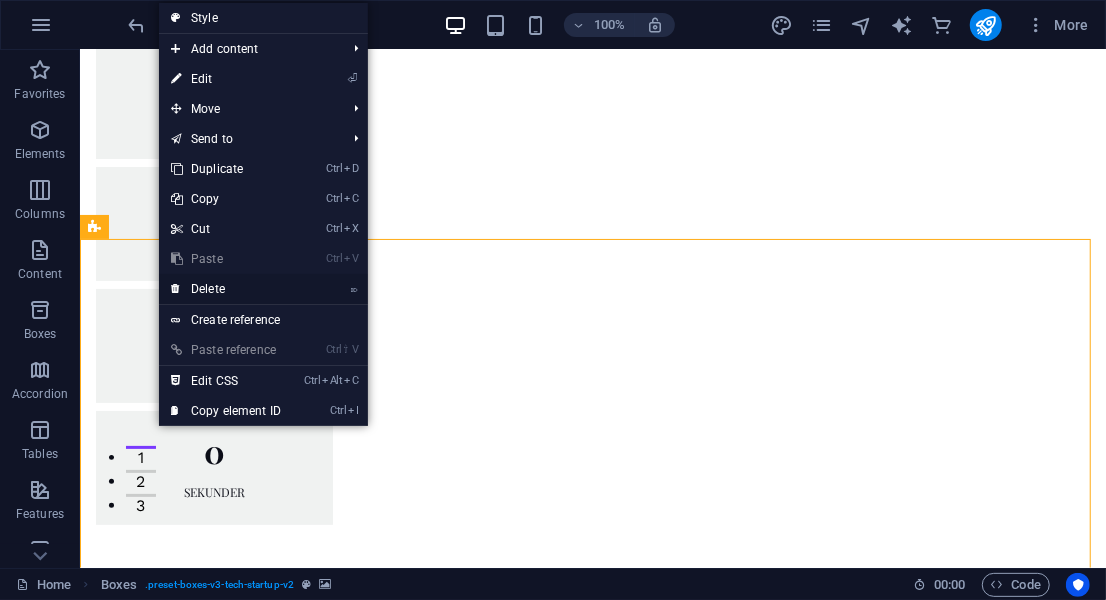 click on "⌦  Delete" at bounding box center (226, 289) 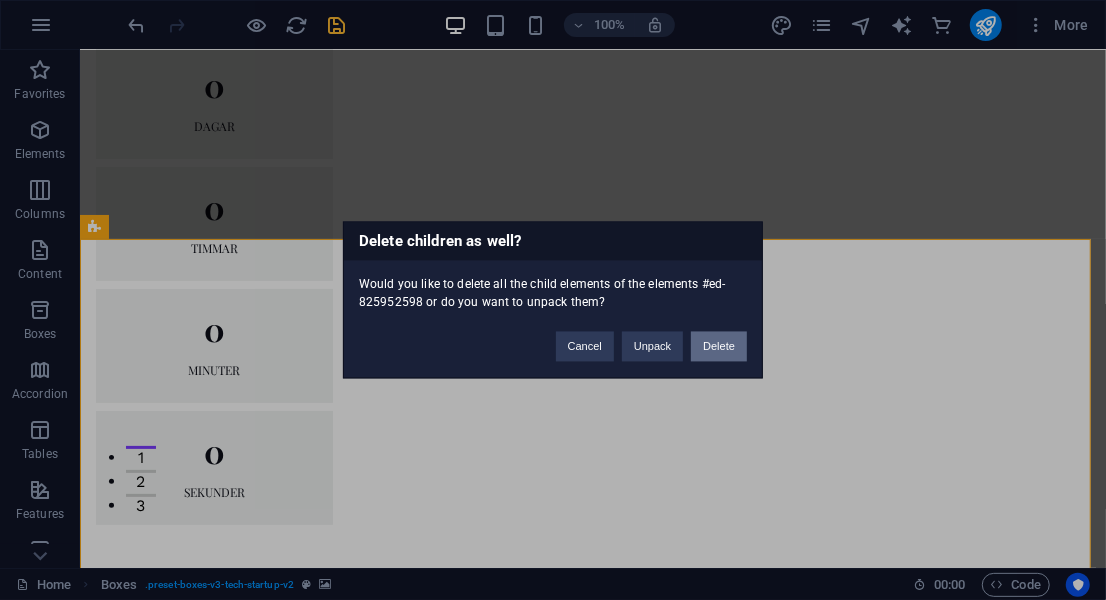 click on "Delete" at bounding box center (719, 347) 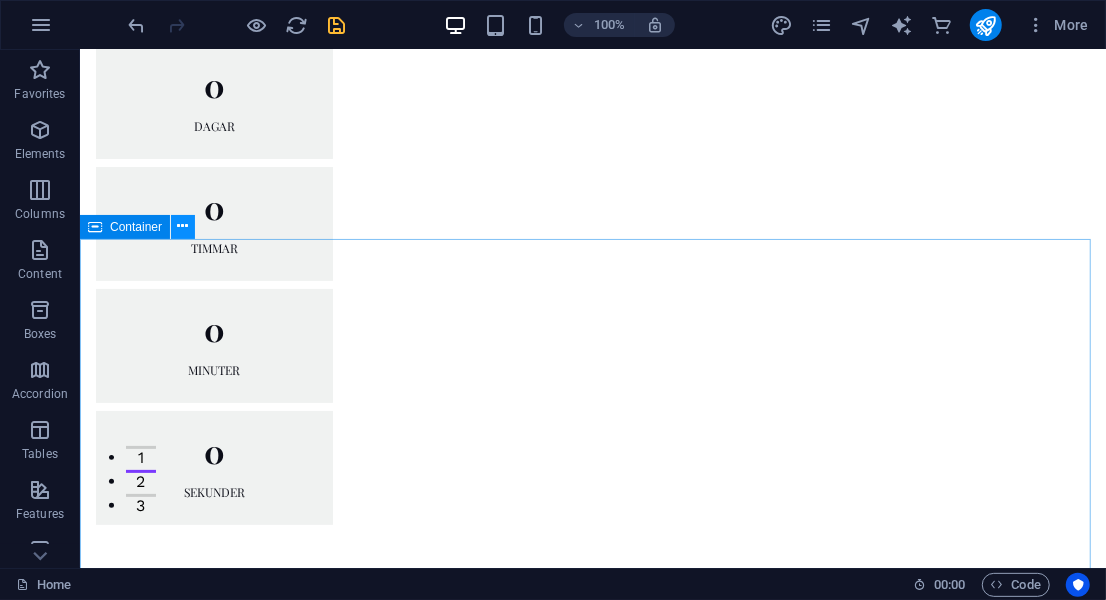 click at bounding box center (183, 227) 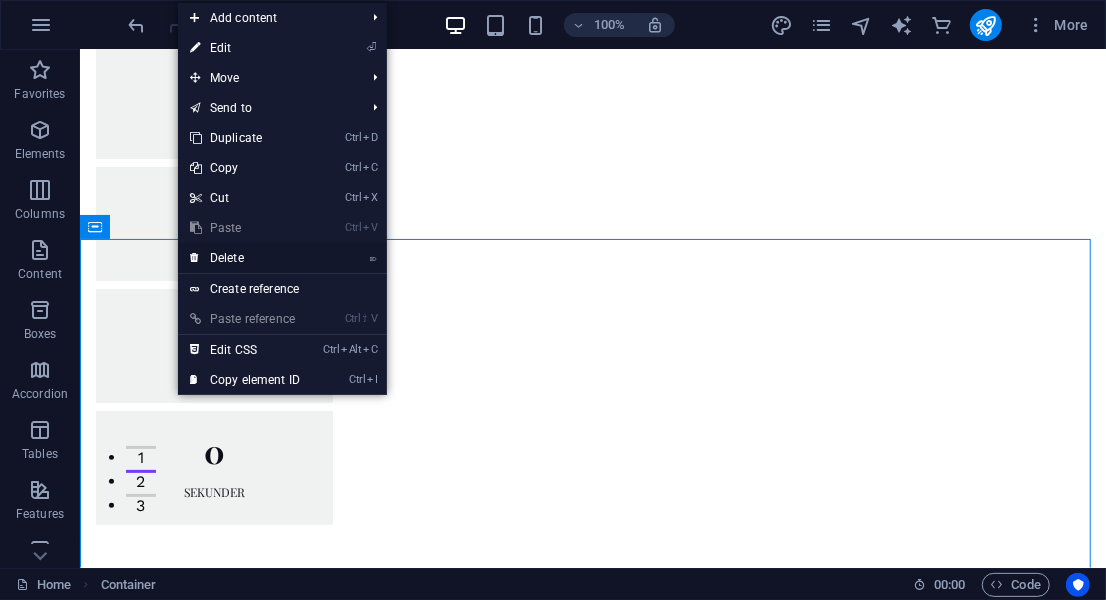 click on "⌦  Delete" at bounding box center [245, 258] 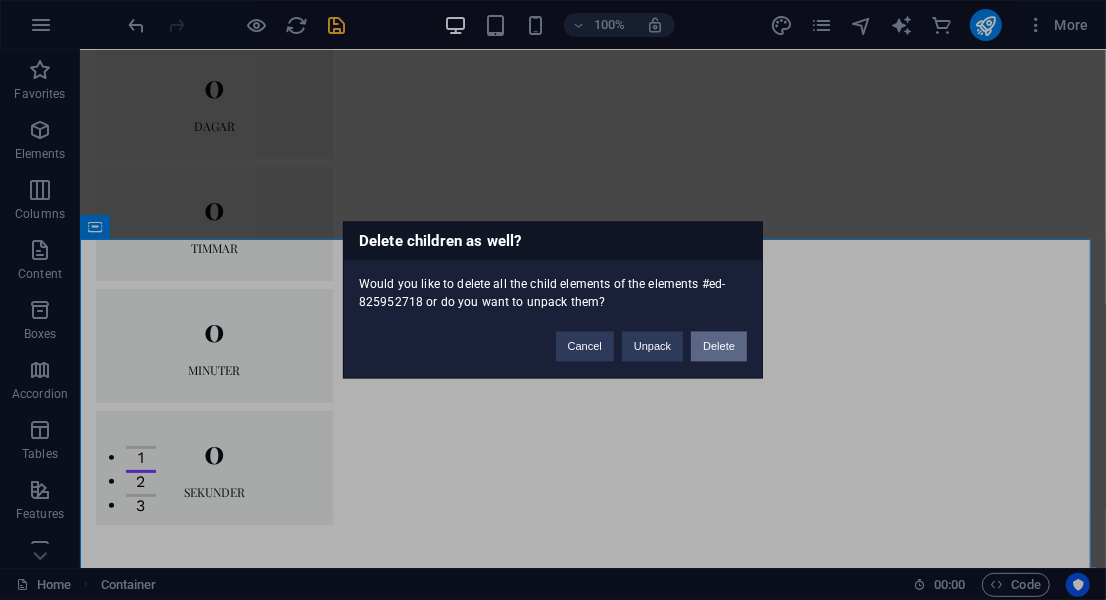 click on "Delete" at bounding box center [719, 347] 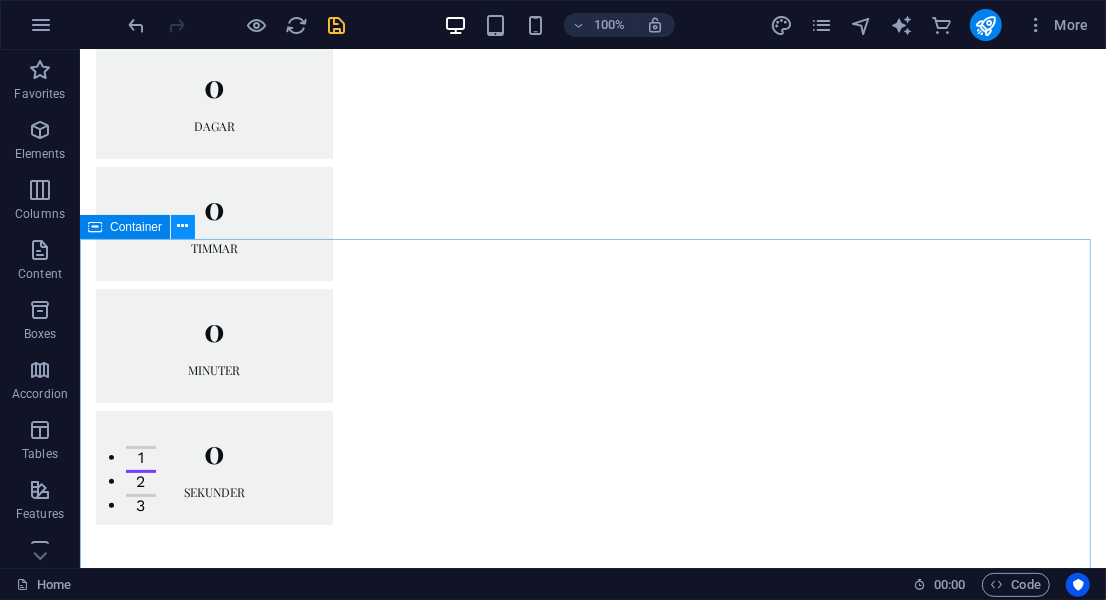 click at bounding box center (183, 226) 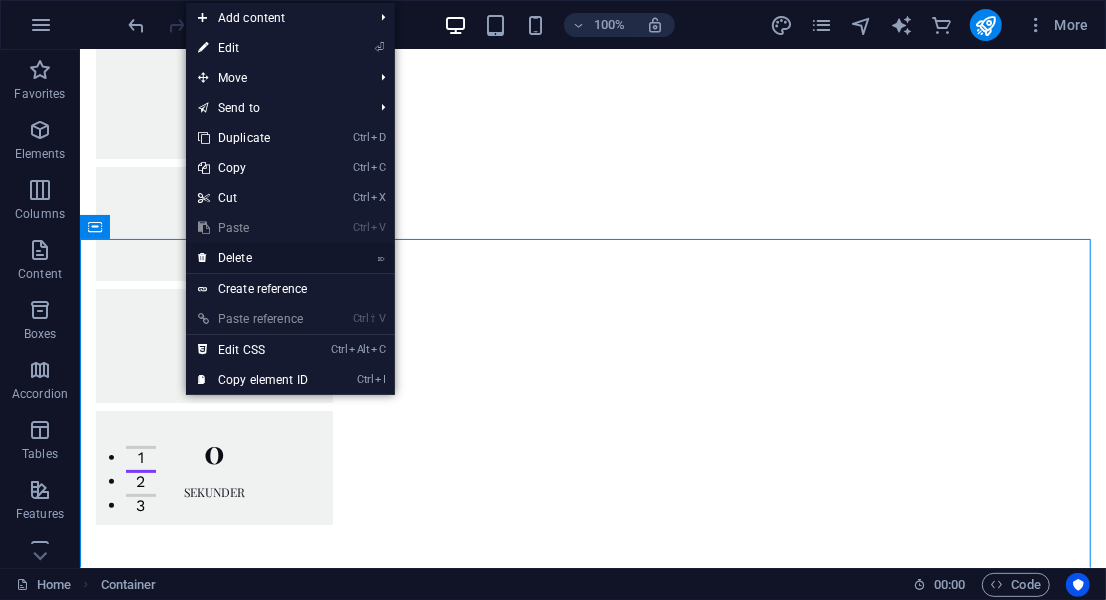 click on "⌦  Delete" at bounding box center (253, 258) 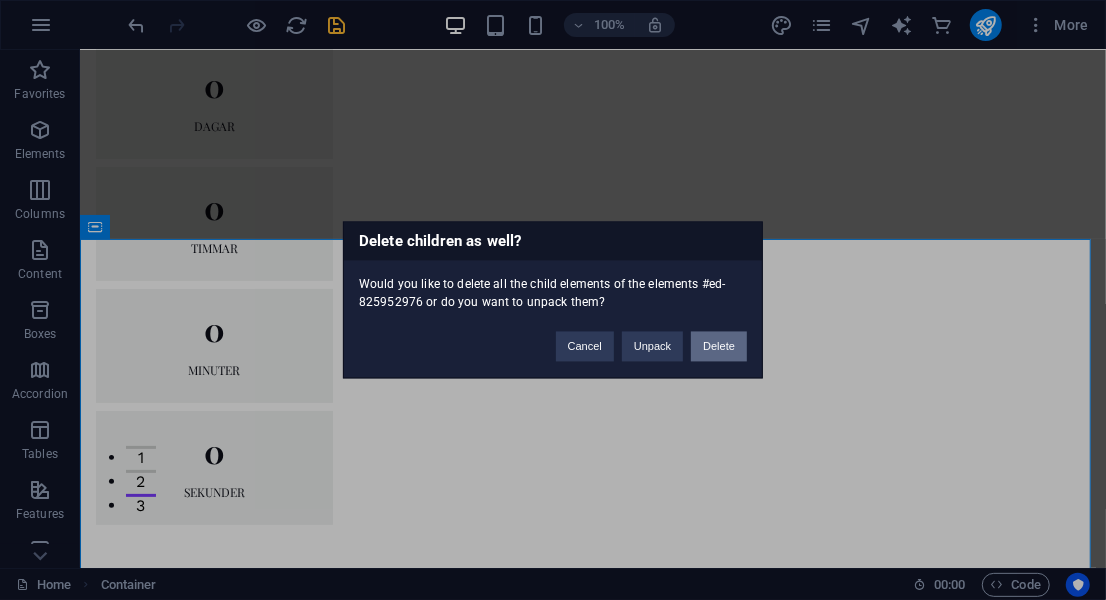 click on "Delete" at bounding box center (719, 347) 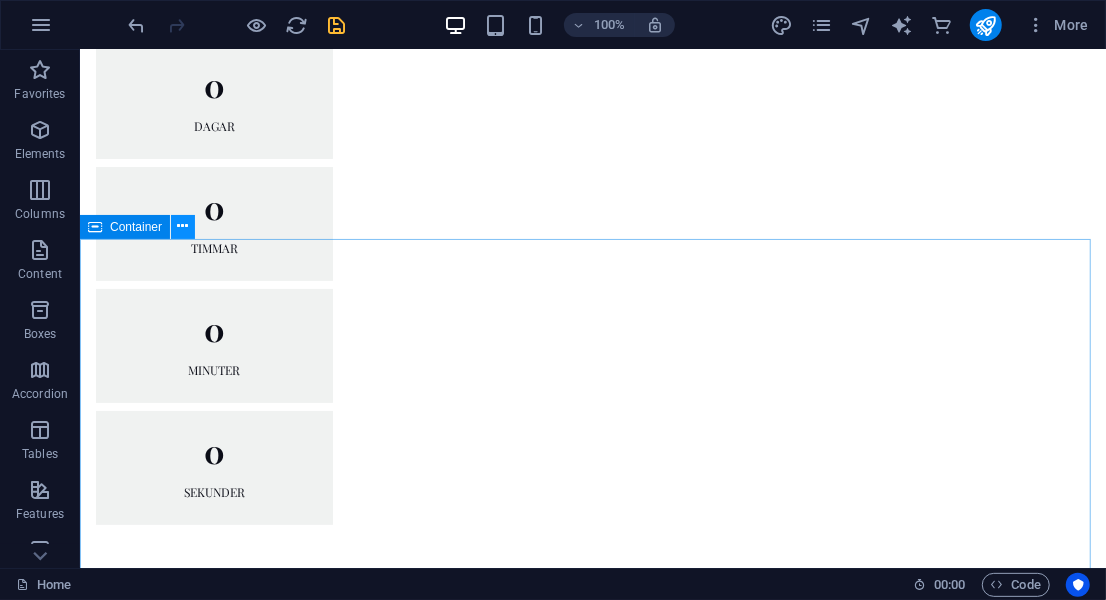 click at bounding box center [183, 226] 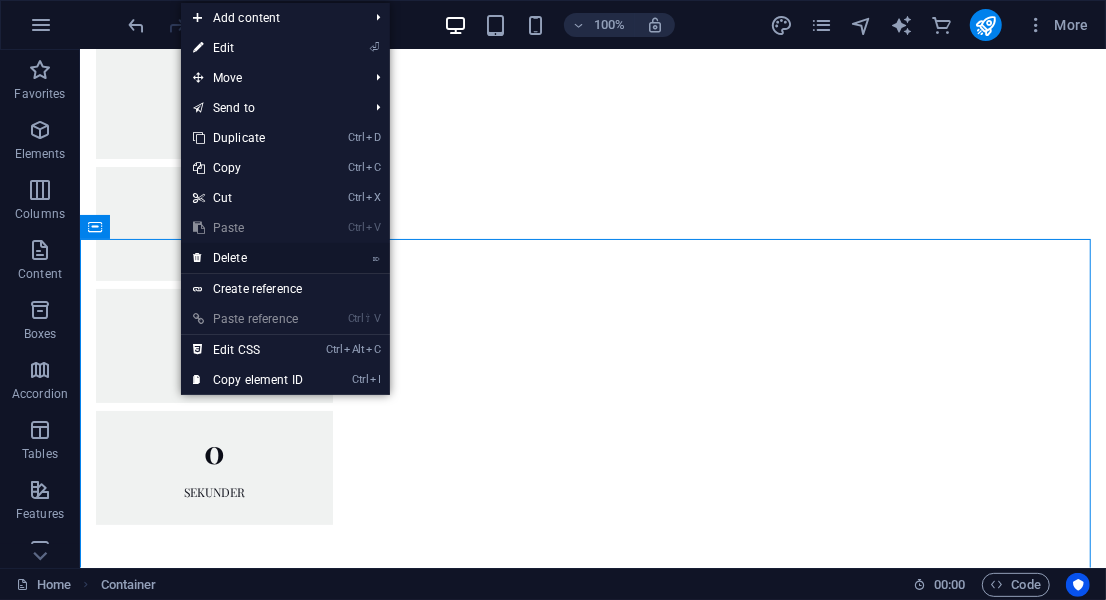 click on "⌦  Delete" at bounding box center (248, 258) 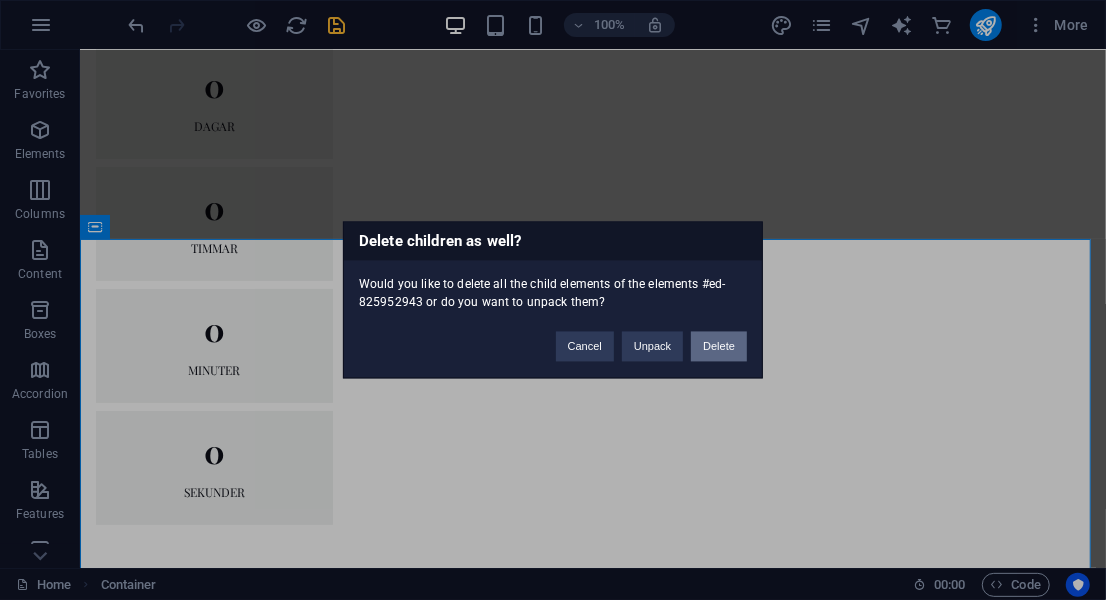 click on "Delete" at bounding box center (719, 347) 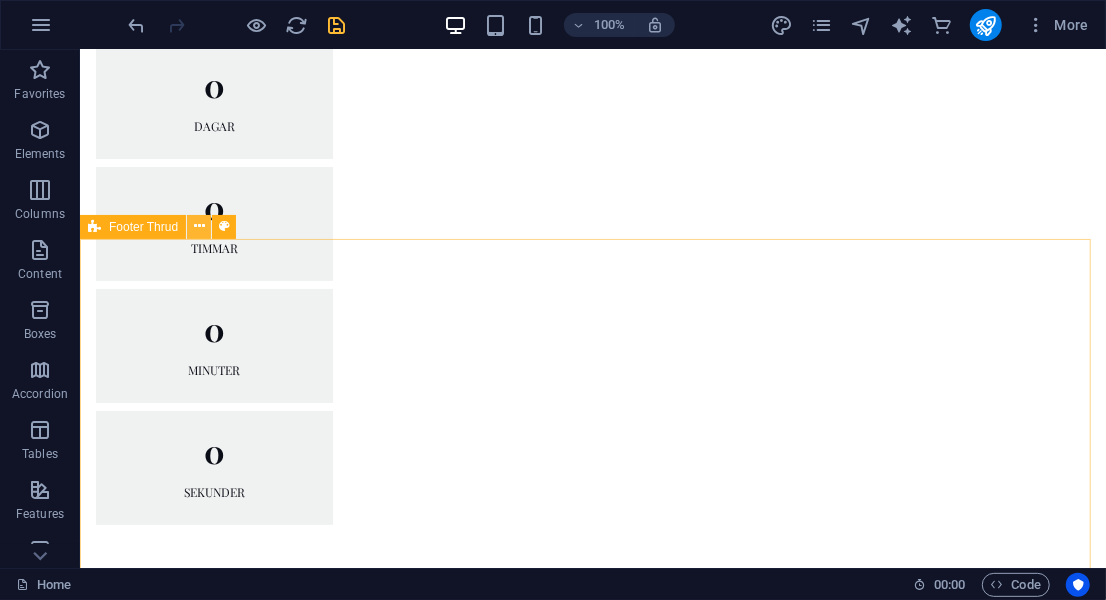 click at bounding box center [199, 226] 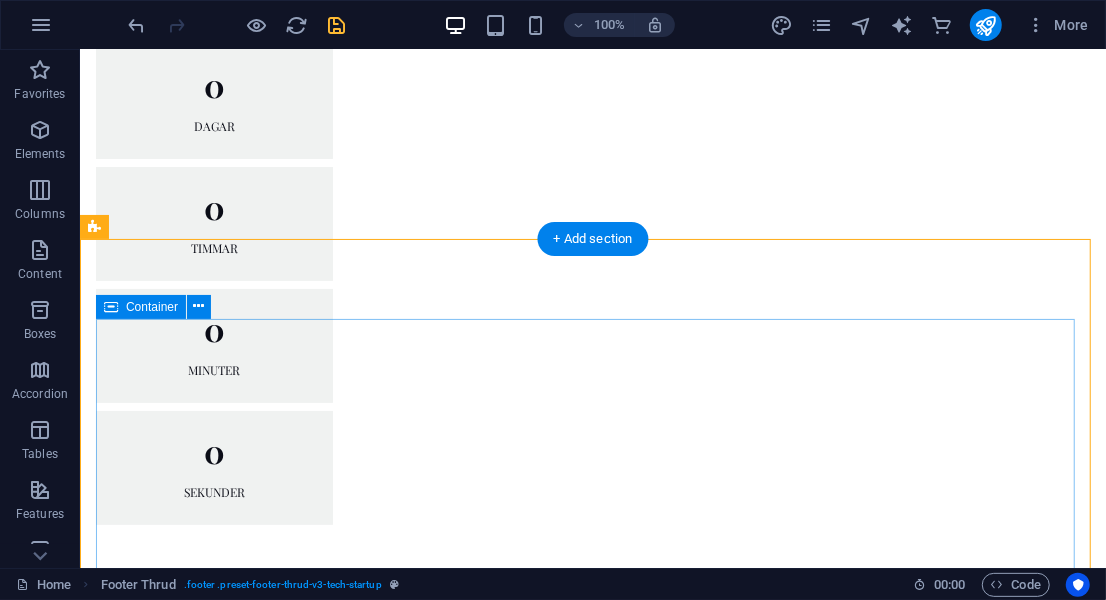 click on "Lorem ipsum dolor sit amet, consectetuer adipiscing elit. Aenean commodo ligula eget dolor. ABOUT PRICING CONTACT BLOG [POSTAL_CODE] [CITY] [POSTAL_CODE] [CITY] + [COUNTRY_CODE] [PHONE_NUMBER] + [COUNTRY_CODE] [PHONE_NUMBER]" at bounding box center (592, 882) 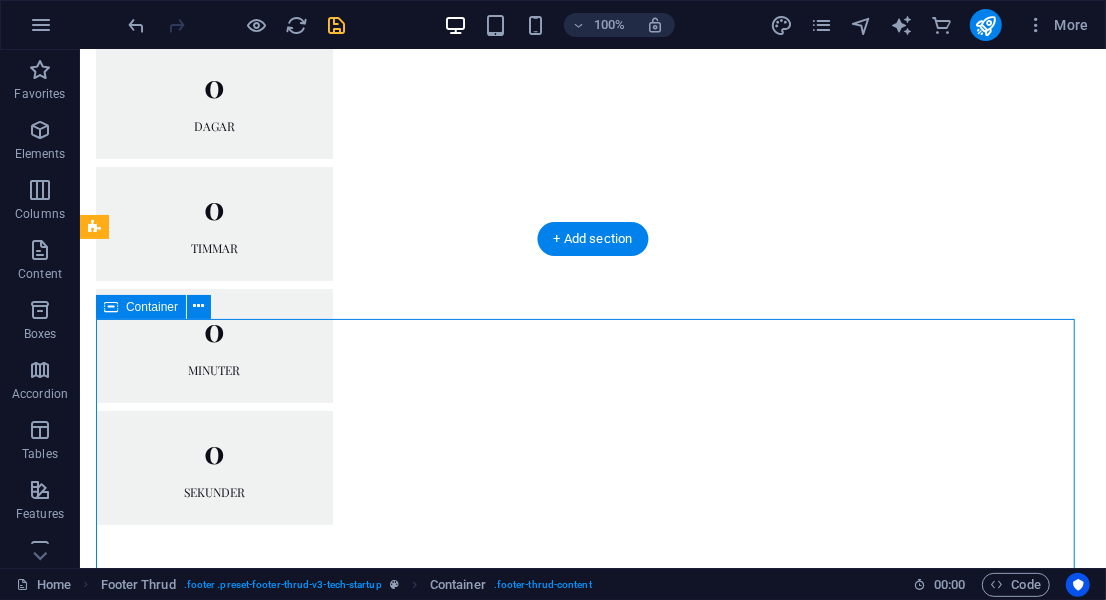 click on "Lorem ipsum dolor sit amet, consectetuer adipiscing elit. Aenean commodo ligula eget dolor. ABOUT PRICING CONTACT BLOG [POSTAL_CODE] [CITY] [POSTAL_CODE] [CITY] + [COUNTRY_CODE] [PHONE_NUMBER] + [COUNTRY_CODE] [PHONE_NUMBER]" at bounding box center [592, 882] 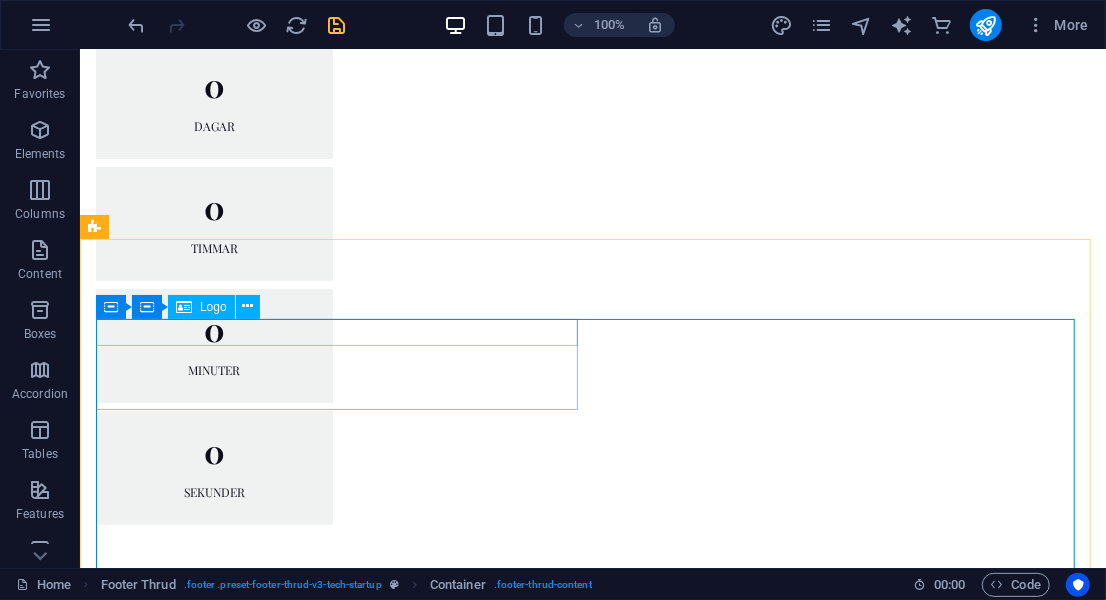 click on "Container   Container   Logo" at bounding box center (184, 307) 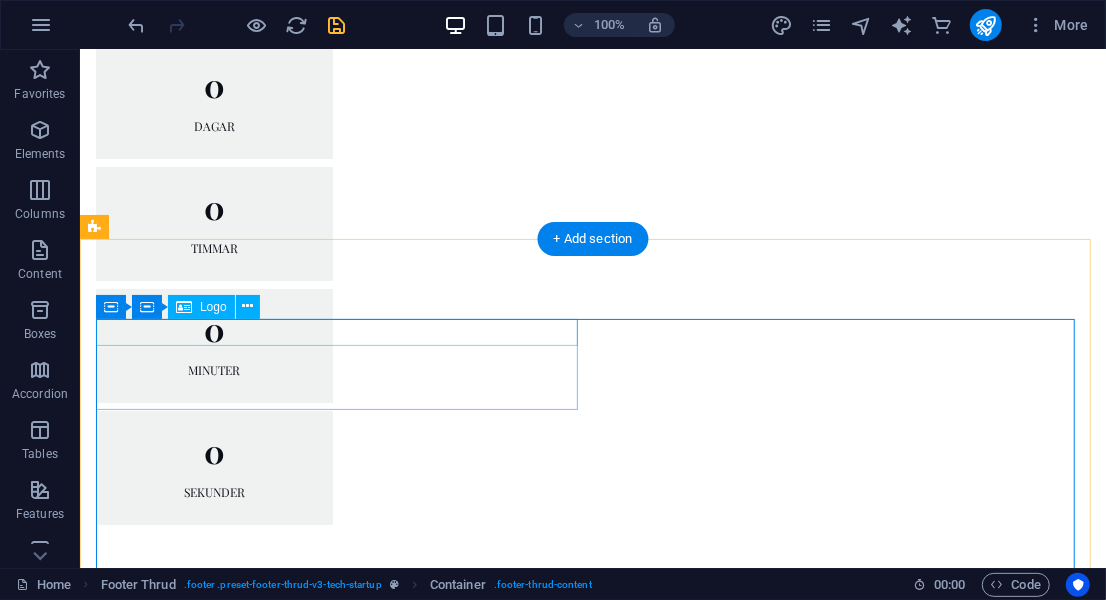 click at bounding box center [339, 697] 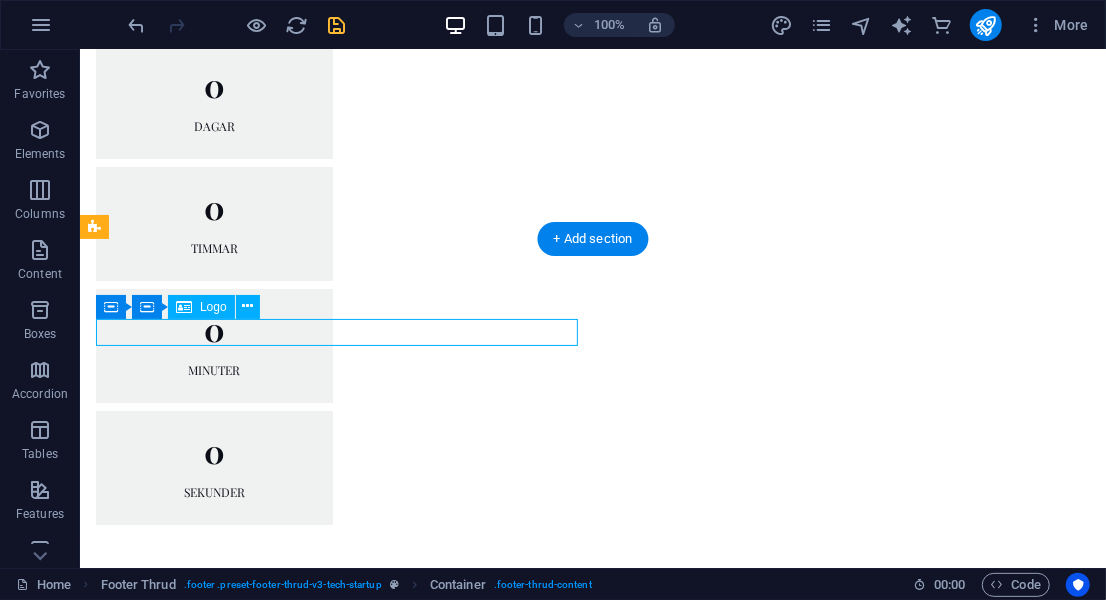 click at bounding box center [339, 697] 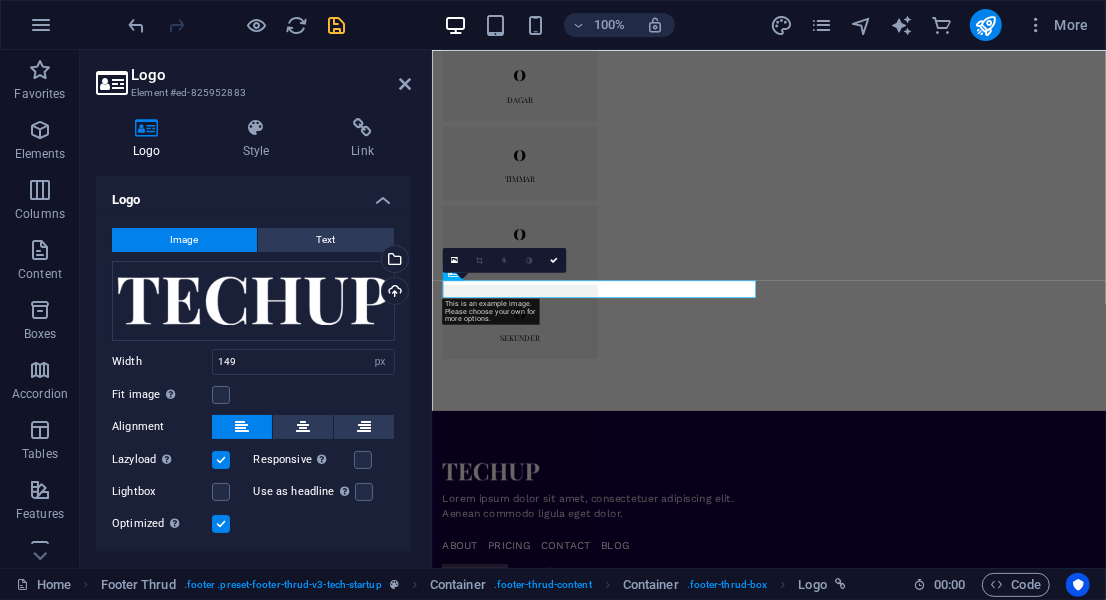 click on "Logo Element #ed-825952883 Logo Style Link Logo Image Text Drag files here, click to choose files or select files from Files or our free stock photos & videos Select files from the file manager, stock photos, or upload file(s) Upload Width 149 Default auto px rem % em vh vw Fit image Automatically fit image to a fixed width and height Height Default auto px Alignment Lazyload Loading images after the page loads improves page speed. Responsive Automatically load retina image and smartphone optimized sizes. Lightbox Use as headline The image will be wrapped in an H1 headline tag. Useful for giving alternative text the weight of an H1 headline, e.g. for the logo. Leave unchecked if uncertain. Optimized Images are compressed to improve page speed. Position Direction Custom X offset 50 px rem % vh vw Y offset 50 px rem % vh vw Edit design Text Float No float Image left Image right Determine how text should behave around the image. Text Alternative text Image caption Paragraph Format Normal Heading 1 Heading 2 Code" at bounding box center (593, 309) 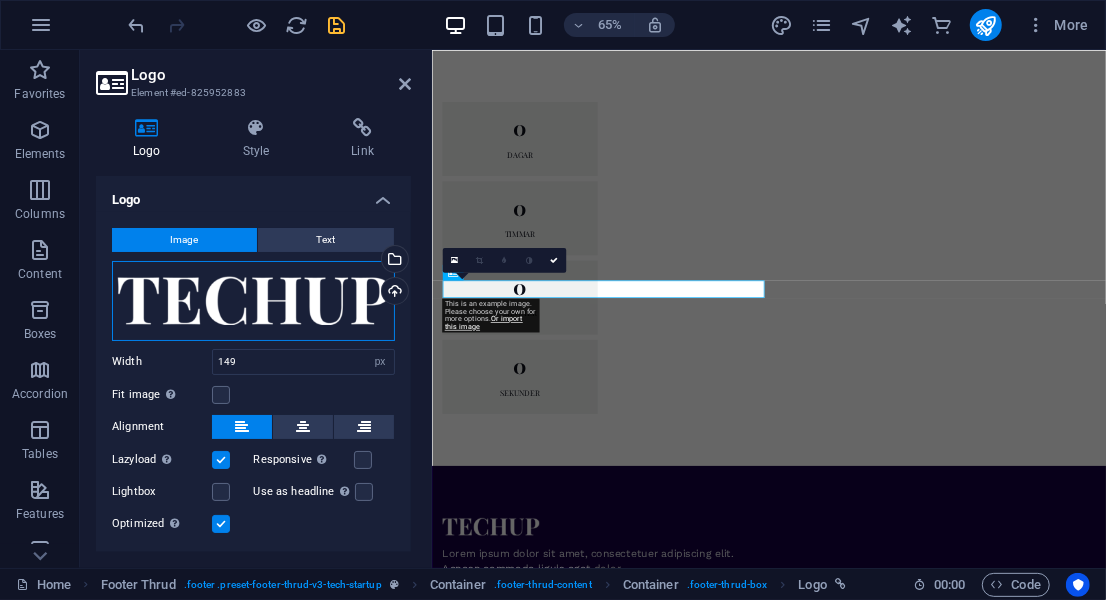 drag, startPoint x: 171, startPoint y: 275, endPoint x: 251, endPoint y: 325, distance: 94.33981 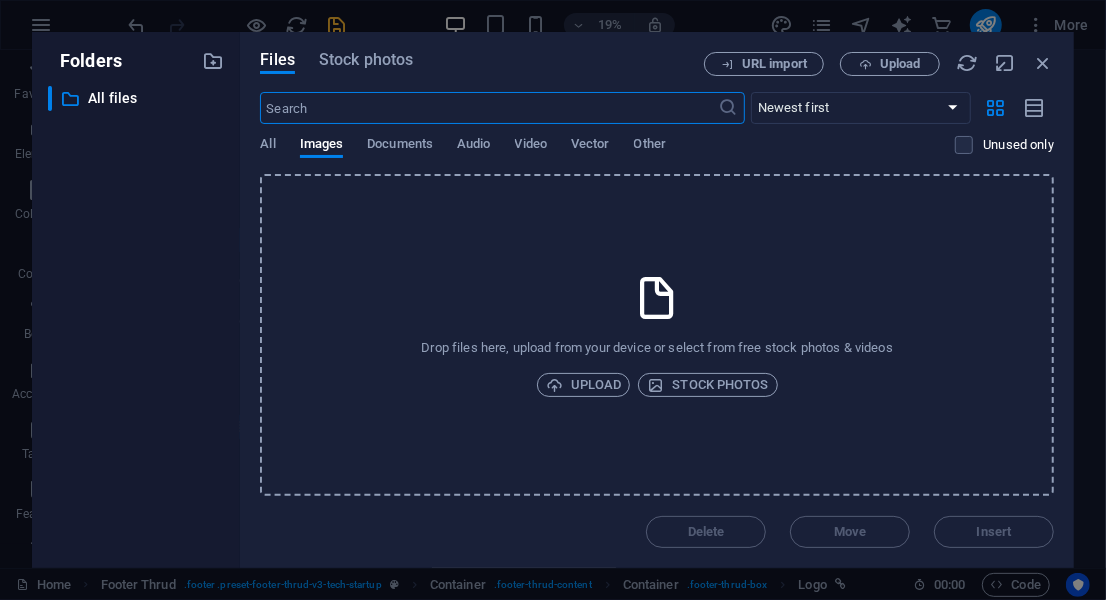type on "§" 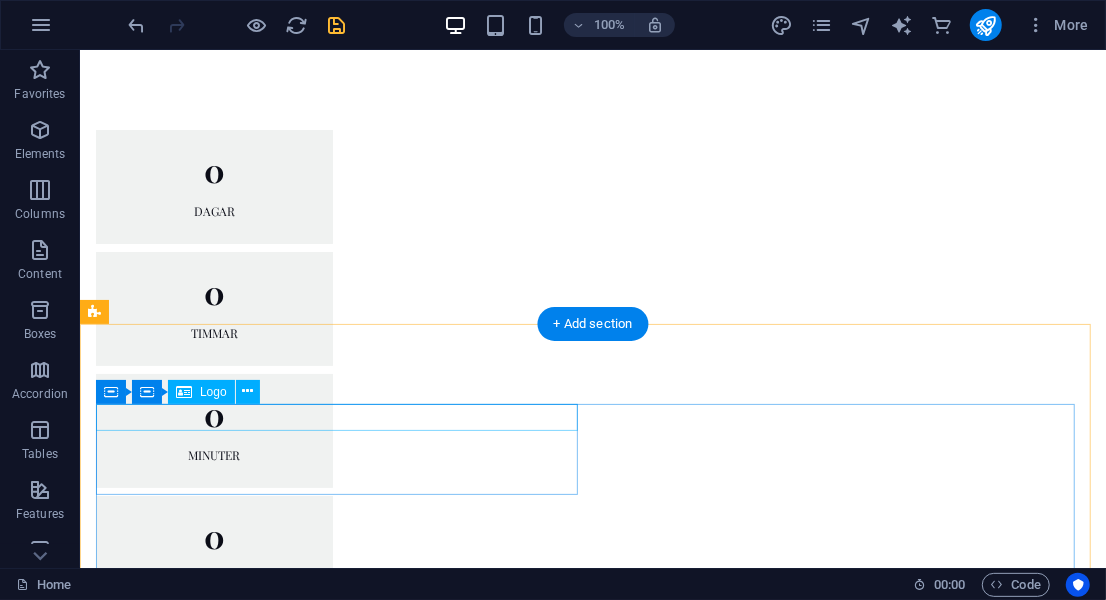 click at bounding box center [339, 782] 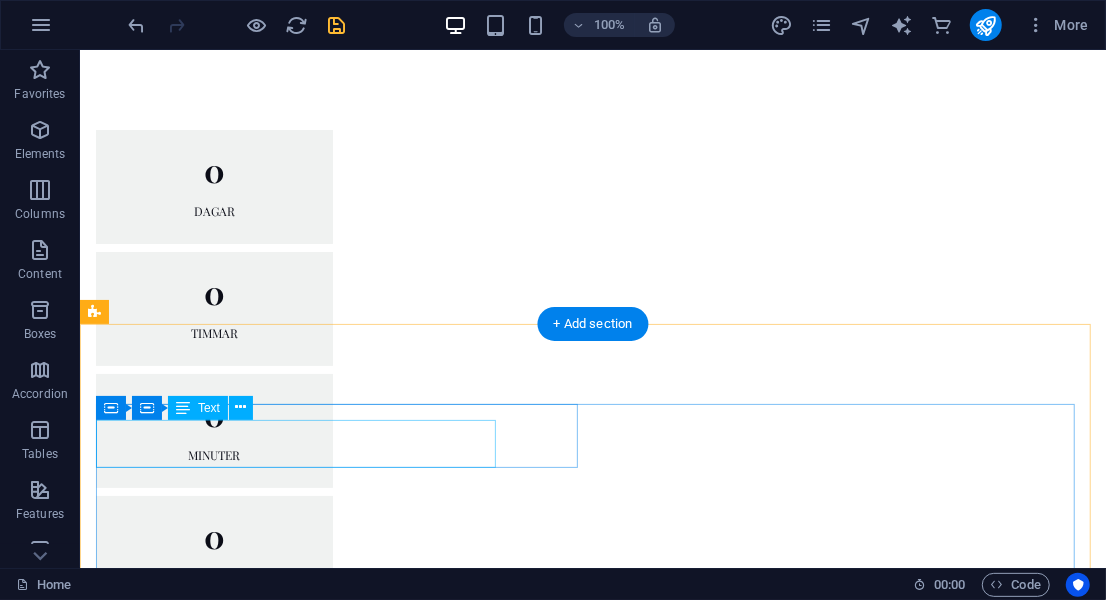 click on "Lorem ipsum dolor sit amet, consectetuer adipiscing elit. Aenean commodo ligula eget dolor." at bounding box center (339, 809) 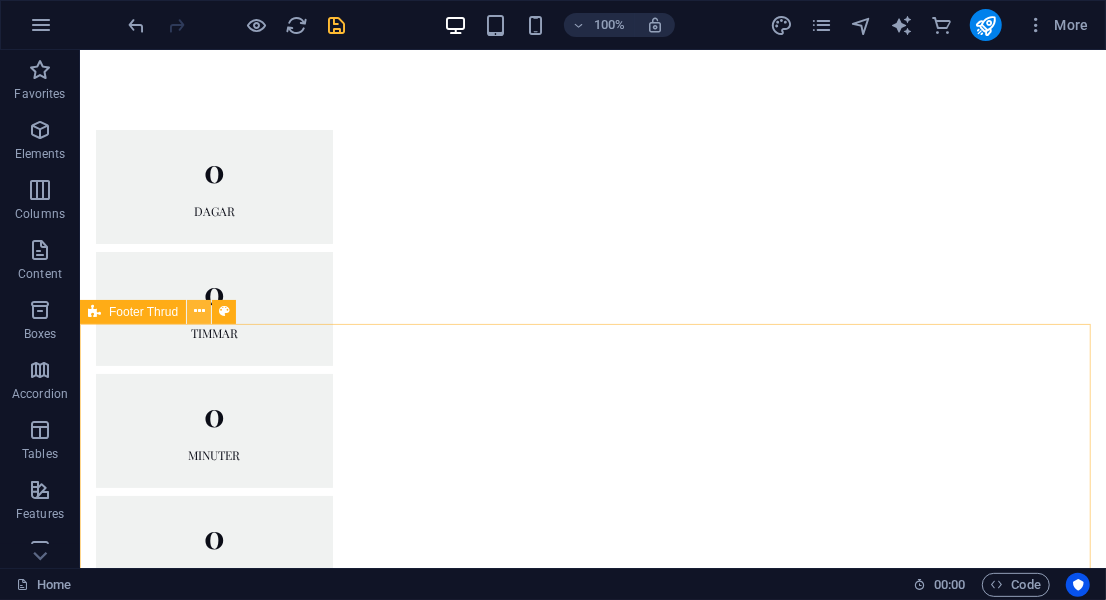 click at bounding box center [199, 311] 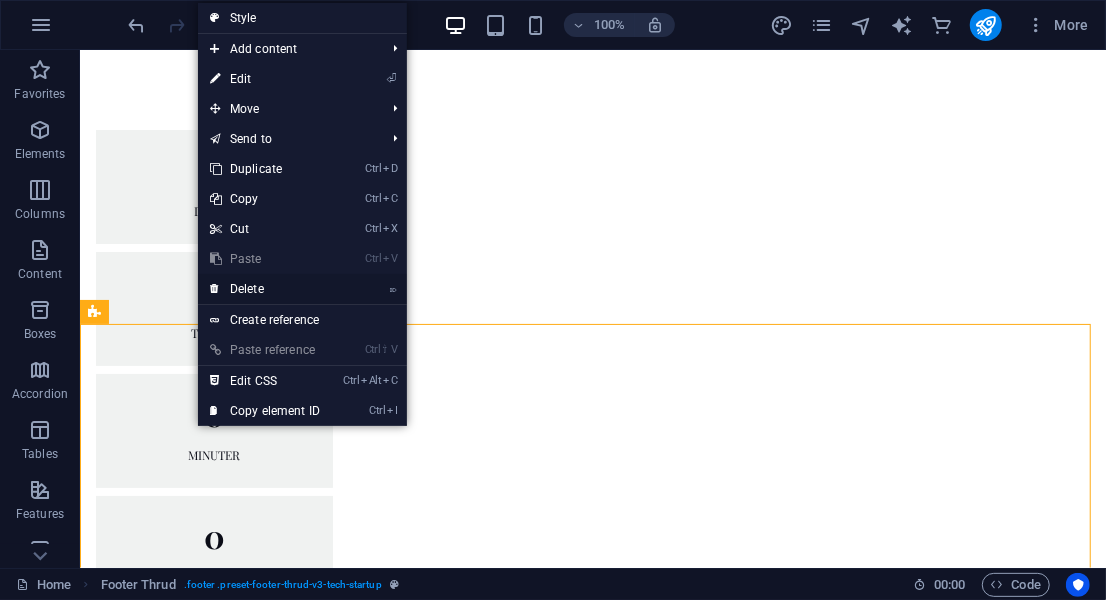 click on "⌦  Delete" at bounding box center (265, 289) 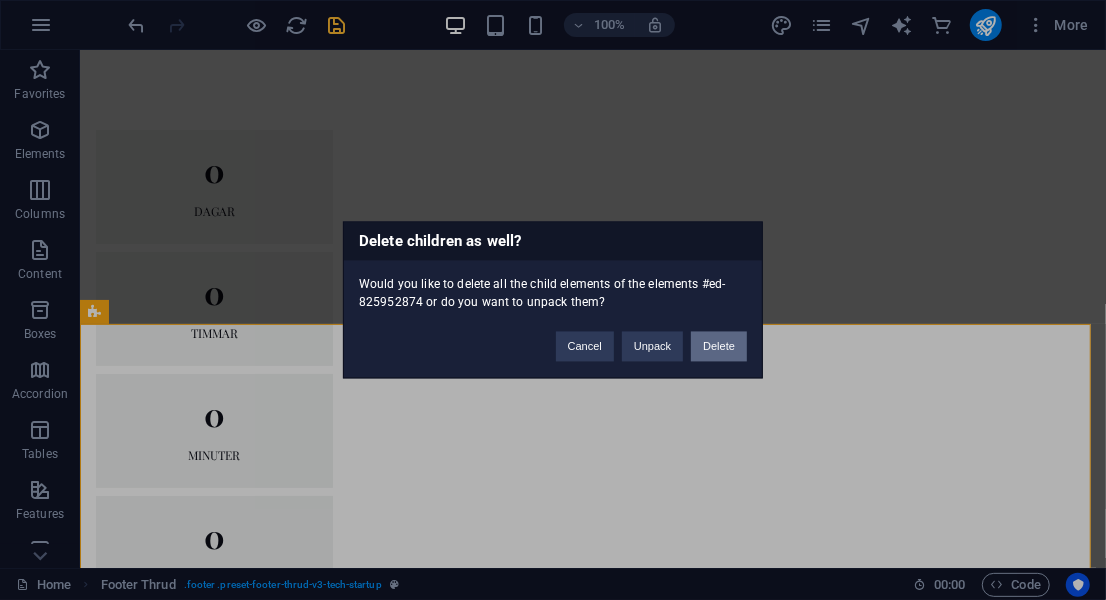 click on "Delete" at bounding box center (719, 347) 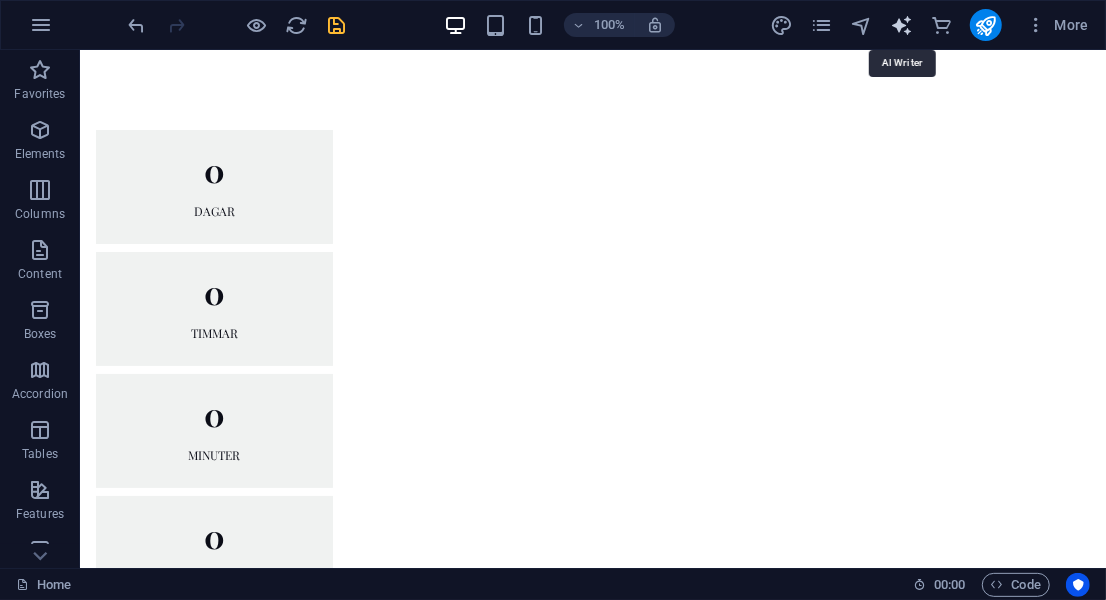 click at bounding box center (901, 25) 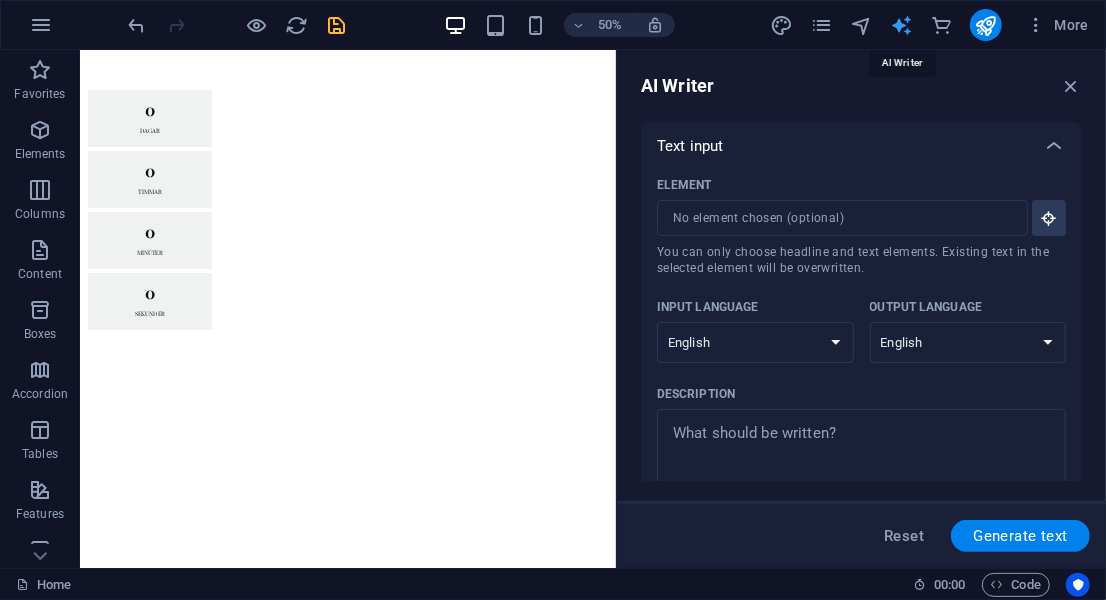 click at bounding box center (901, 25) 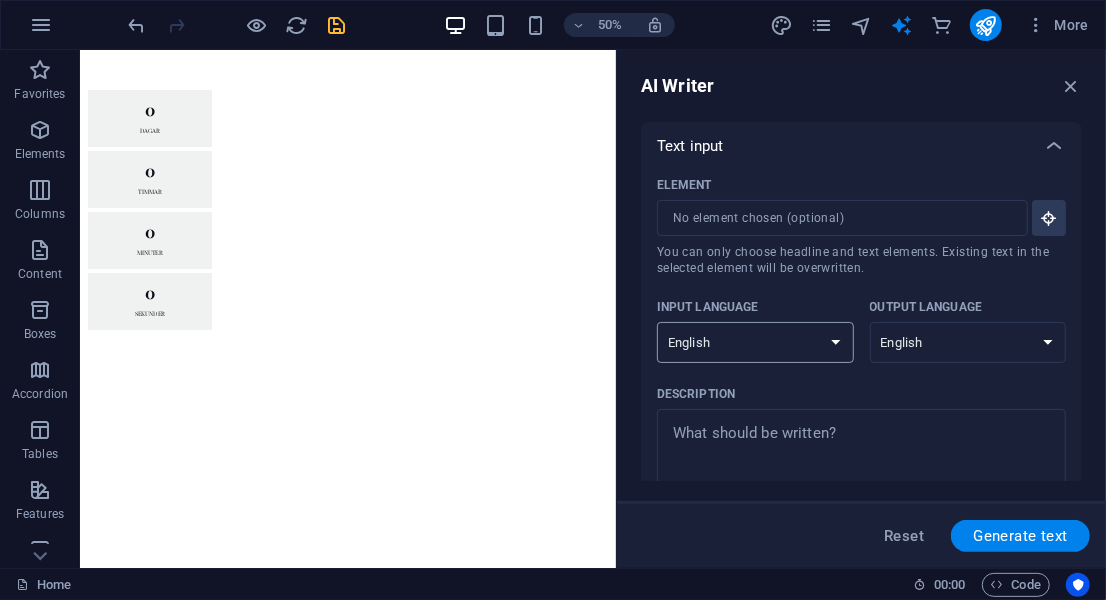 click on "Albanian Arabic Armenian Awadhi Azerbaijani Bashkir Basque Belarusian Bengali Bhojpuri Bosnian Brazilian Portuguese Bulgarian Cantonese (Yue) Catalan Chhattisgarhi Chinese Croatian Czech Danish Dogri Dutch English Estonian Faroese Finnish French Galician Georgian German Greek Gujarati Haryanvi Hindi Hungarian Indonesian Irish Italian Japanese Javanese Kannada Kashmiri Kazakh Konkani Korean Kyrgyz Latvian Lithuanian Macedonian Maithili Malay Maltese Mandarin Mandarin Chinese Marathi Marwari Min Nan Moldovan Mongolian Montenegrin Nepali Norwegian Oriya Pashto Persian (Farsi) Polish Portuguese Punjabi Rajasthani Romanian Russian Sanskrit Santali Serbian Sindhi Sinhala Slovak Slovene Slovenian Spanish Ukrainian Urdu Uzbek Vietnamese Welsh Wu" at bounding box center [755, 342] 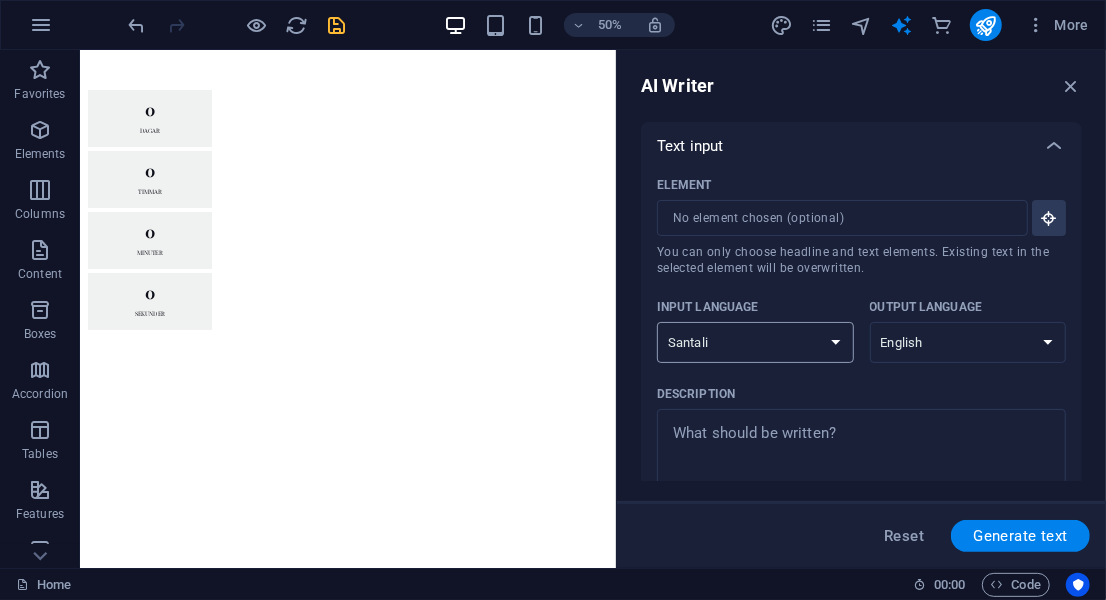 click on "Albanian Arabic Armenian Awadhi Azerbaijani Bashkir Basque Belarusian Bengali Bhojpuri Bosnian Brazilian Portuguese Bulgarian Cantonese (Yue) Catalan Chhattisgarhi Chinese Croatian Czech Danish Dogri Dutch English Estonian Faroese Finnish French Galician Georgian German Greek Gujarati Haryanvi Hindi Hungarian Indonesian Irish Italian Japanese Javanese Kannada Kashmiri Kazakh Konkani Korean Kyrgyz Latvian Lithuanian Macedonian Maithili Malay Maltese Mandarin Mandarin Chinese Marathi Marwari Min Nan Moldovan Mongolian Montenegrin Nepali Norwegian Oriya Pashto Persian (Farsi) Polish Portuguese Punjabi Rajasthani Romanian Russian Sanskrit Santali Serbian Sindhi Sinhala Slovak Slovene Slovenian Spanish Ukrainian Urdu Uzbek Vietnamese Welsh Wu" at bounding box center (755, 342) 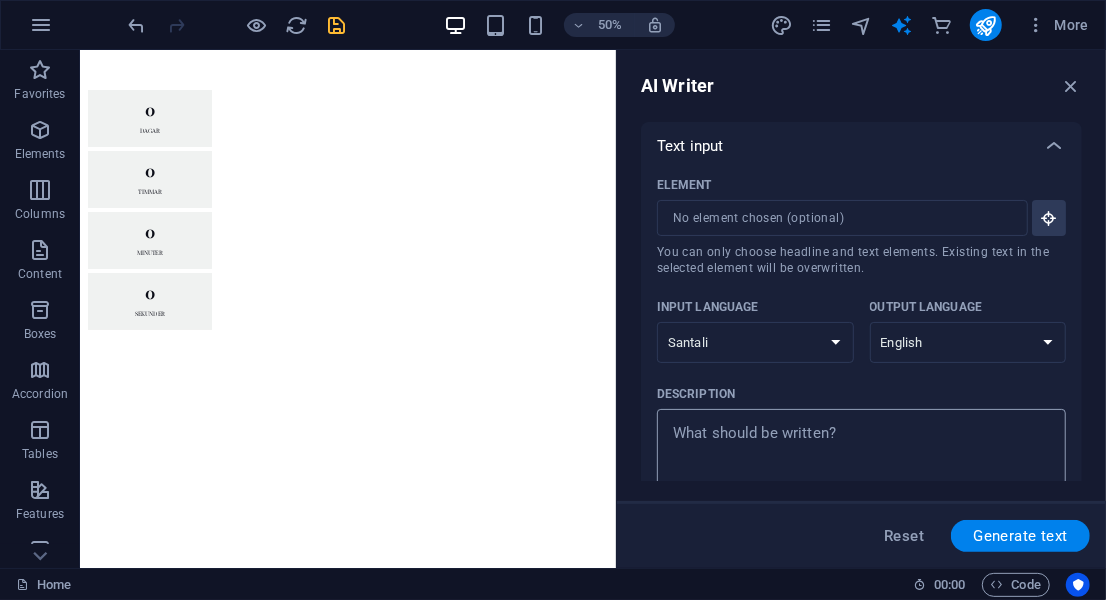 select on "Danish" 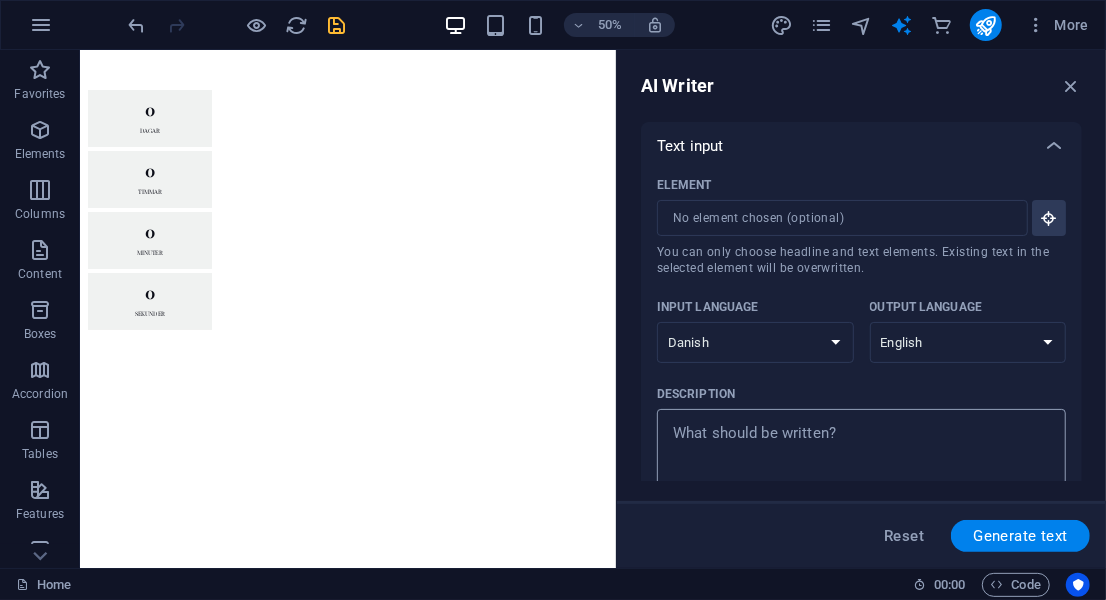 click on "x ​" at bounding box center [861, 451] 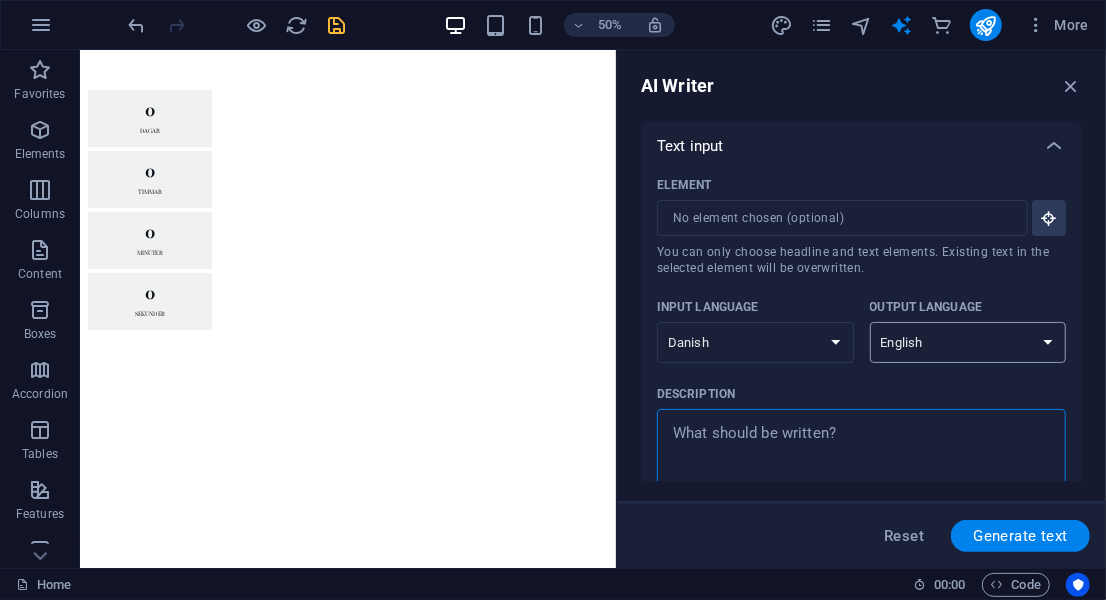 click on "Albanian Arabic Armenian Awadhi Azerbaijani Bashkir Basque Belarusian Bengali Bhojpuri Bosnian Brazilian Portuguese Bulgarian Cantonese (Yue) Catalan Chhattisgarhi Chinese Croatian Czech Danish Dogri Dutch English Estonian Faroese Finnish French Galician Georgian German Greek Gujarati Haryanvi Hindi Hungarian Indonesian Irish Italian Japanese Javanese Kannada Kashmiri Kazakh Konkani Korean Kyrgyz Latvian Lithuanian Macedonian Maithili Malay Maltese Mandarin Mandarin Chinese Marathi Marwari Min Nan Moldovan Mongolian Montenegrin Nepali Norwegian Oriya Pashto Persian (Farsi) Polish Portuguese Punjabi Rajasthani Romanian Russian Sanskrit Santali Serbian Sindhi Sinhala Slovak Slovene Slovenian Spanish Ukrainian Urdu Uzbek Vietnamese Welsh Wu" at bounding box center (968, 342) 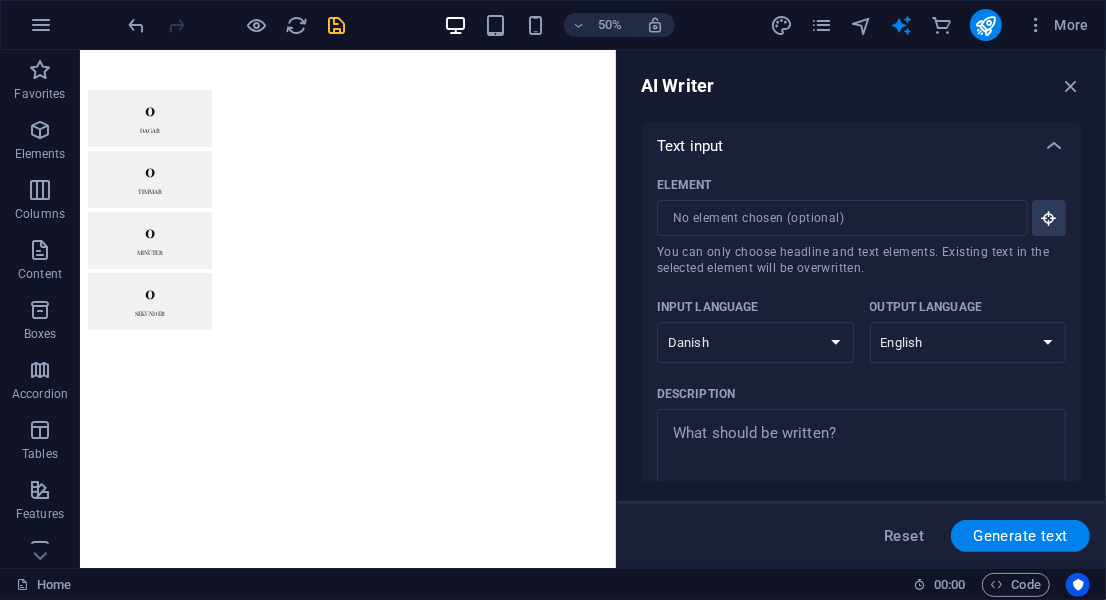 click on "Description" at bounding box center (857, 394) 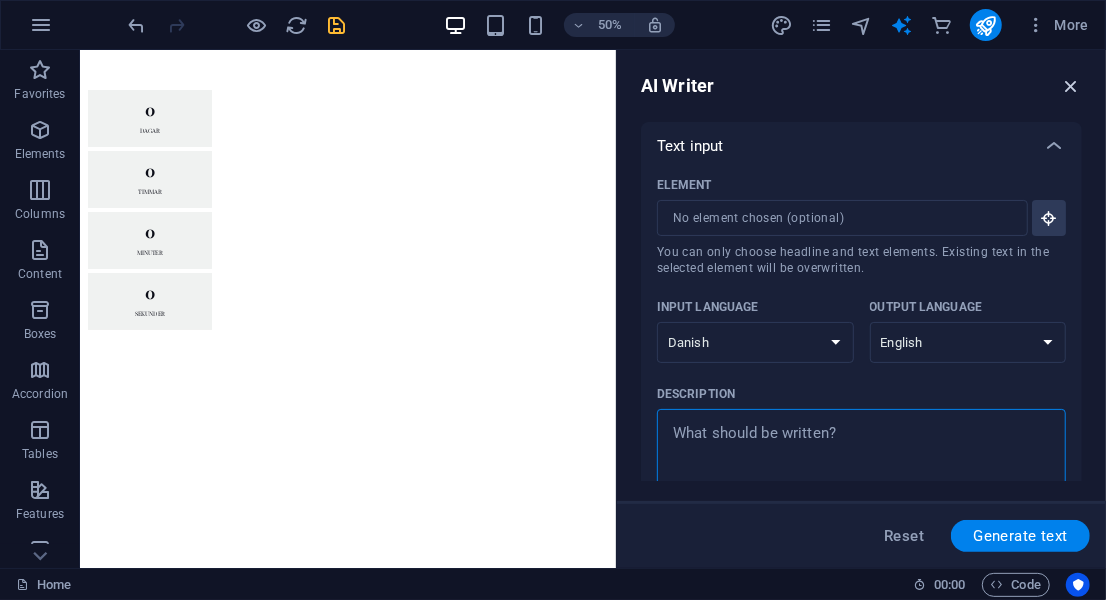 type on "x" 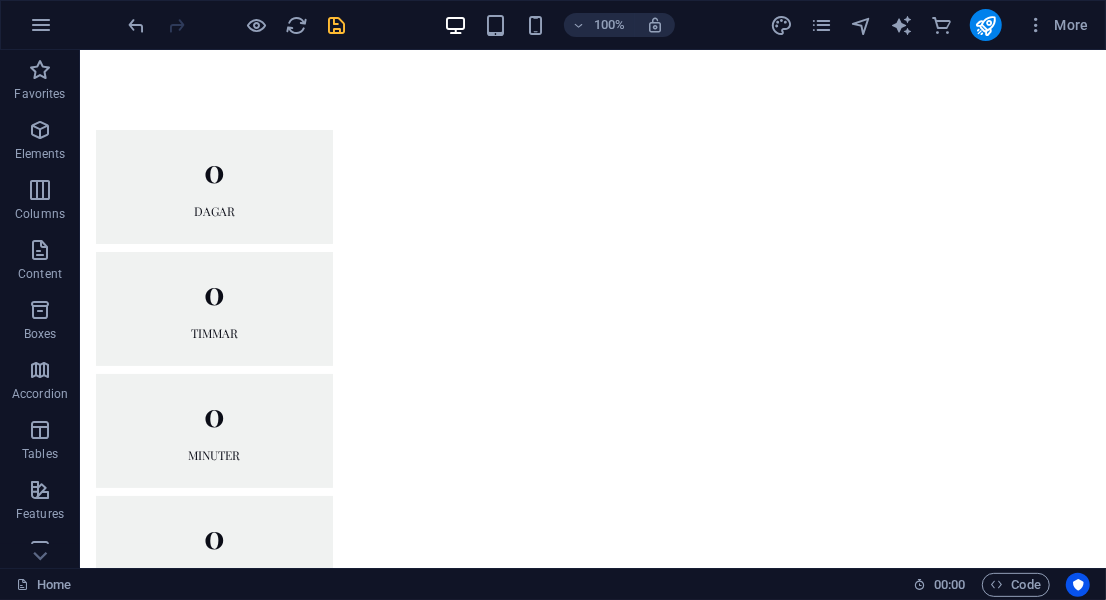 click on "Skip to main content
[NUMBER] DAGAR [NUMBER] TIMMAR [NUMBER] MinutER [NUMBER] SEKUNDER" at bounding box center (592, 369) 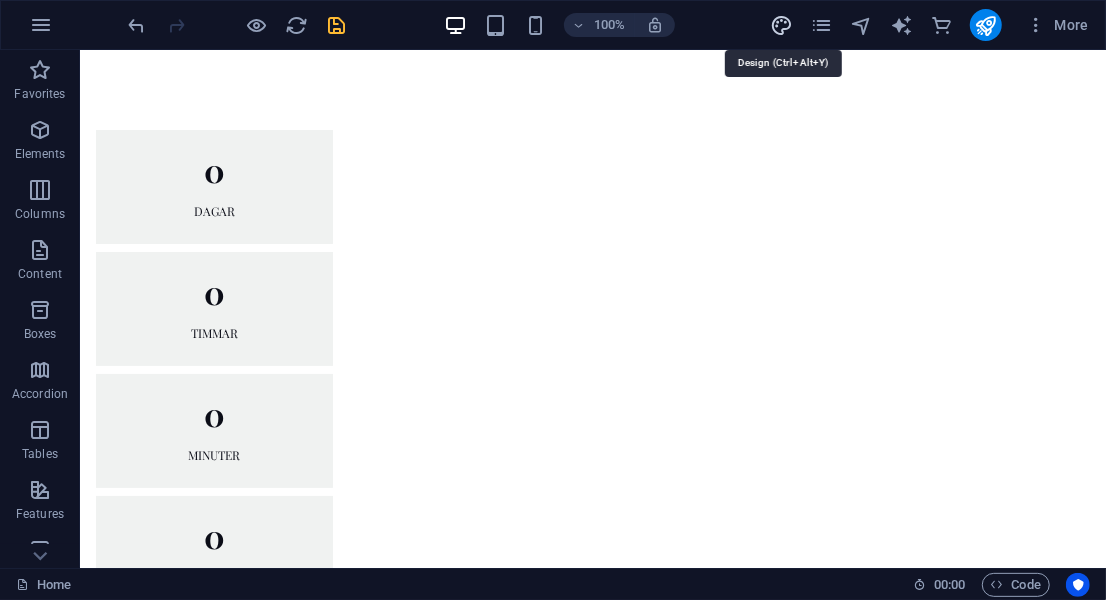 click at bounding box center (781, 25) 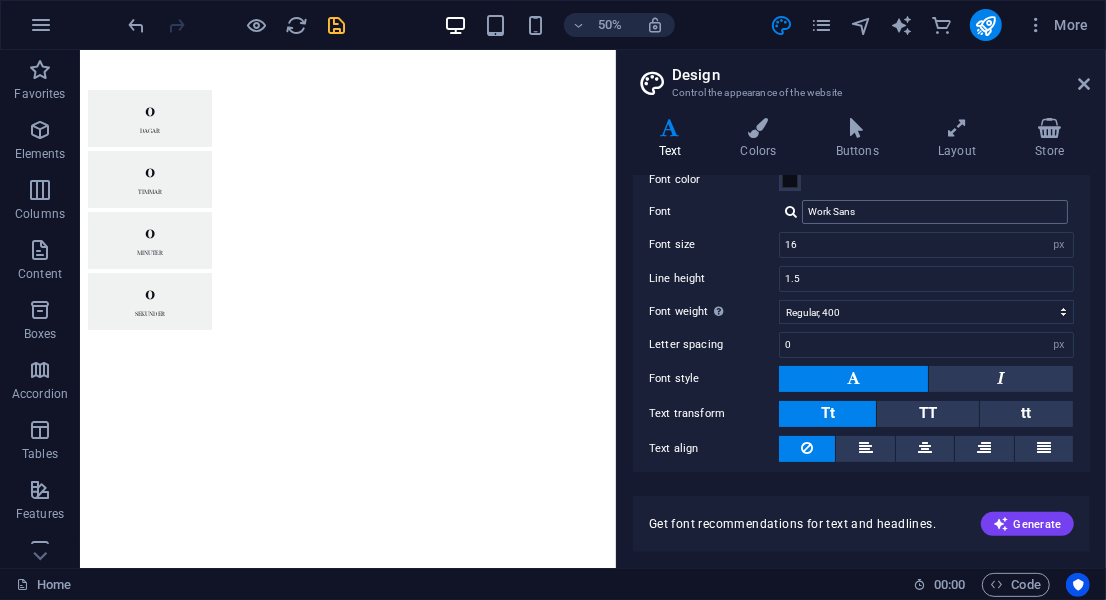 scroll, scrollTop: 157, scrollLeft: 0, axis: vertical 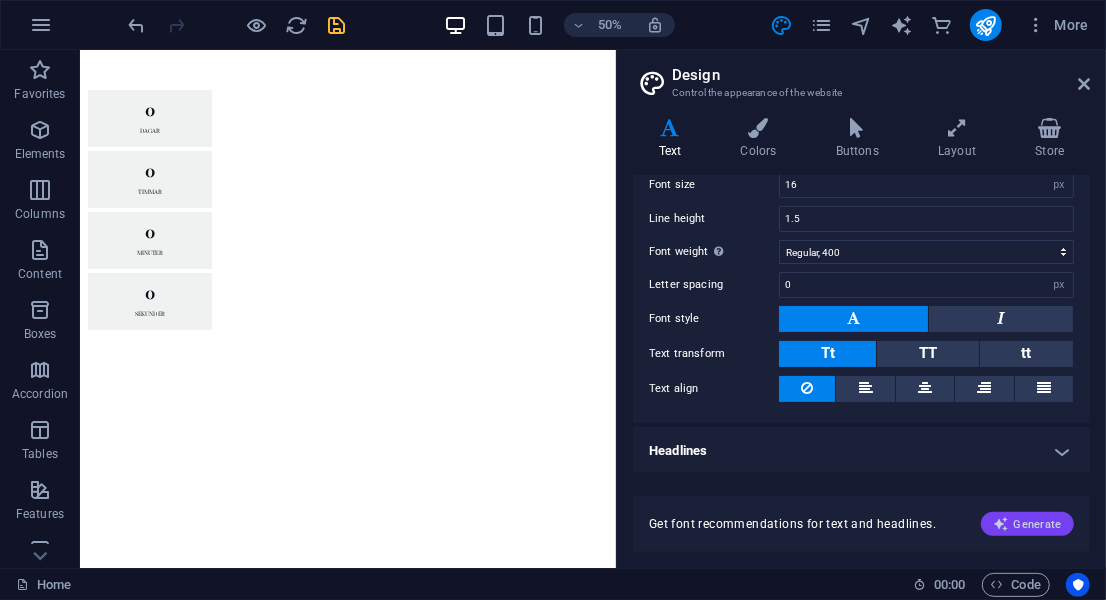 click on "Generate" at bounding box center [1027, 524] 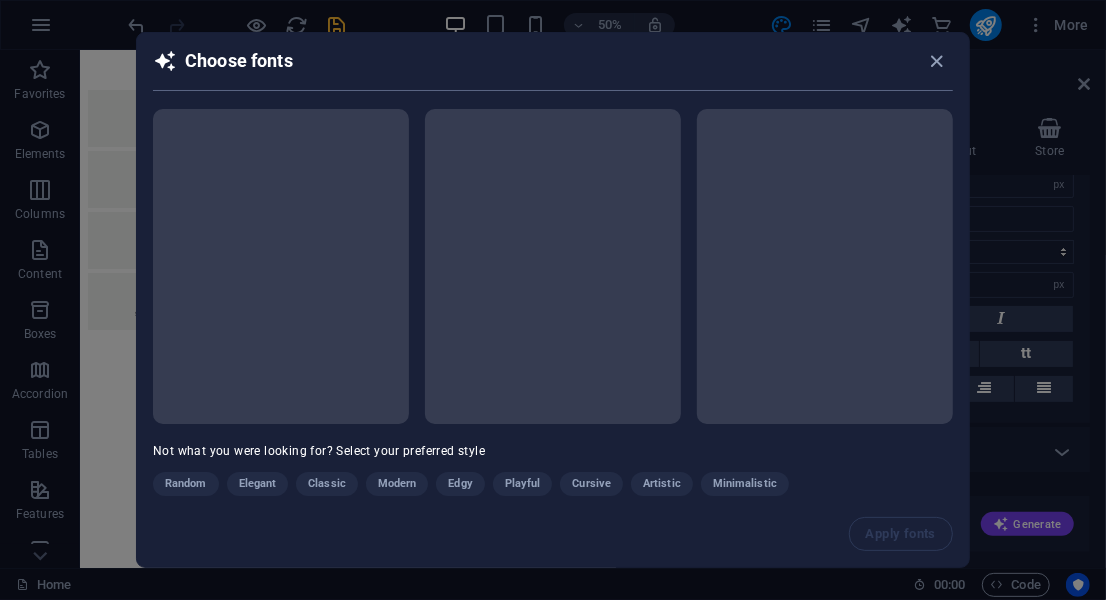 scroll, scrollTop: 67, scrollLeft: 0, axis: vertical 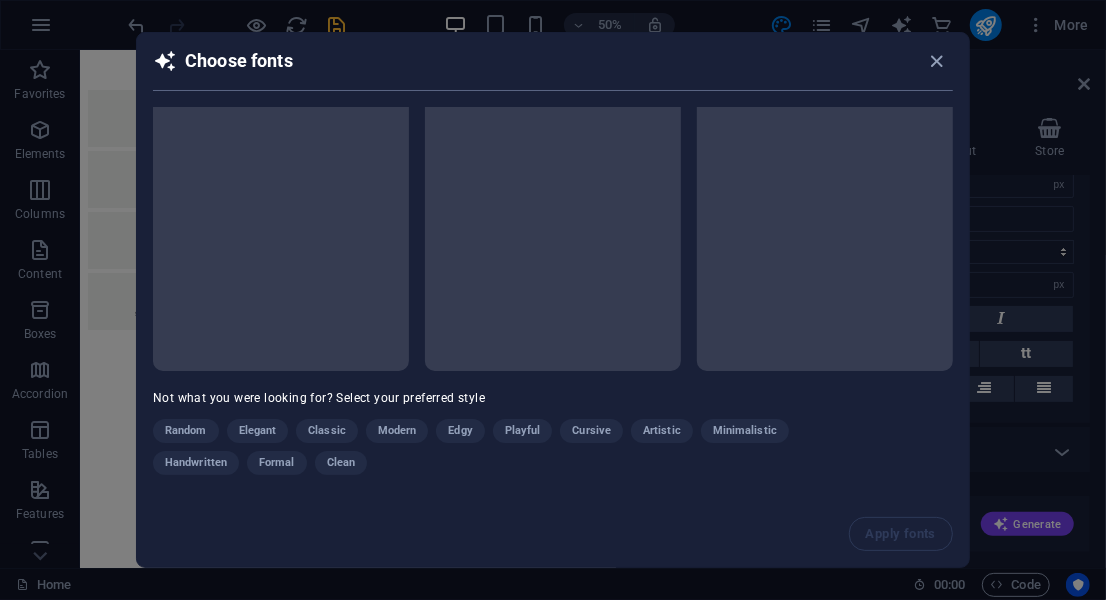 click on "Random Elegant Classic Modern Edgy Playful Cursive Artistic Minimalistic Handwritten Formal Clean" at bounding box center [503, 451] 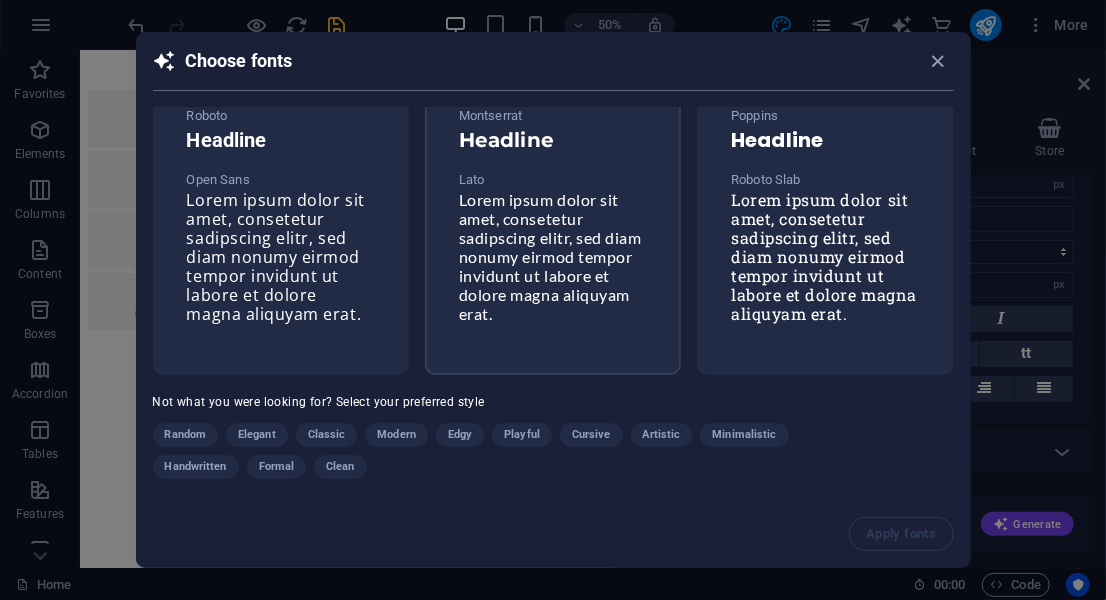 scroll, scrollTop: 0, scrollLeft: 0, axis: both 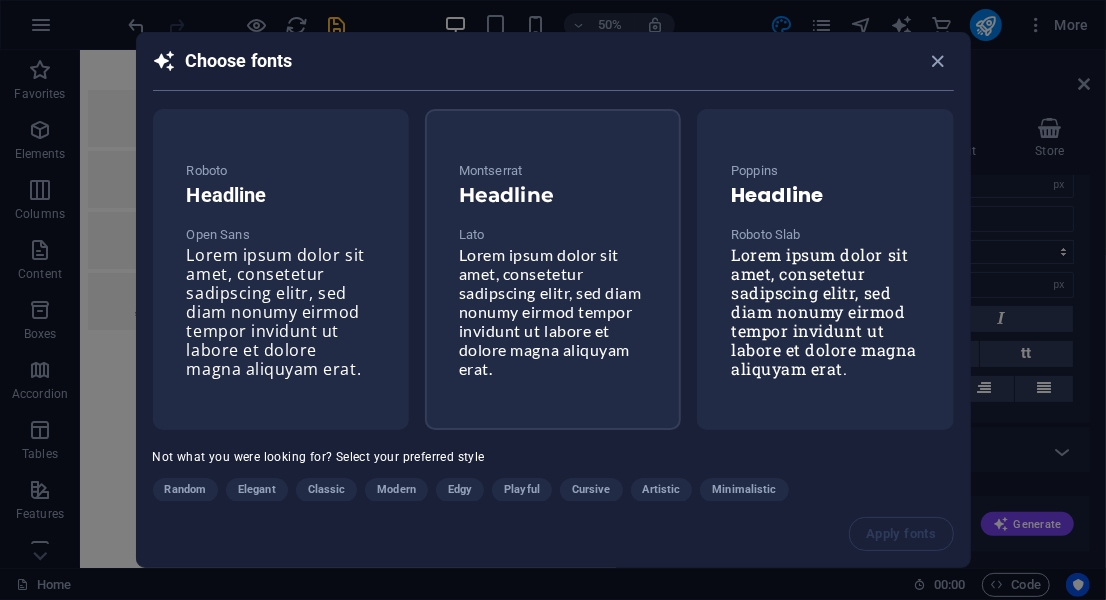 click on "Lorem ipsum dolor sit amet, consetetur sadipscing elitr, sed diam nonumy eirmod tempor invidunt ut labore et dolore magna aliquyam erat." at bounding box center [550, 311] 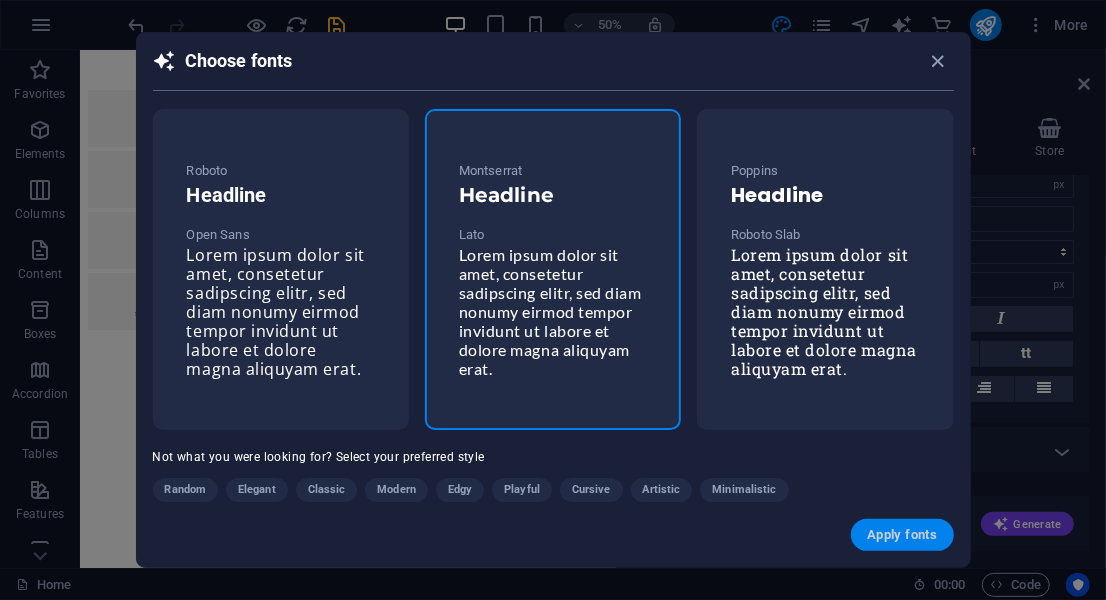 click on "Apply fonts" at bounding box center [902, 535] 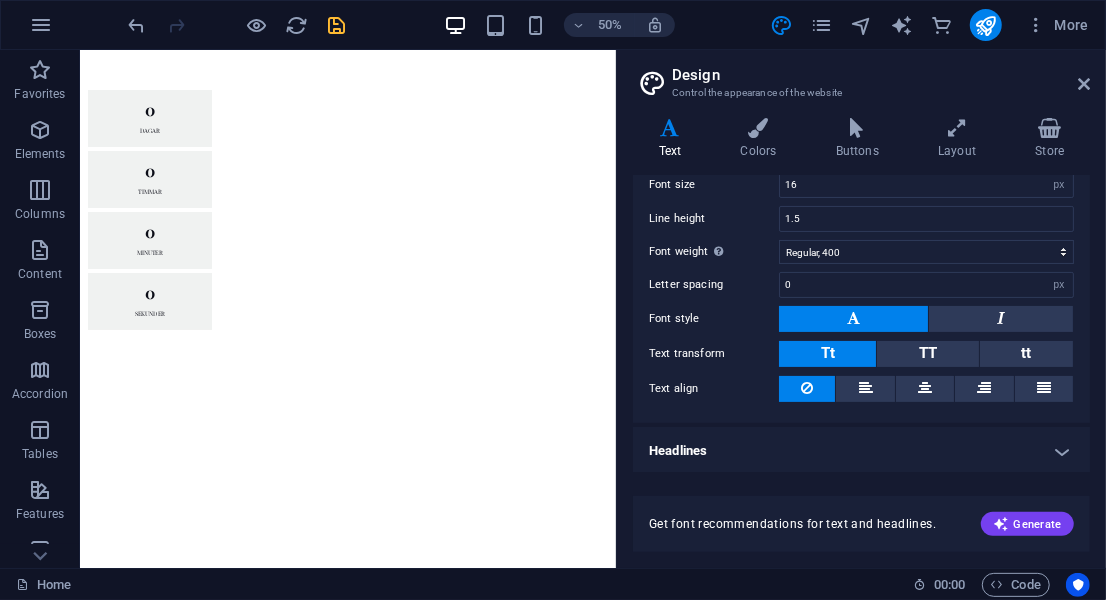 type on "Lato" 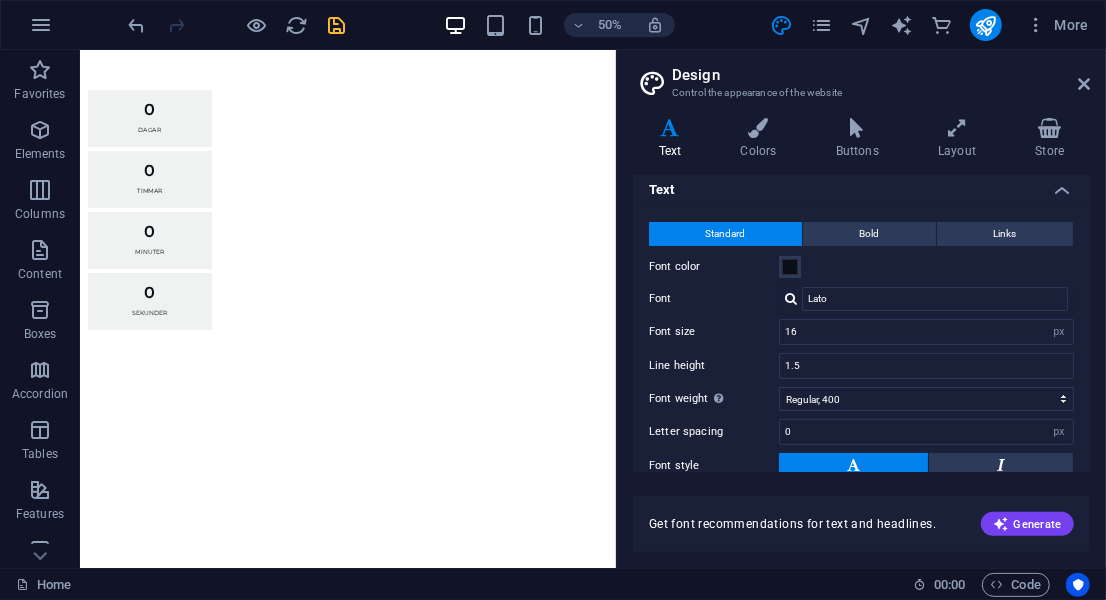 scroll, scrollTop: 0, scrollLeft: 0, axis: both 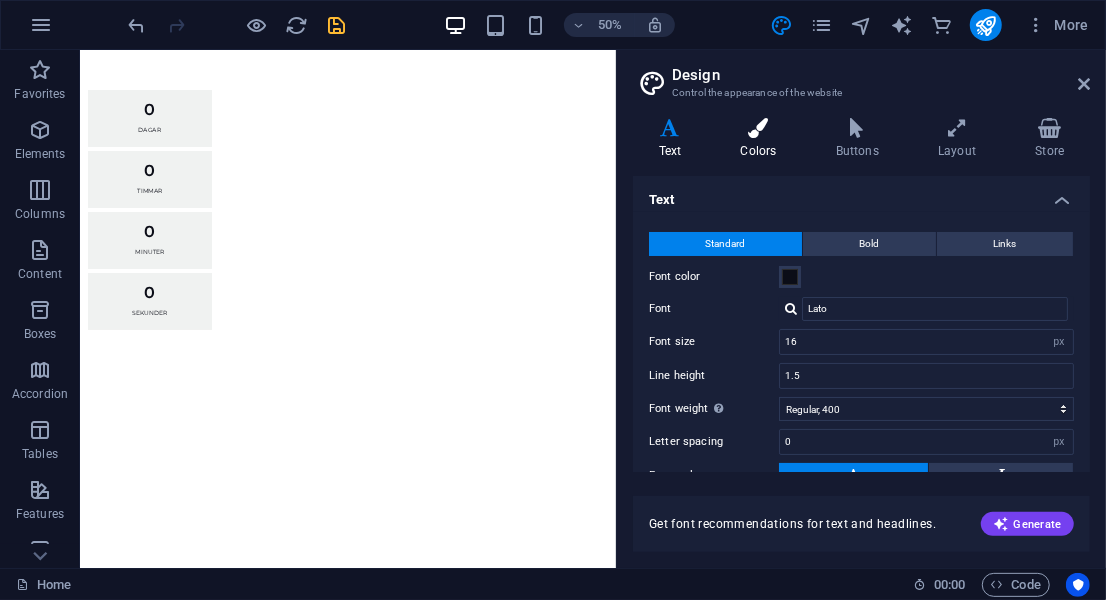 click on "Colors" at bounding box center [762, 139] 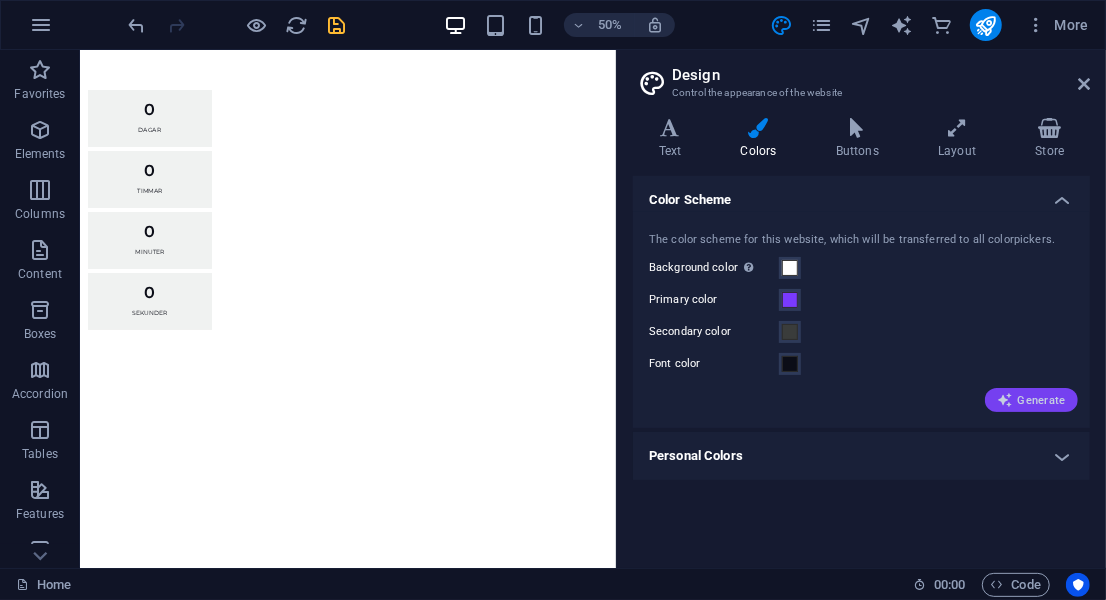 click on "Generate" at bounding box center [1031, 400] 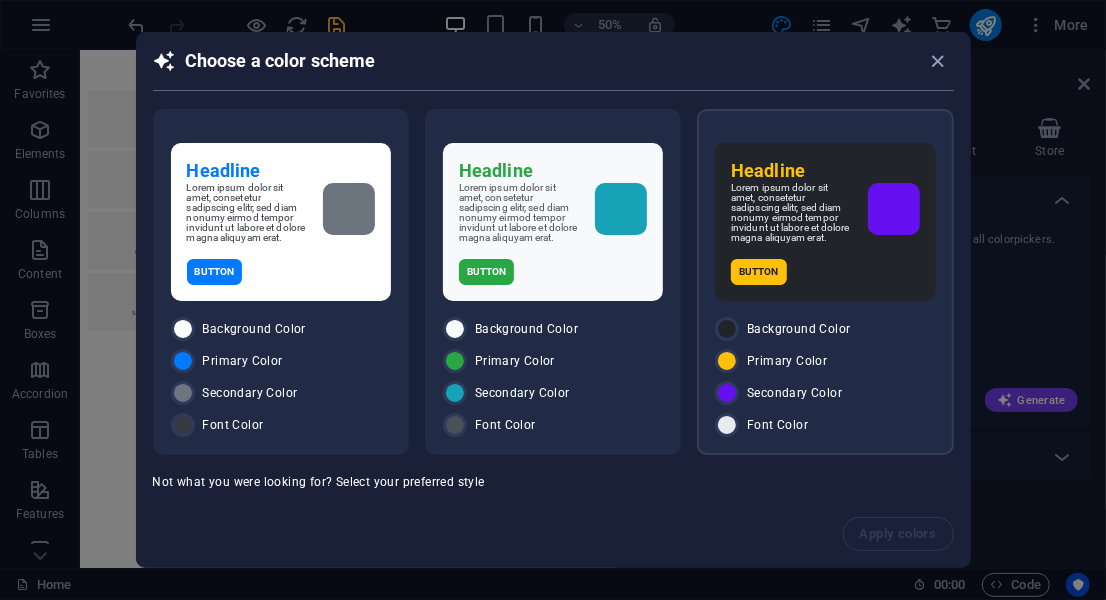 click on "Lorem ipsum dolor sit amet, consetetur sadipscing elitr, sed diam nonumy eirmod tempor invidunt ut labore et dolore magna aliquyam erat." at bounding box center (791, 213) 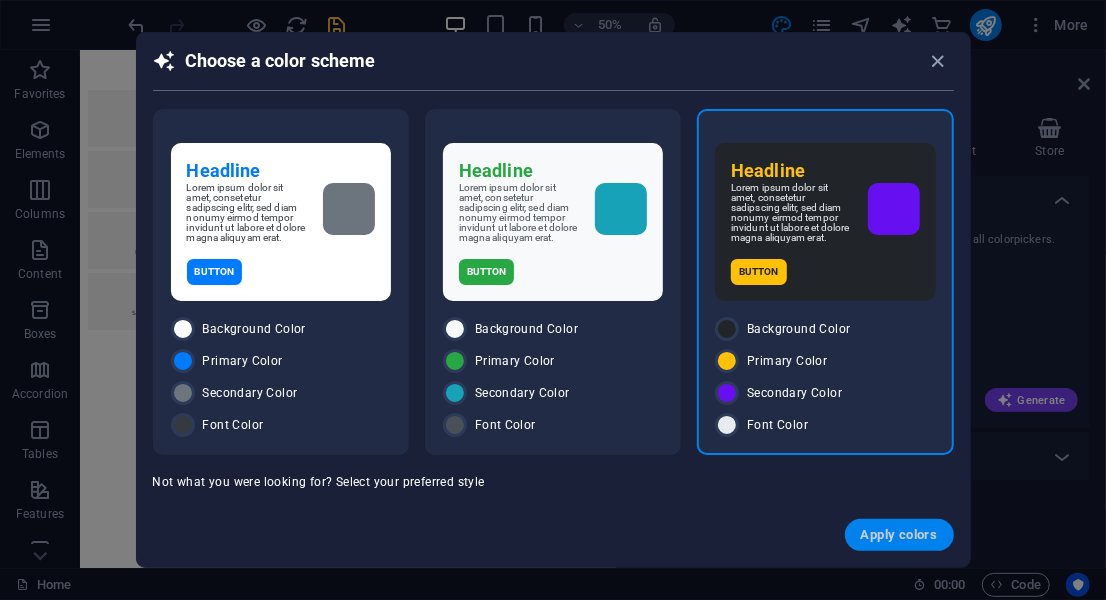 click on "Apply colors" at bounding box center [899, 535] 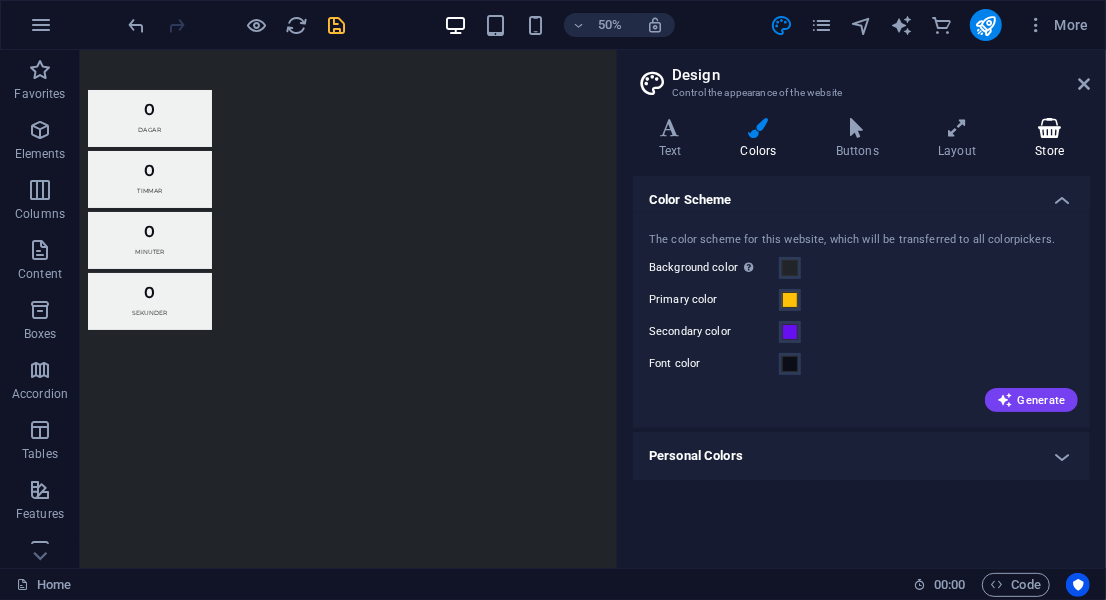 click on "Store" at bounding box center [1050, 139] 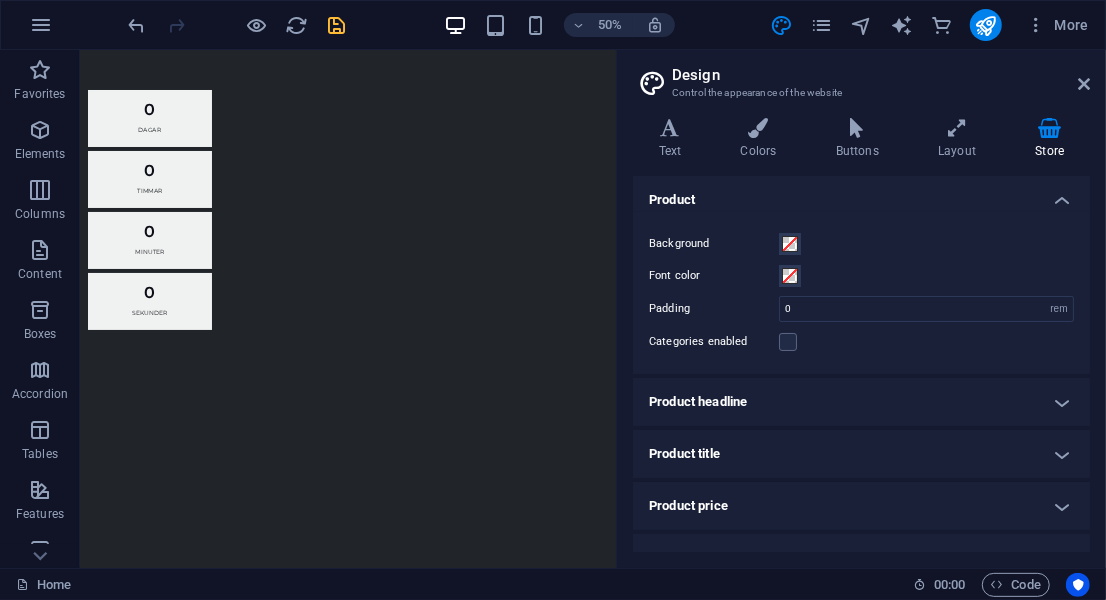 click on "Store" at bounding box center (1050, 139) 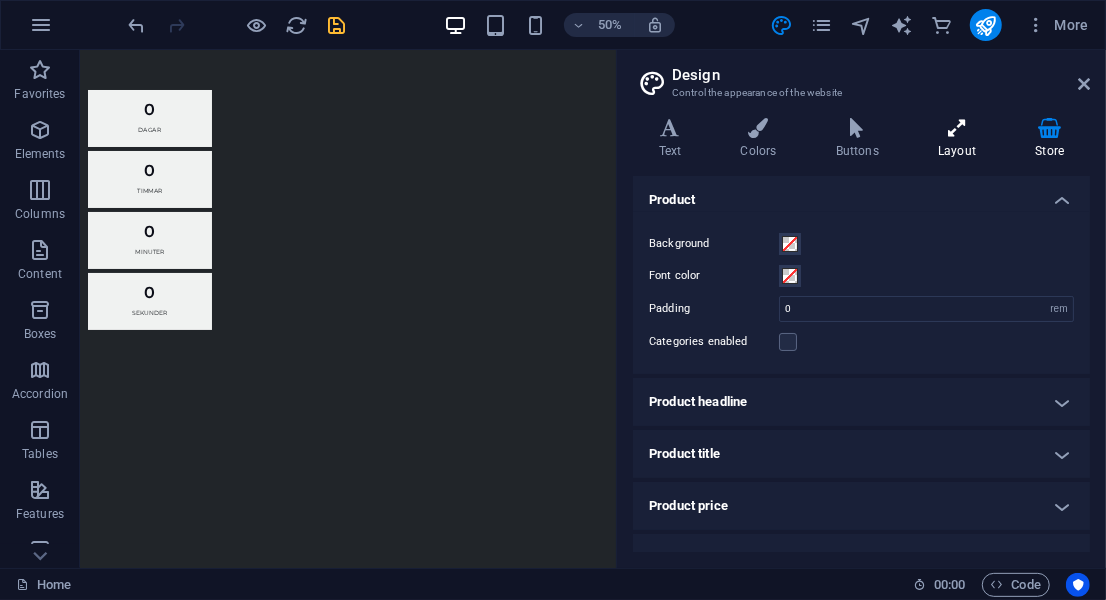 click on "Layout" at bounding box center [961, 139] 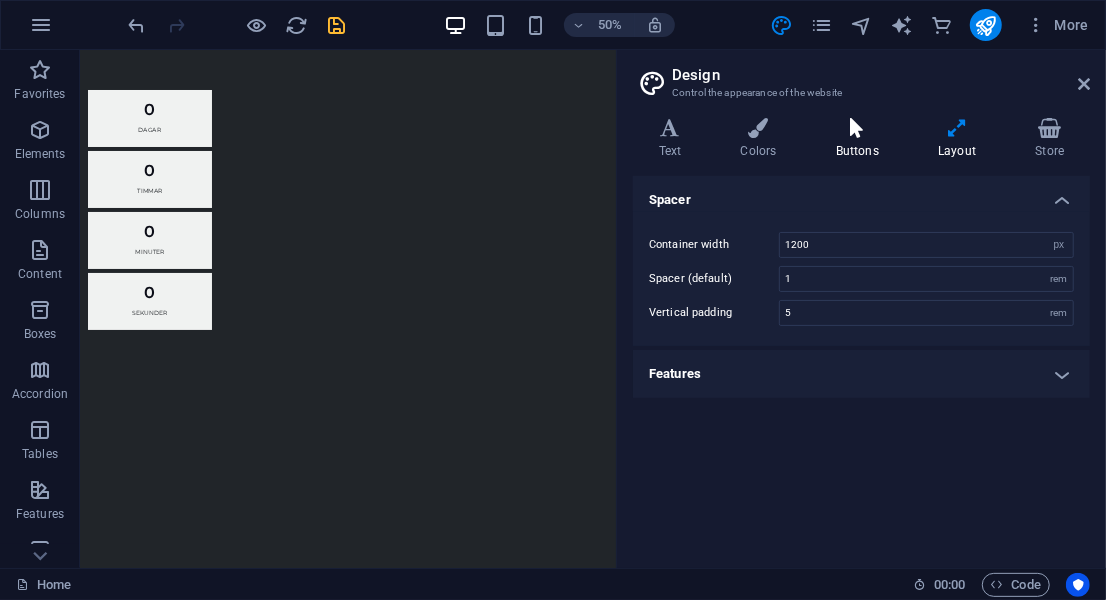 click on "Buttons" at bounding box center (861, 139) 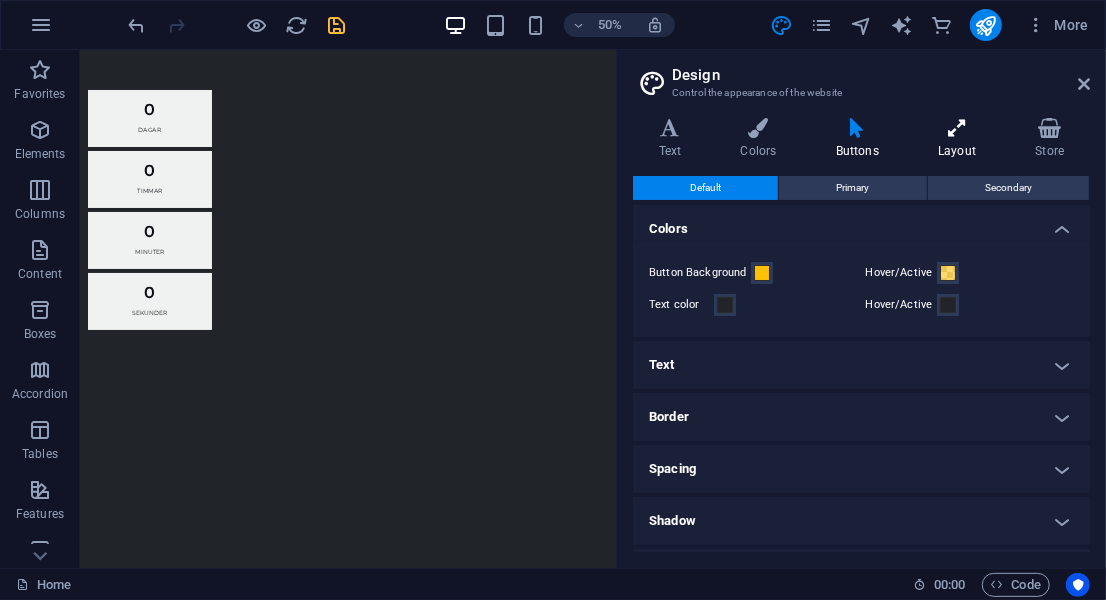 click at bounding box center (957, 128) 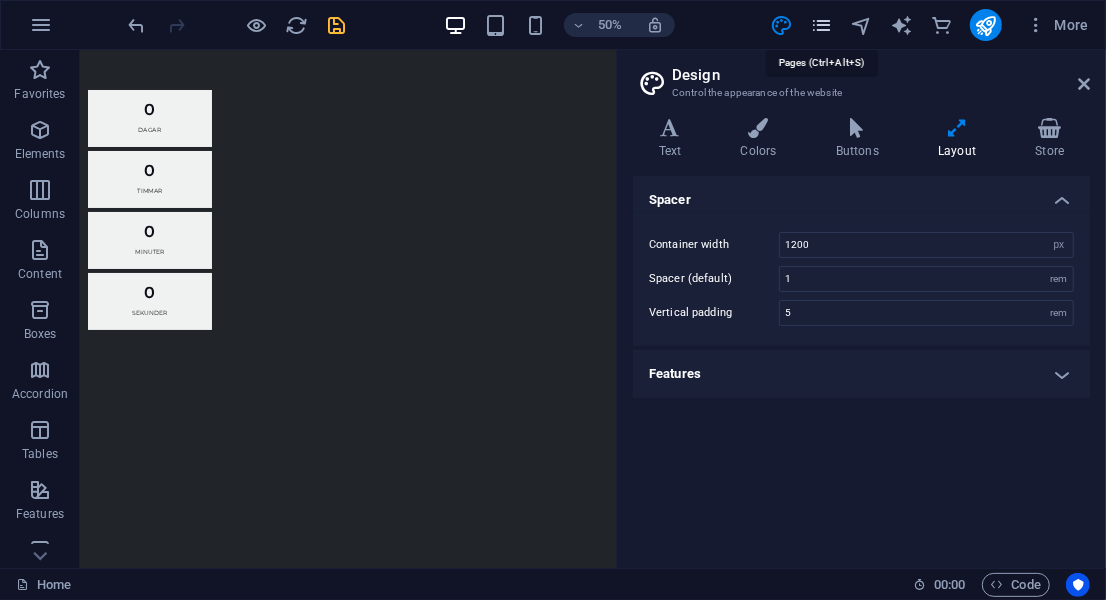 click at bounding box center [821, 25] 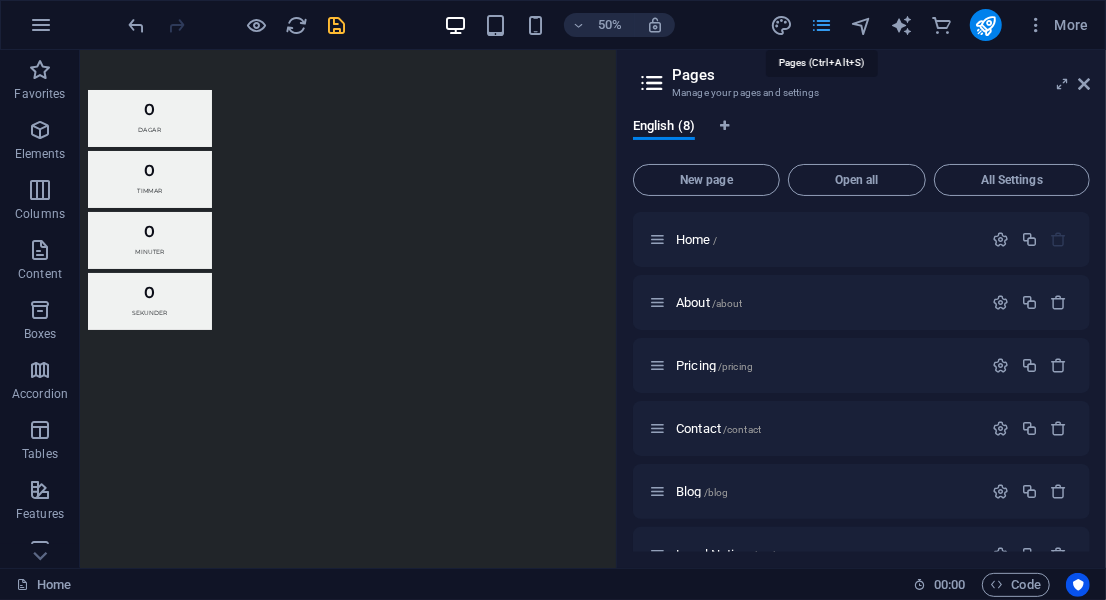 click at bounding box center (821, 25) 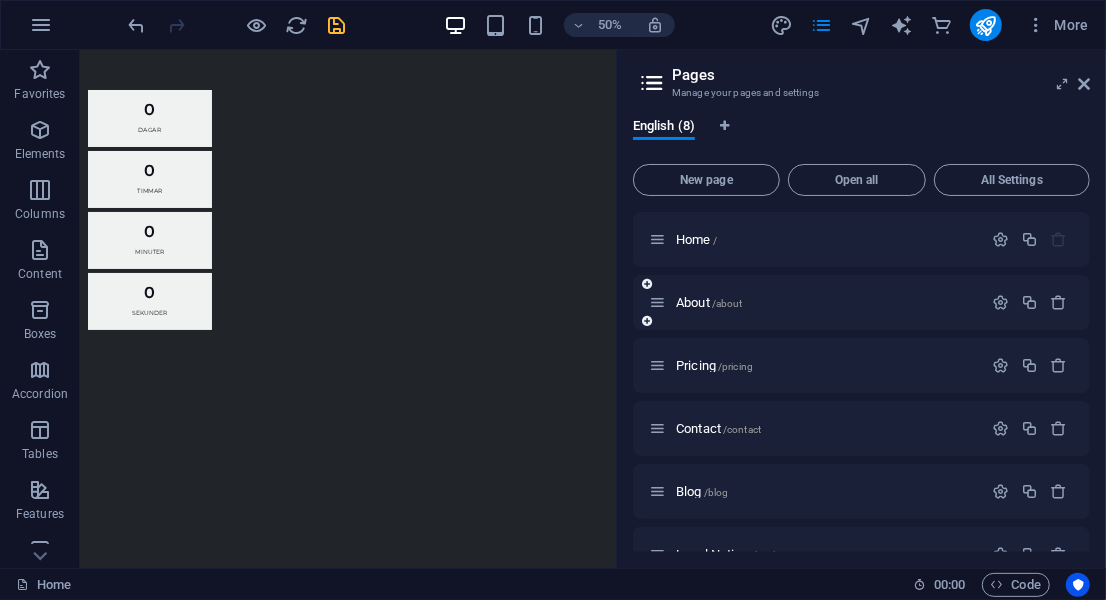 click on "About /about" at bounding box center [861, 302] 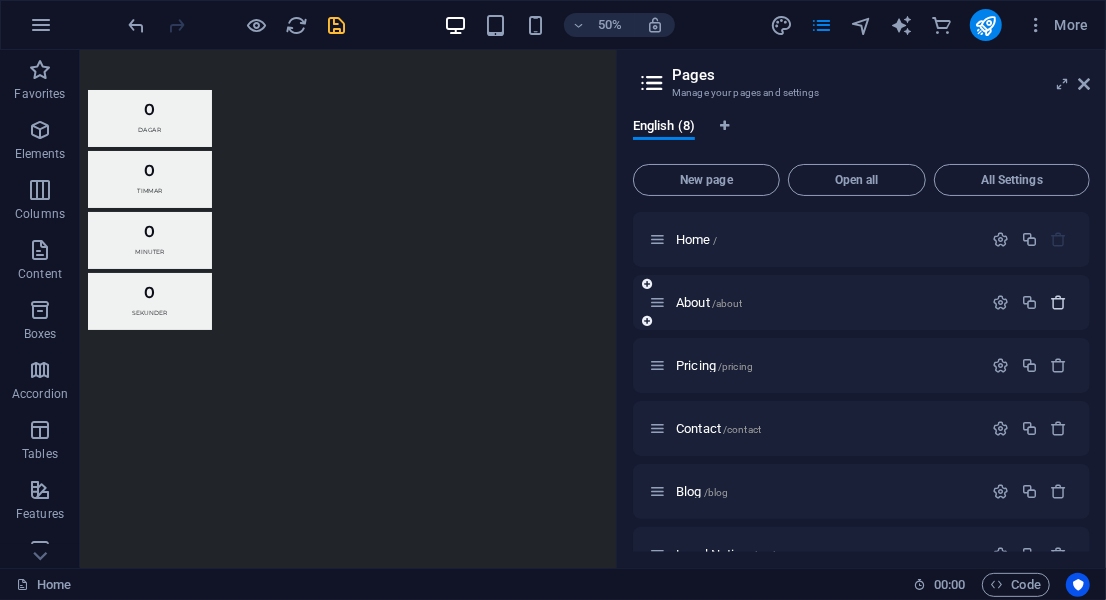 click at bounding box center [1059, 302] 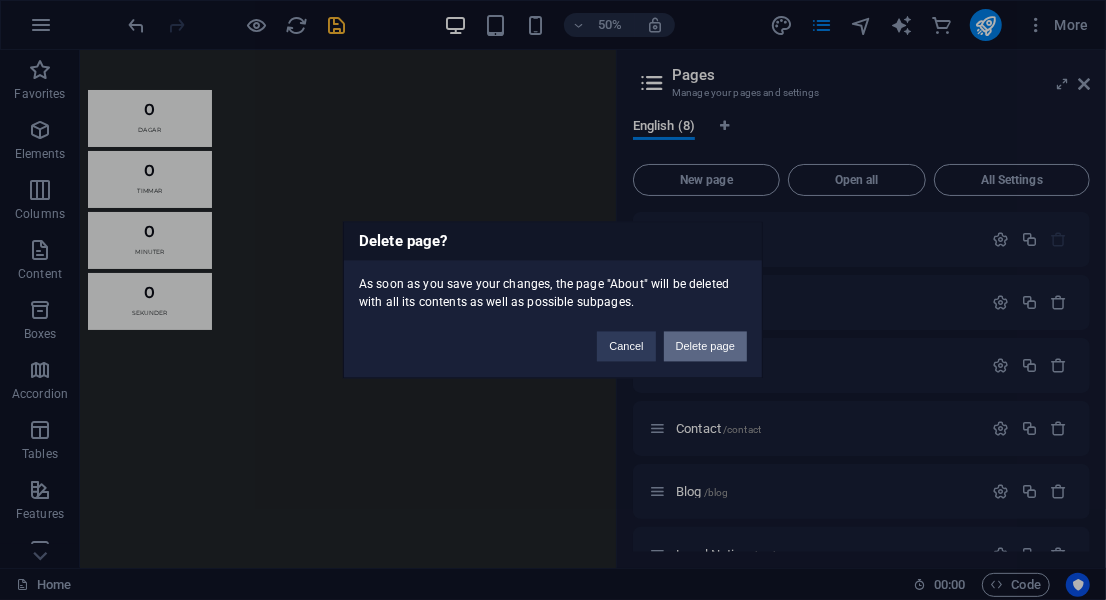 click on "Delete page" at bounding box center (705, 347) 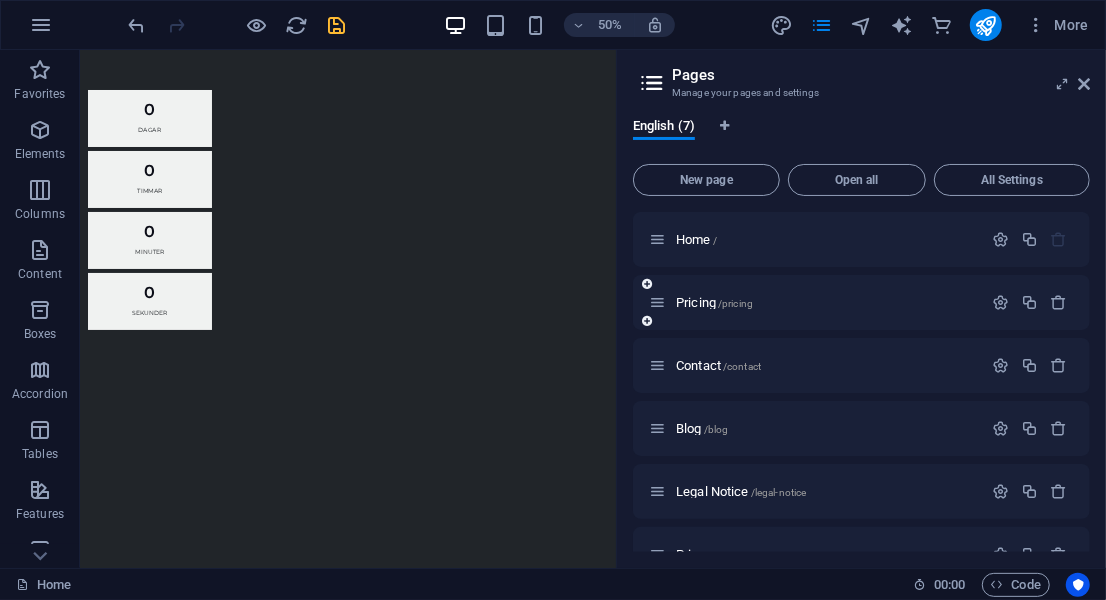 click on "Pricing /pricing" at bounding box center [861, 302] 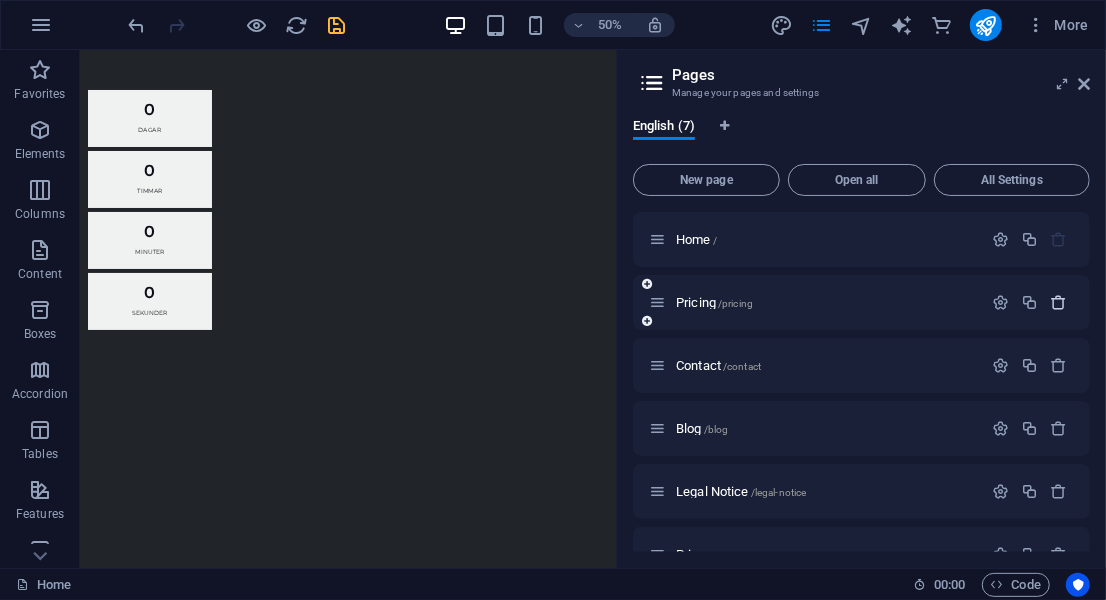 click at bounding box center [1059, 302] 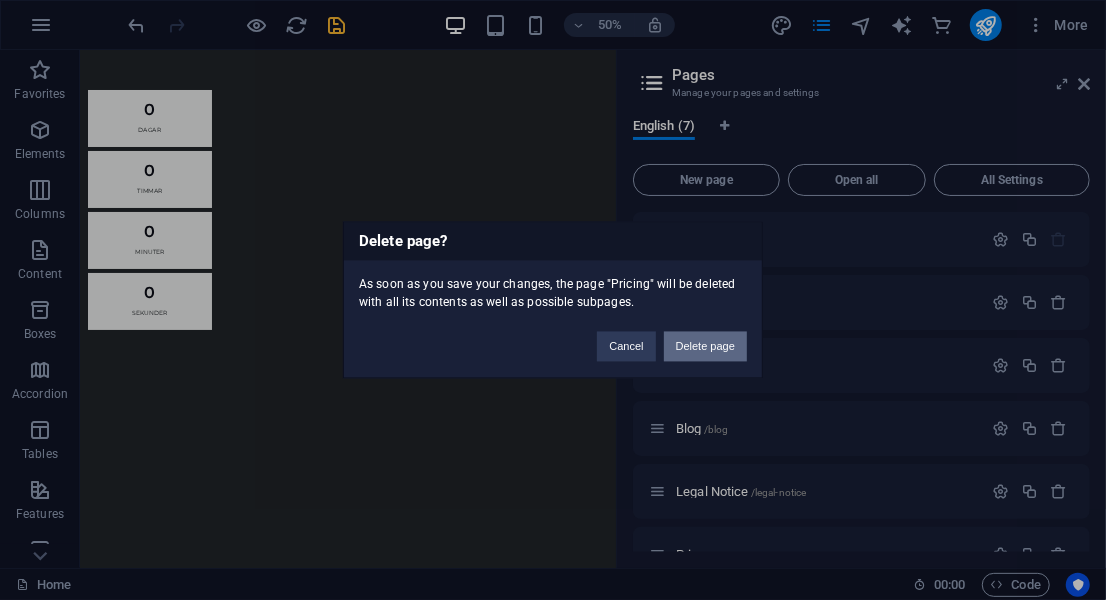 click on "Delete page" at bounding box center (705, 347) 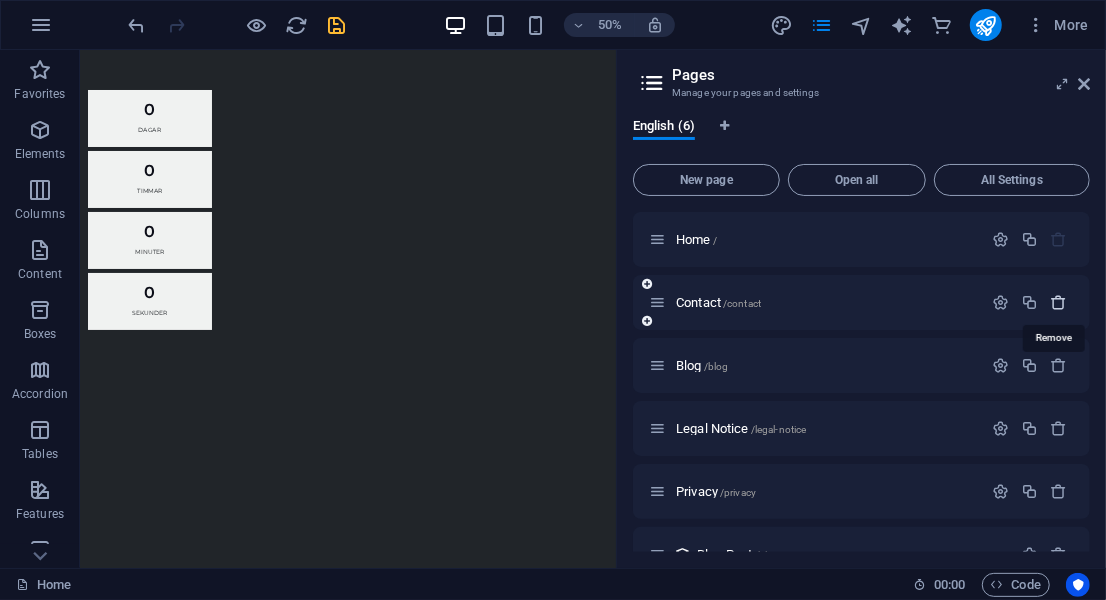 click at bounding box center (1059, 302) 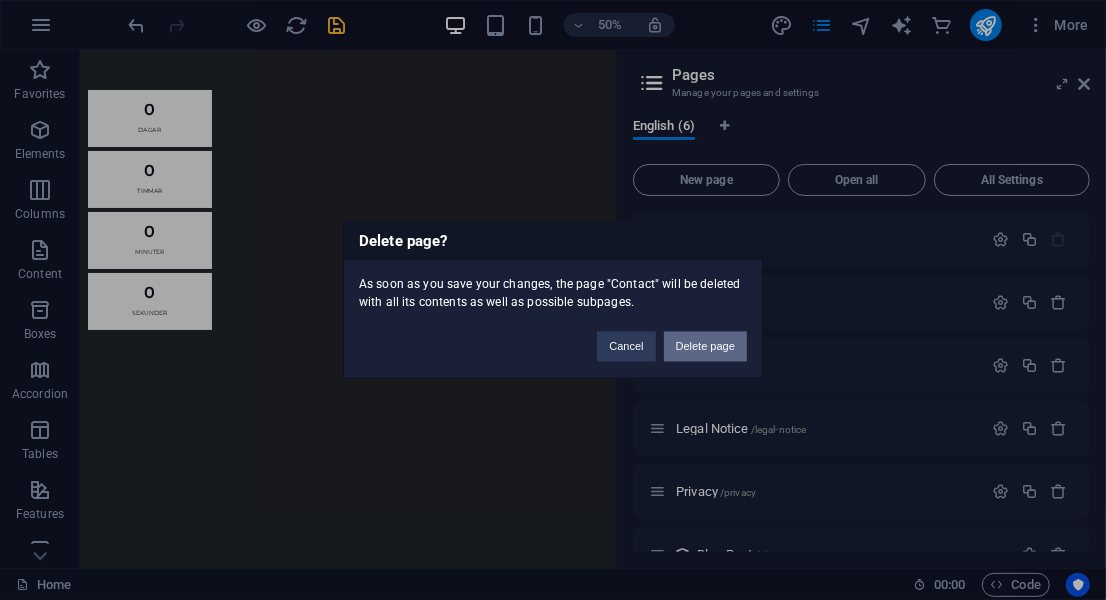click on "Delete page" at bounding box center (705, 347) 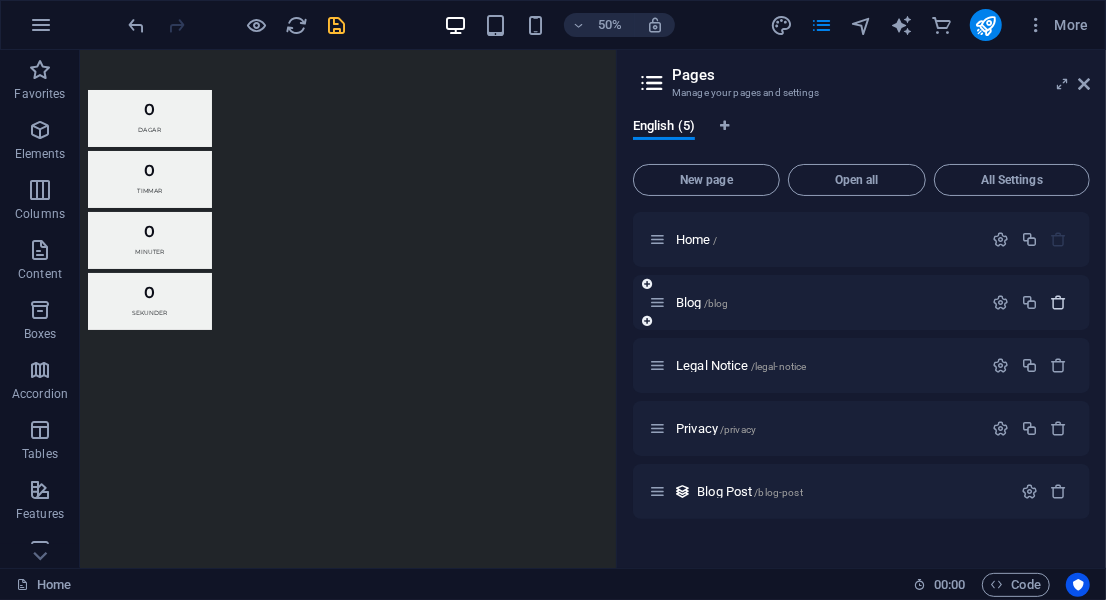 click at bounding box center (1059, 302) 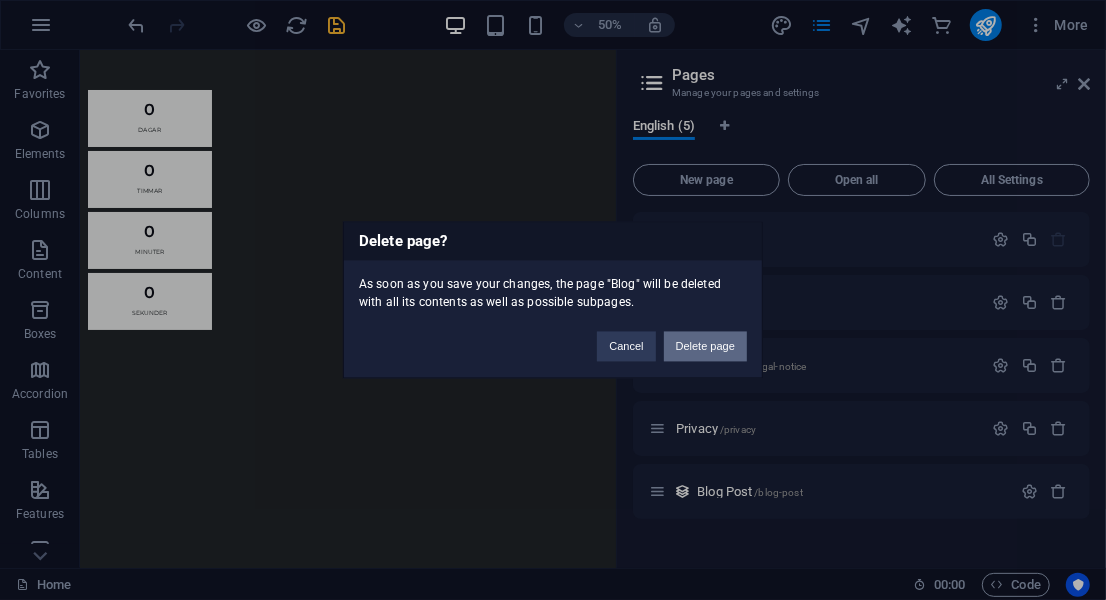 click on "Delete page" at bounding box center (705, 347) 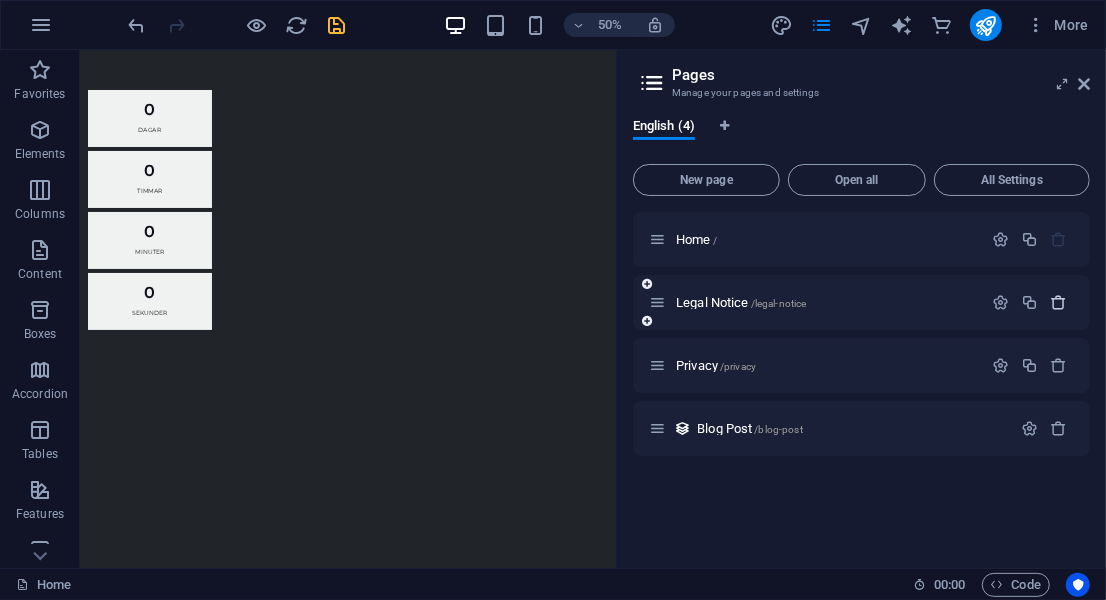 click at bounding box center (1059, 302) 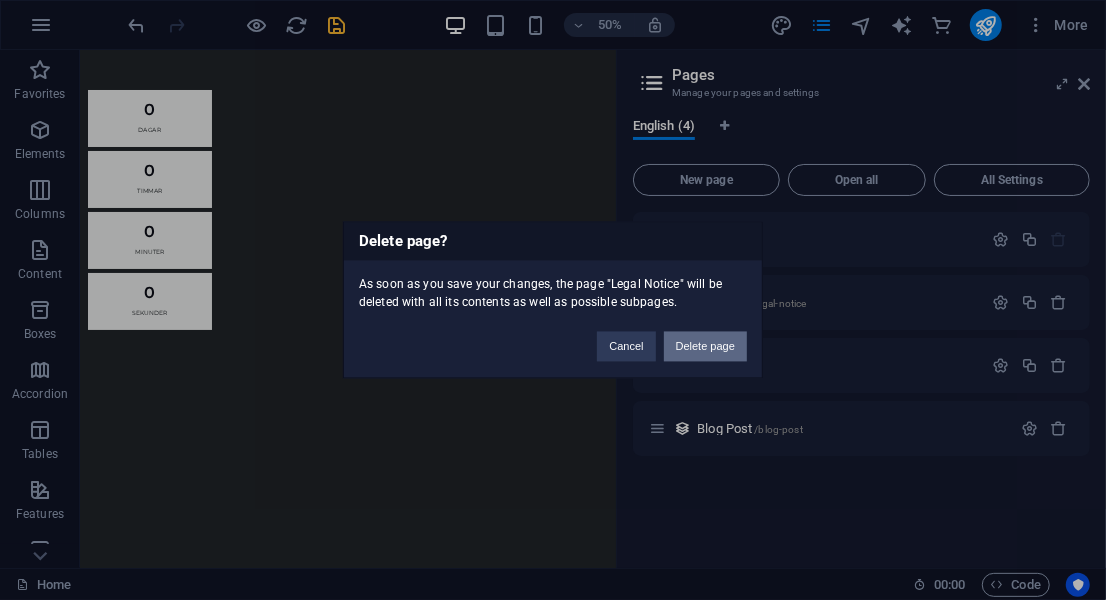 click on "Delete page" at bounding box center [705, 347] 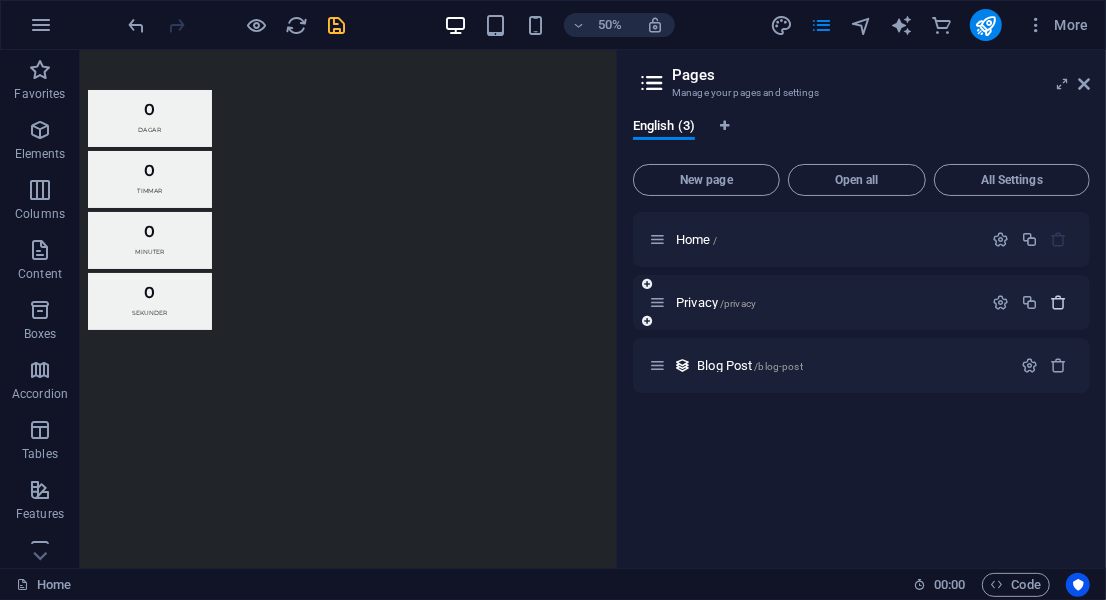 click at bounding box center [1059, 302] 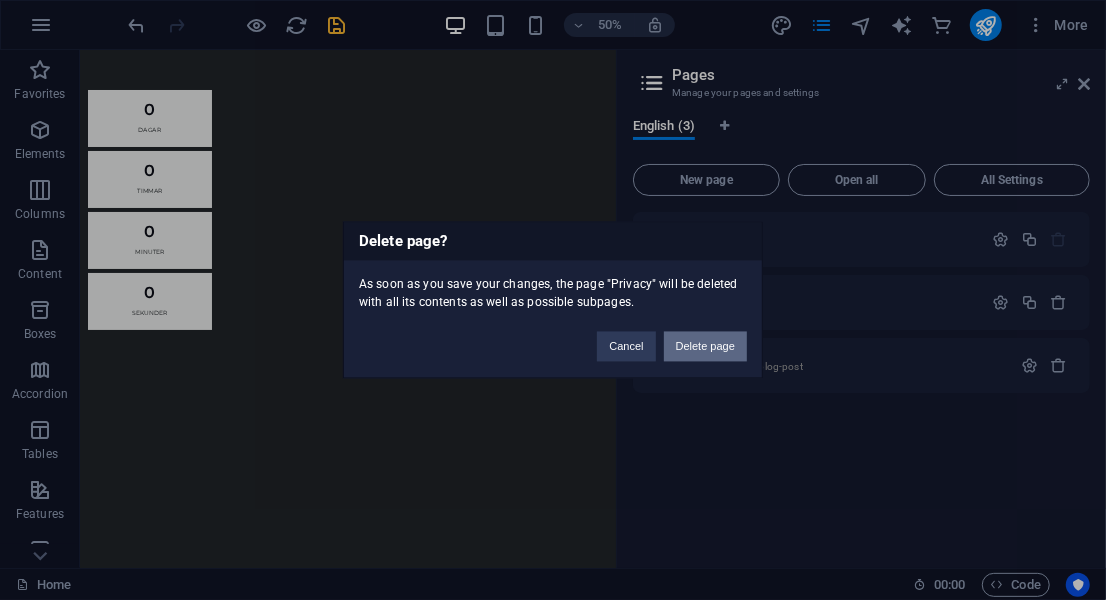 click on "Delete page" at bounding box center (705, 347) 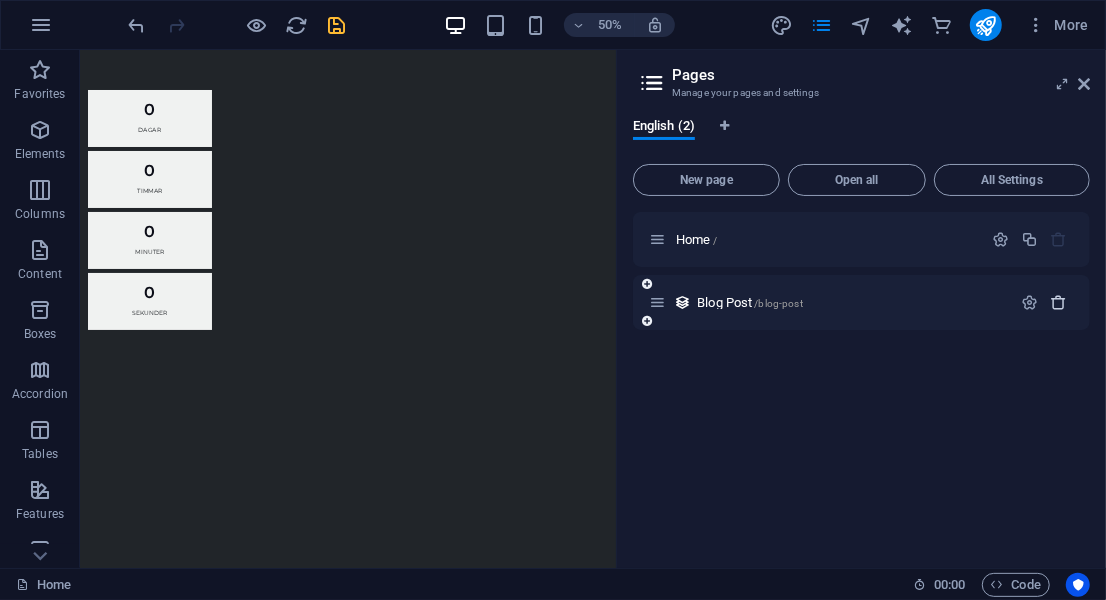 click at bounding box center [1059, 302] 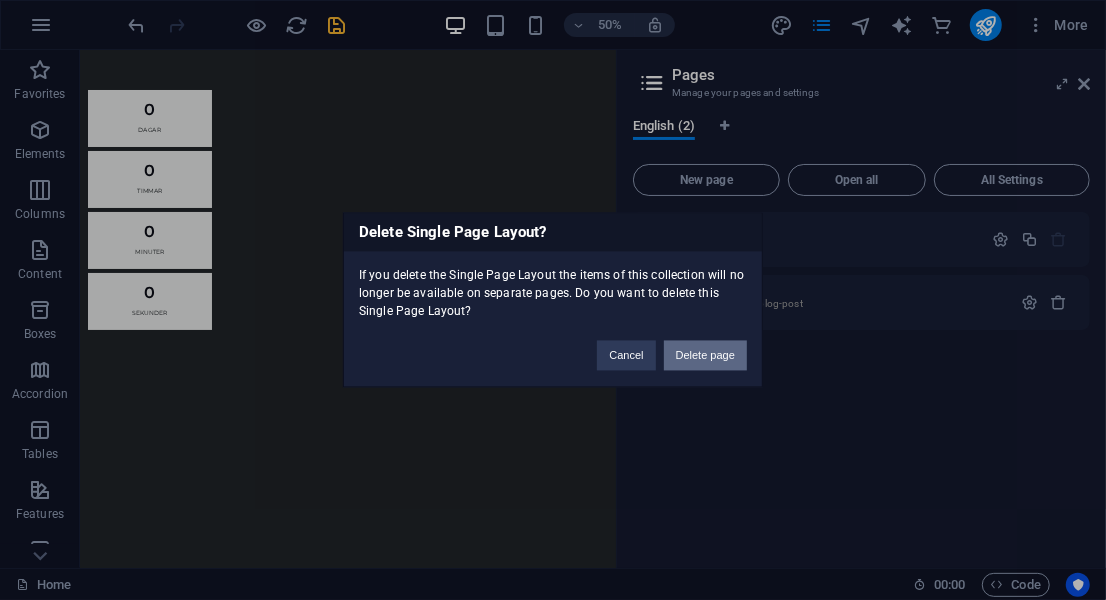 click on "Delete page" at bounding box center (705, 356) 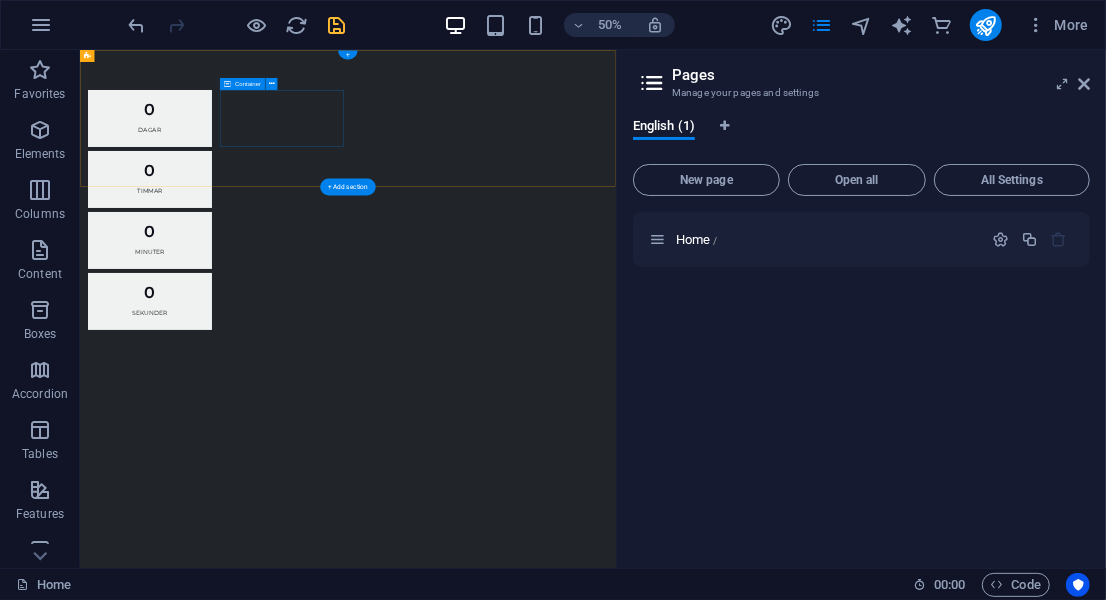 click on "0 TIMMAR" at bounding box center [219, 308] 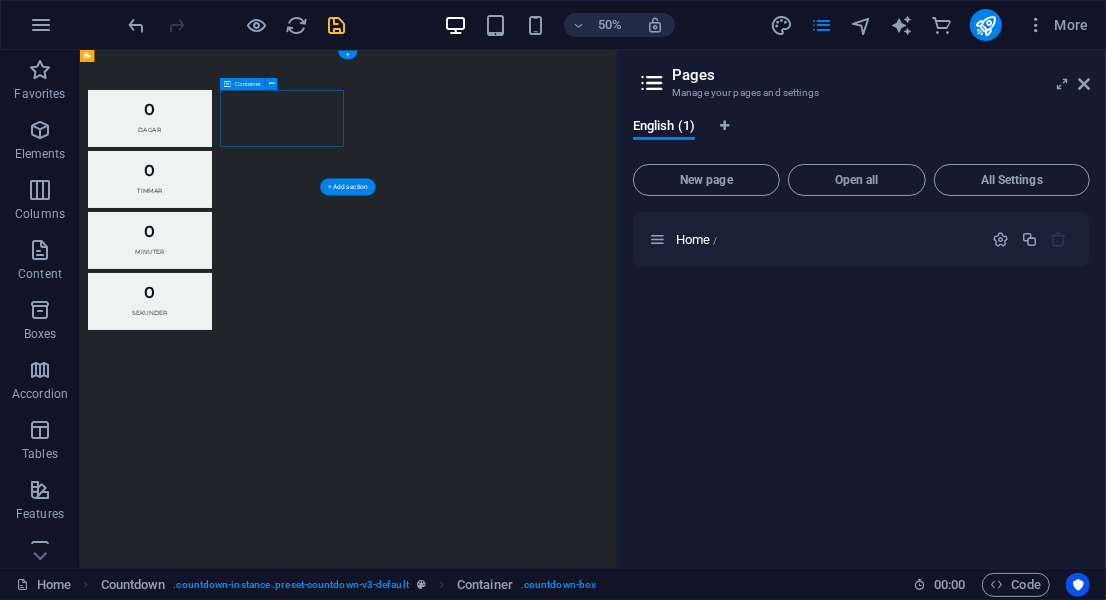 click on "0 TIMMAR" at bounding box center (219, 308) 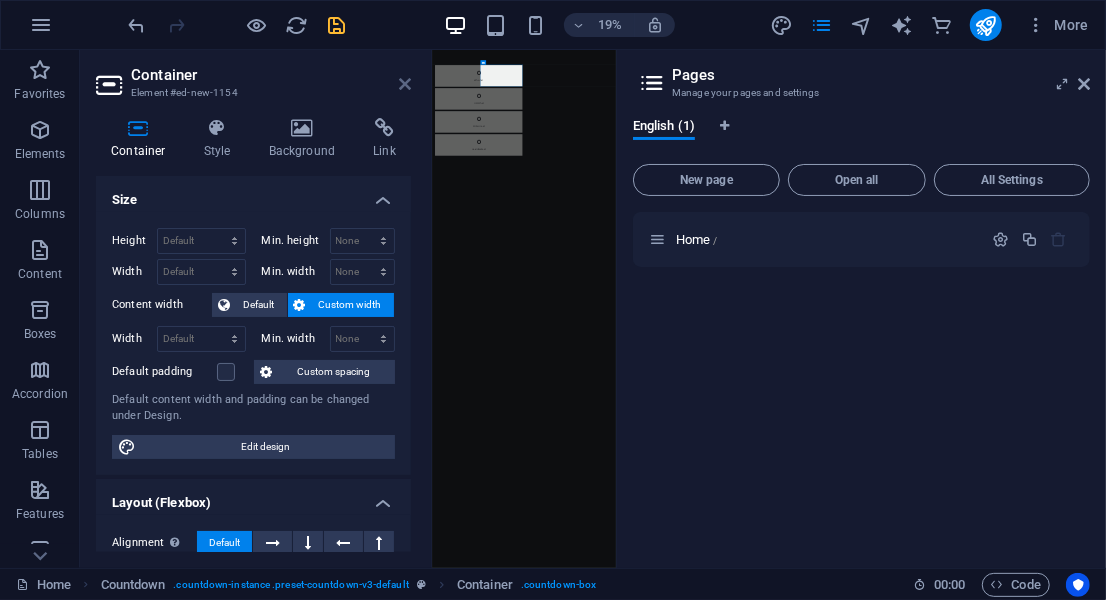 click at bounding box center (405, 84) 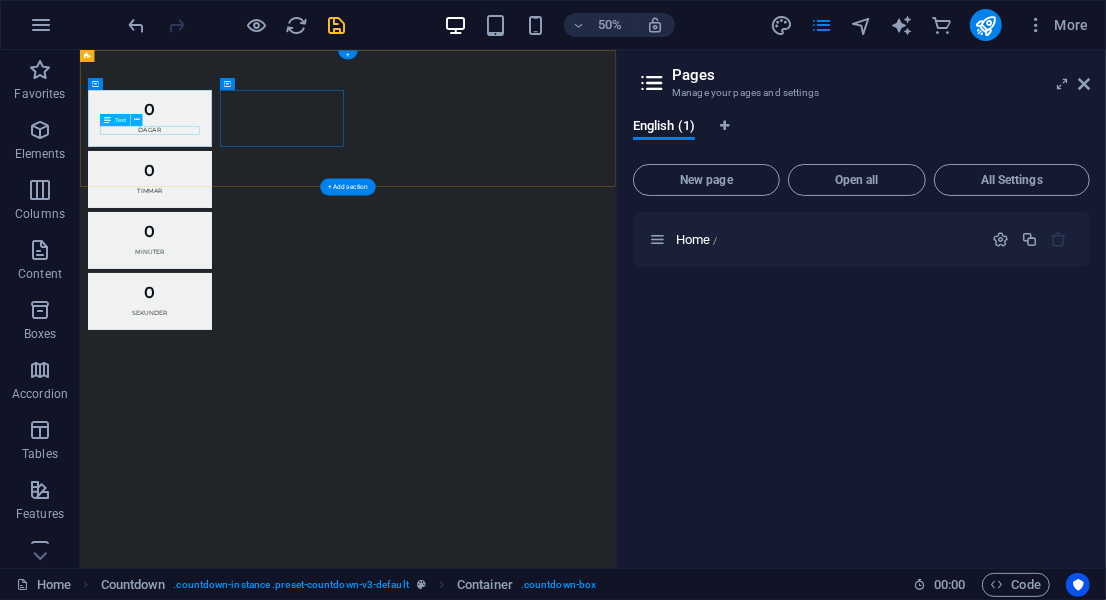click on "DAGAR" at bounding box center (219, 210) 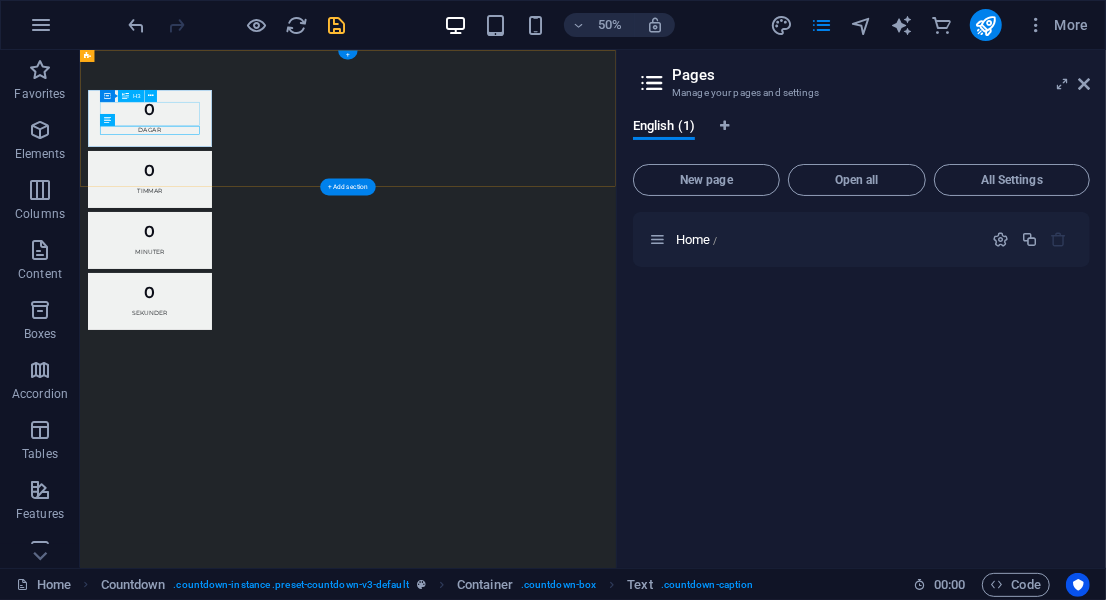 click on "0" at bounding box center [219, 169] 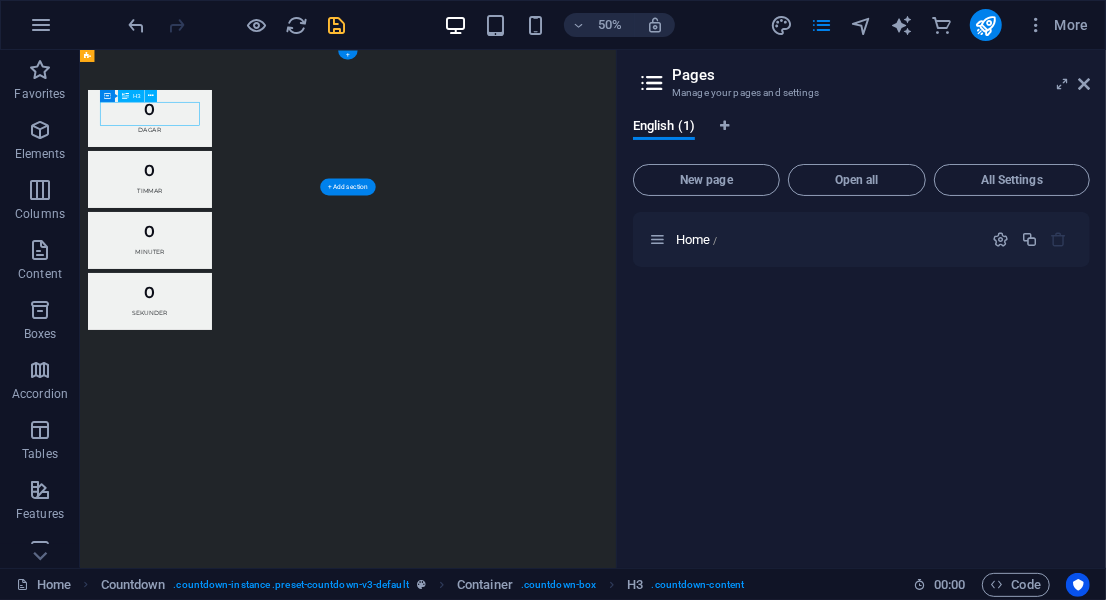 click on "0" at bounding box center (219, 169) 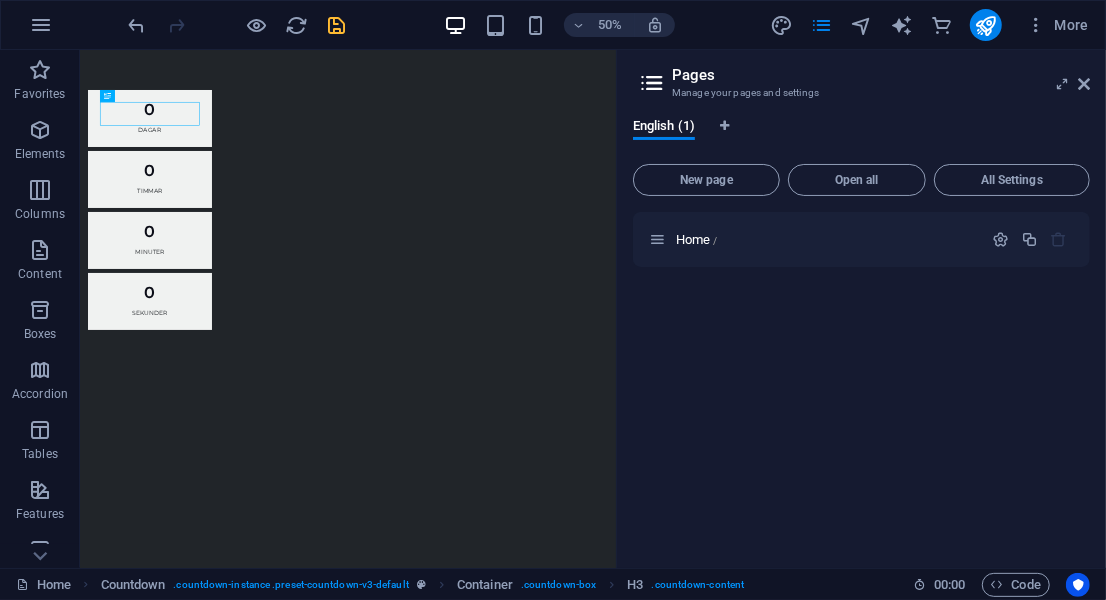 click on "Skip to main content
[NUMBER] DAGAR [NUMBER] TIMMAR [NUMBER] MinutER [NUMBER] SEKUNDER" at bounding box center (615, 369) 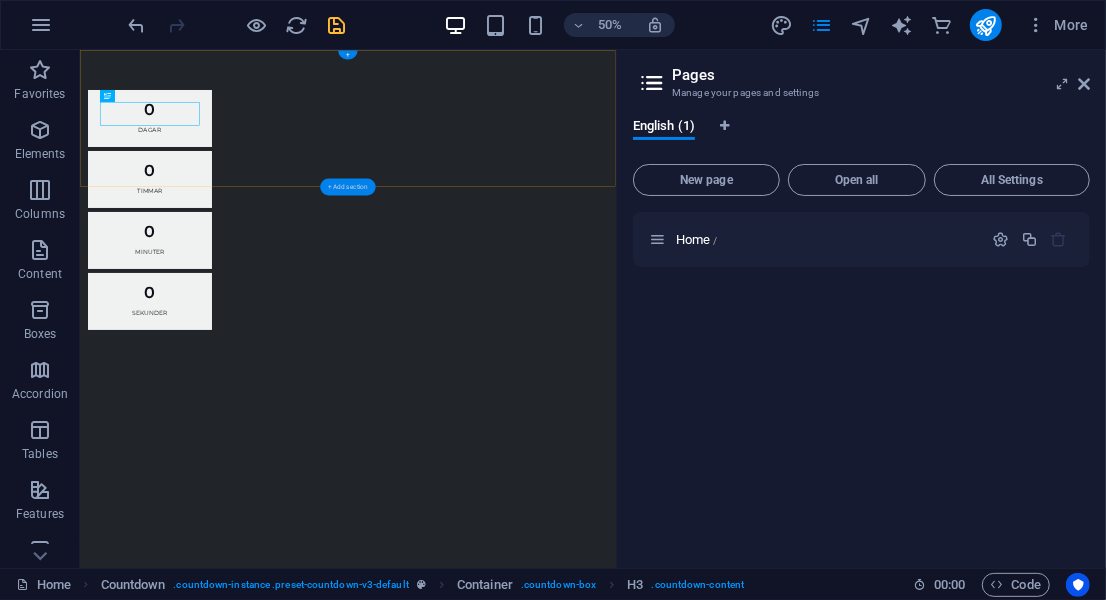 click on "+ Add section" at bounding box center [347, 187] 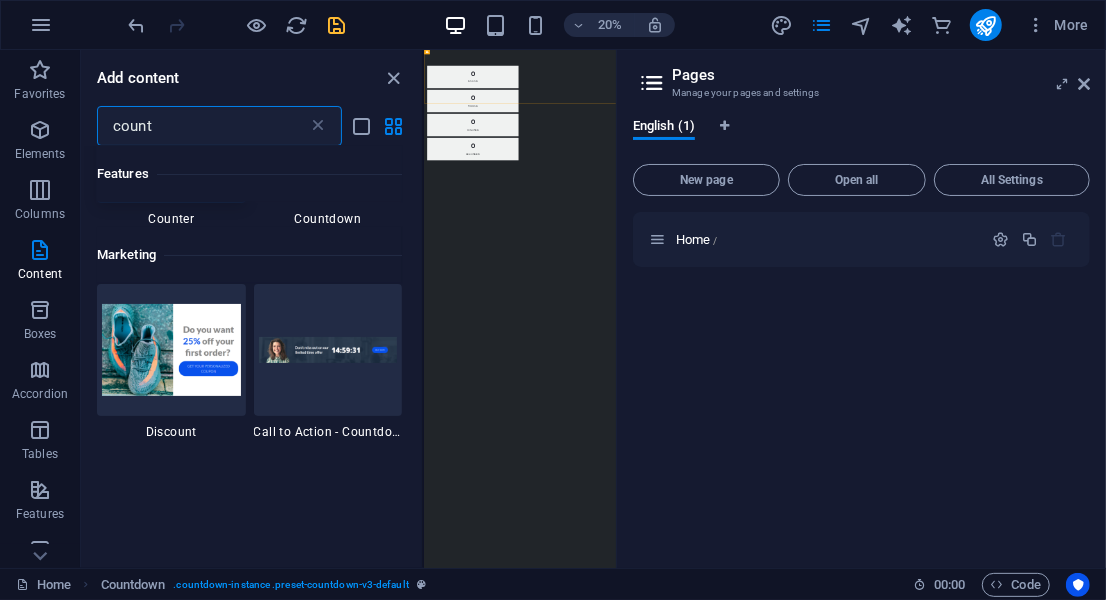 scroll, scrollTop: 133, scrollLeft: 0, axis: vertical 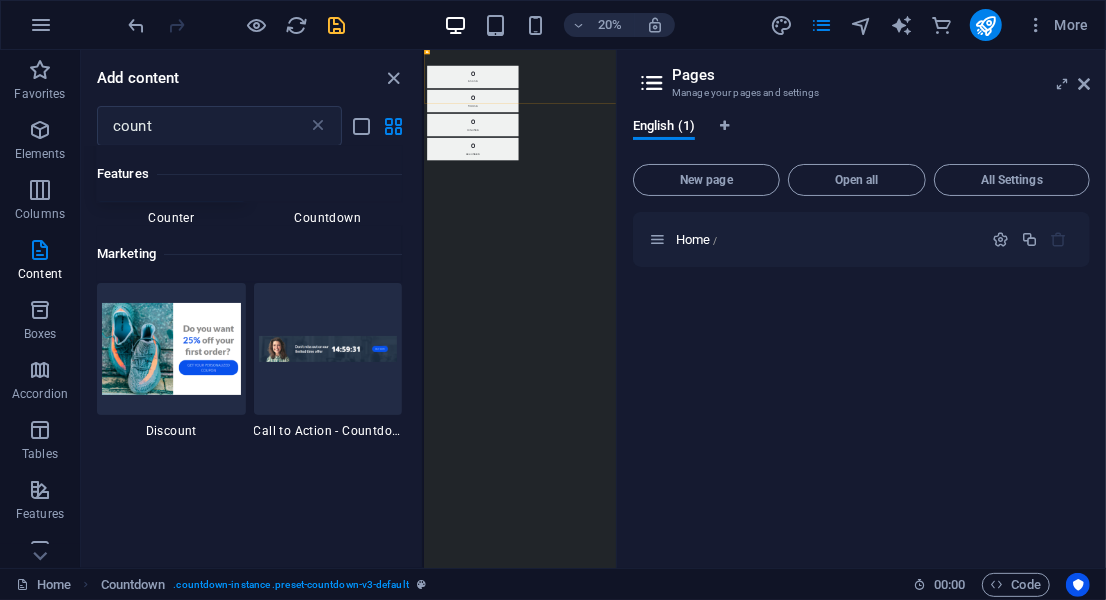 click on "Countdown" at bounding box center (328, 218) 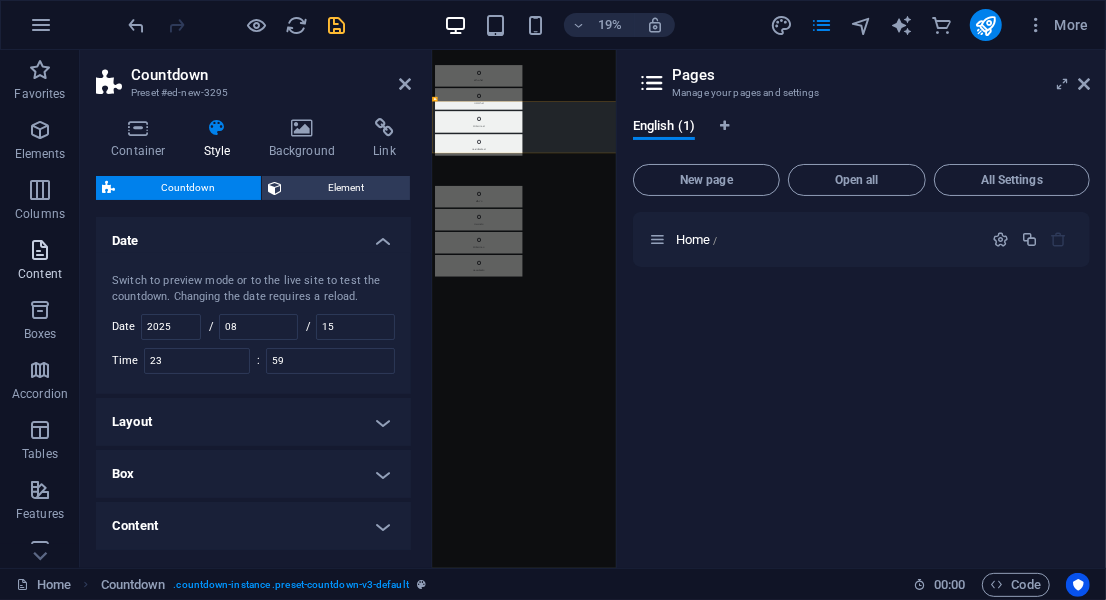 click on "Content" at bounding box center [40, 274] 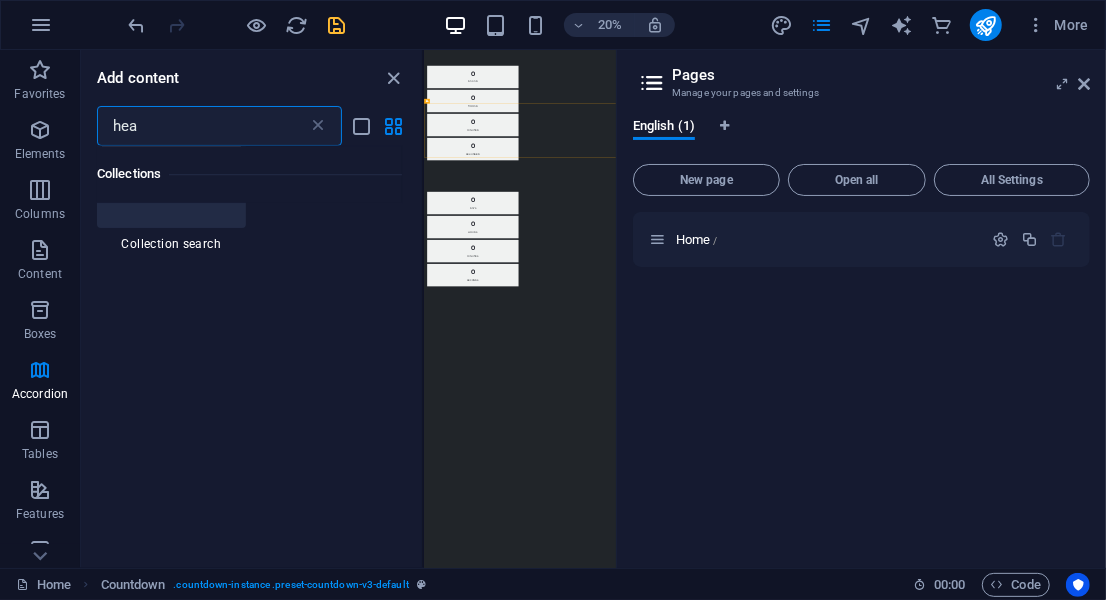 scroll, scrollTop: 720, scrollLeft: 0, axis: vertical 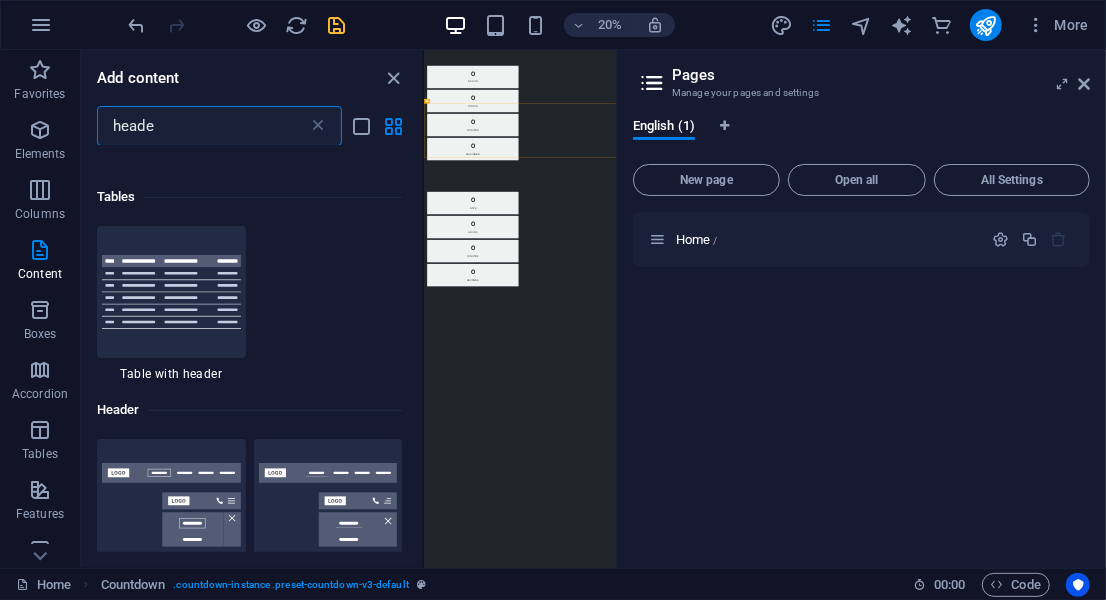 type on "header" 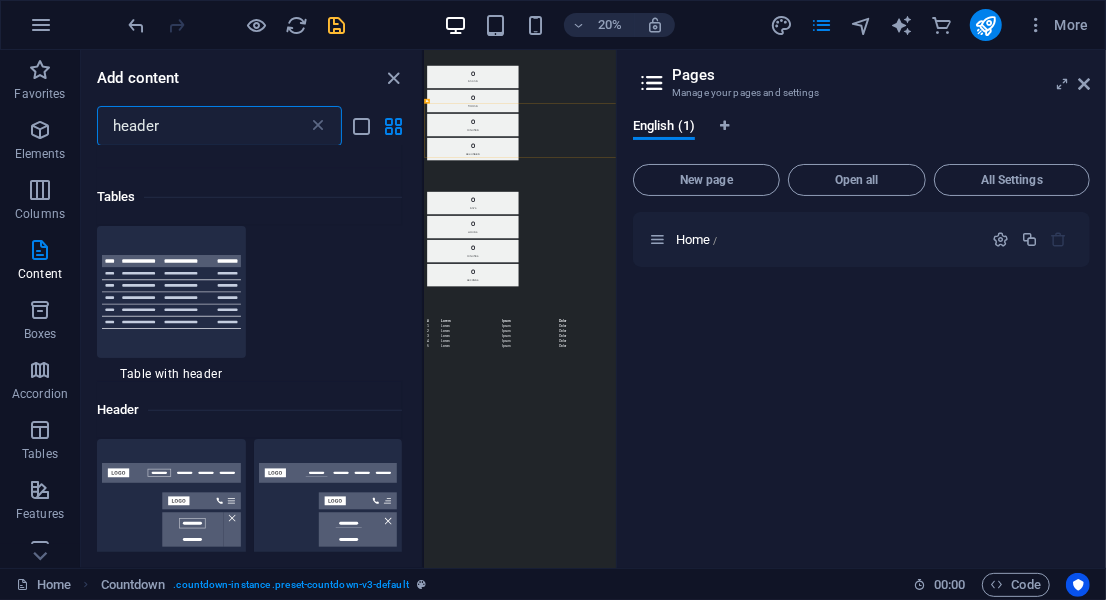 scroll, scrollTop: 0, scrollLeft: 0, axis: both 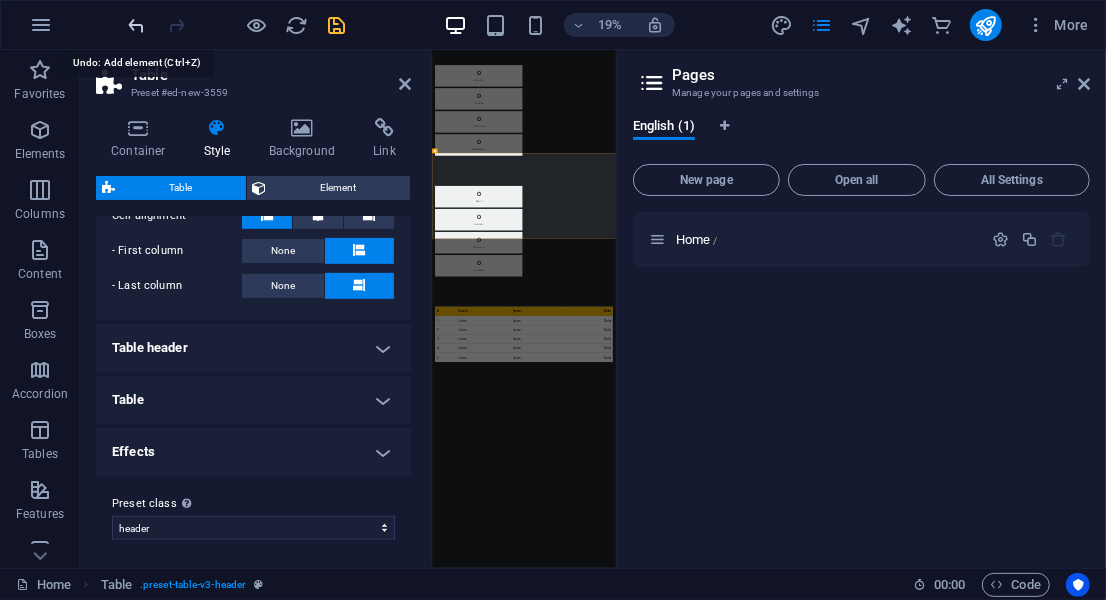 click at bounding box center [137, 25] 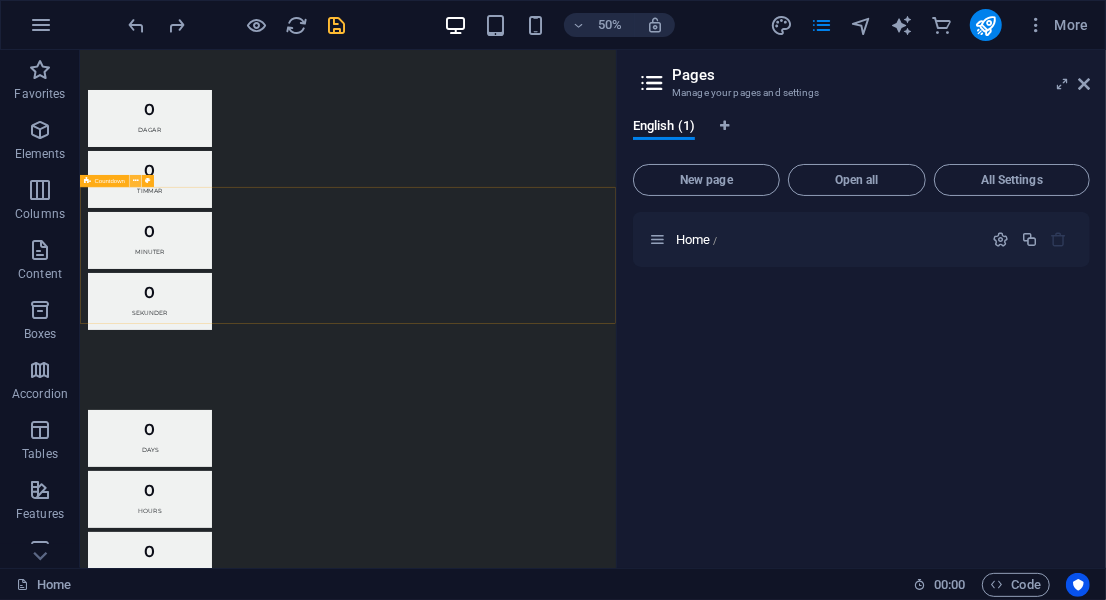 click at bounding box center [136, 181] 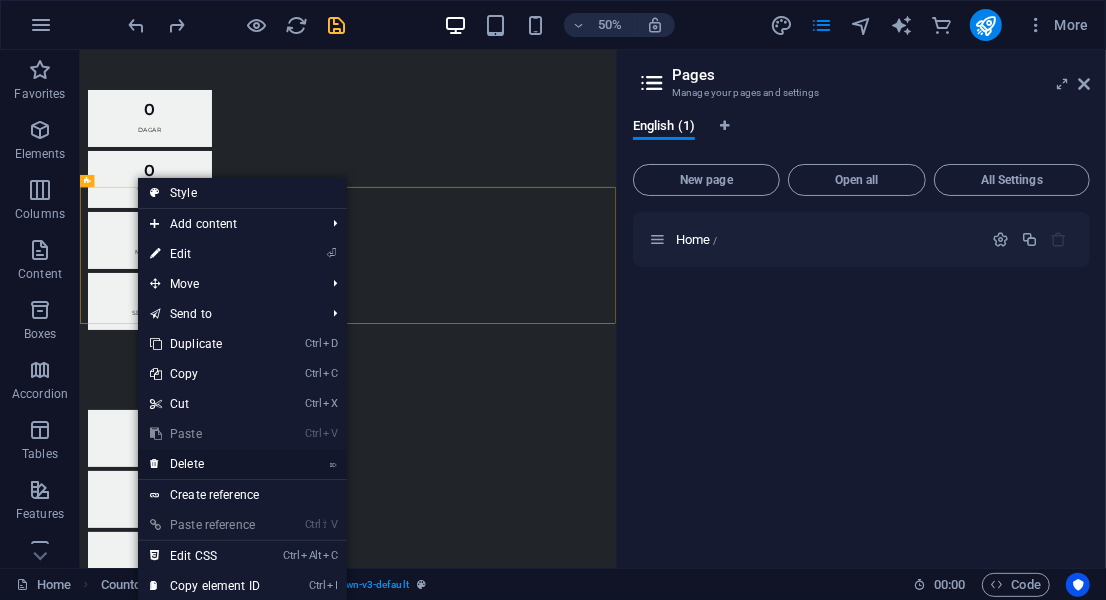 click on "⌦  Delete" at bounding box center (205, 464) 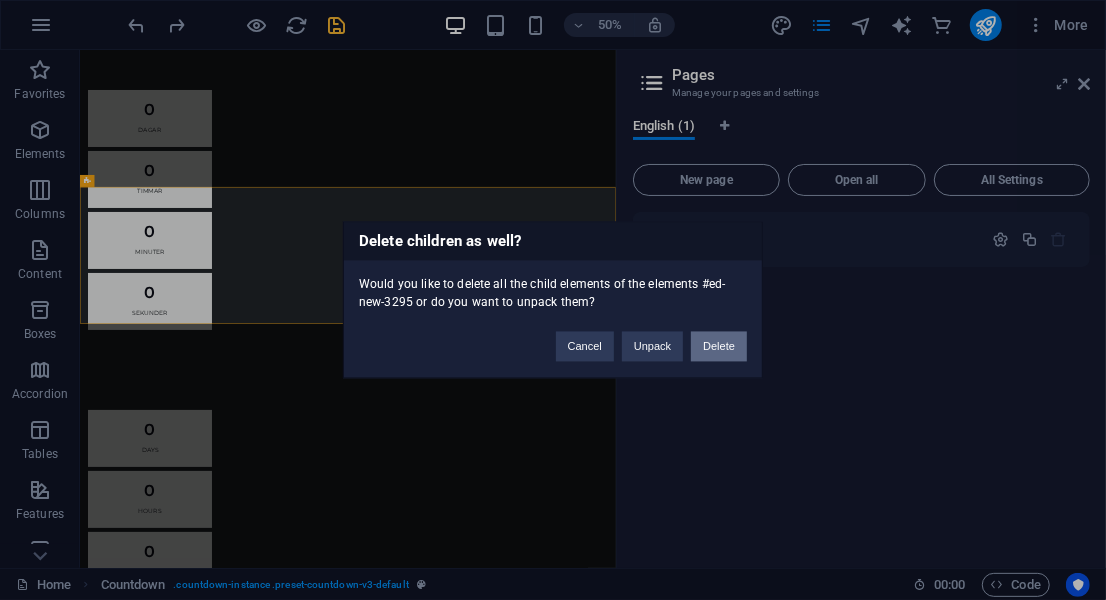 click on "Cancel Unpack Delete" at bounding box center [651, 337] 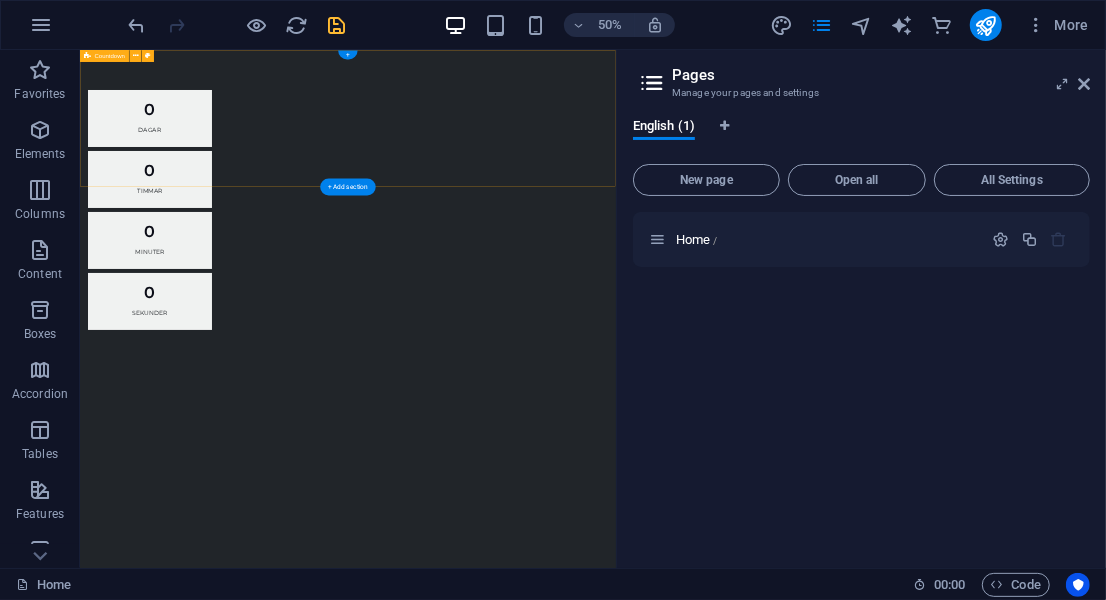 click on "[NUMBER] DAGAR [NUMBER] TIMMAR [NUMBER] MinutER [NUMBER] SEKUNDER" at bounding box center (615, 369) 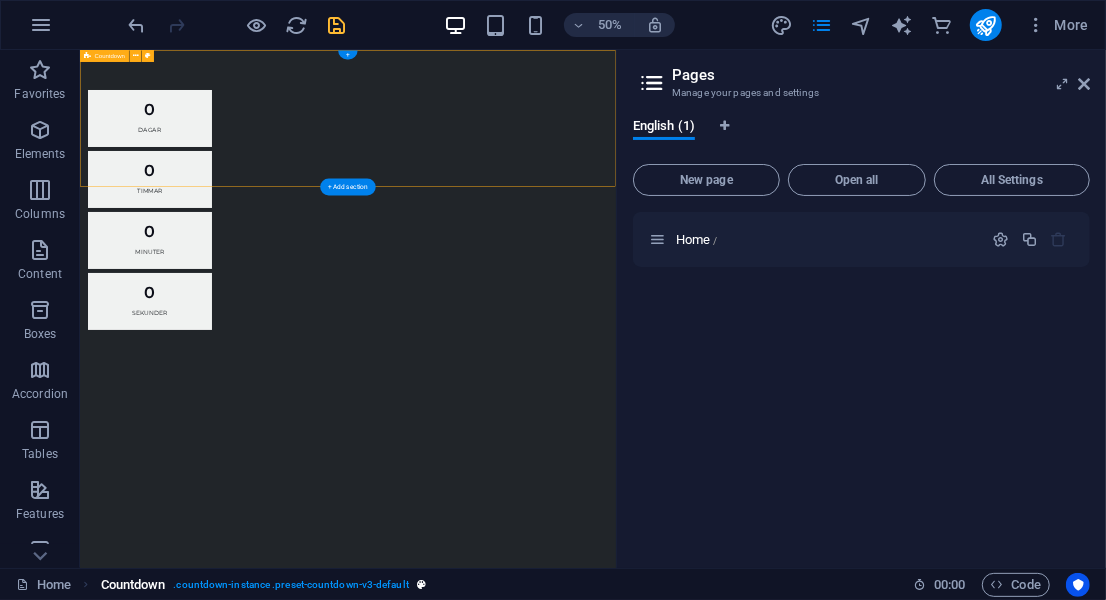 click on ". countdown-instance .preset-countdown-v3-default" at bounding box center [290, 585] 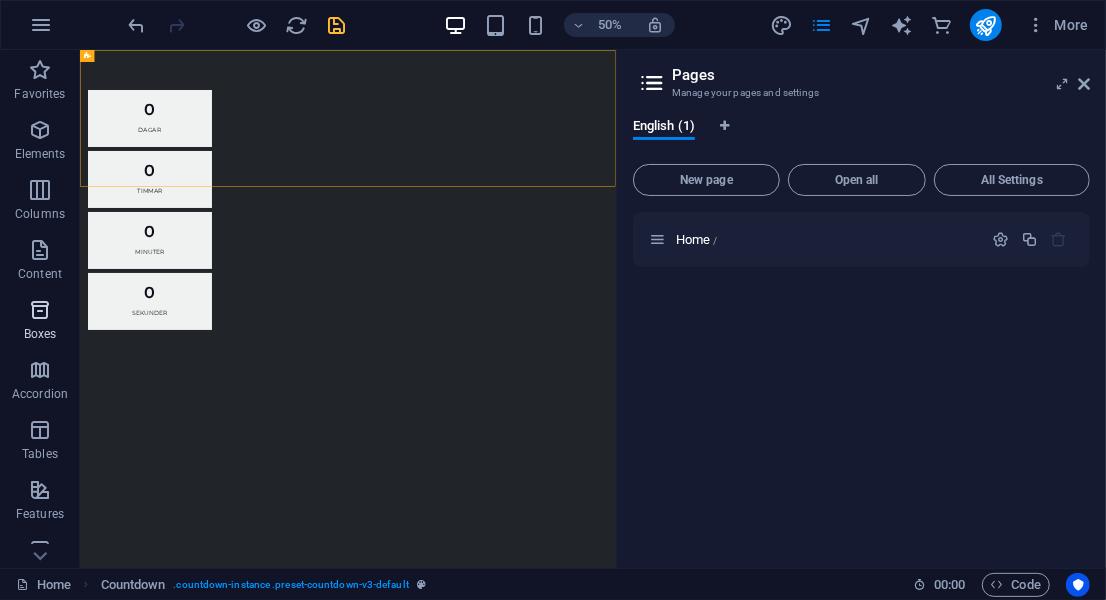 click at bounding box center (40, 310) 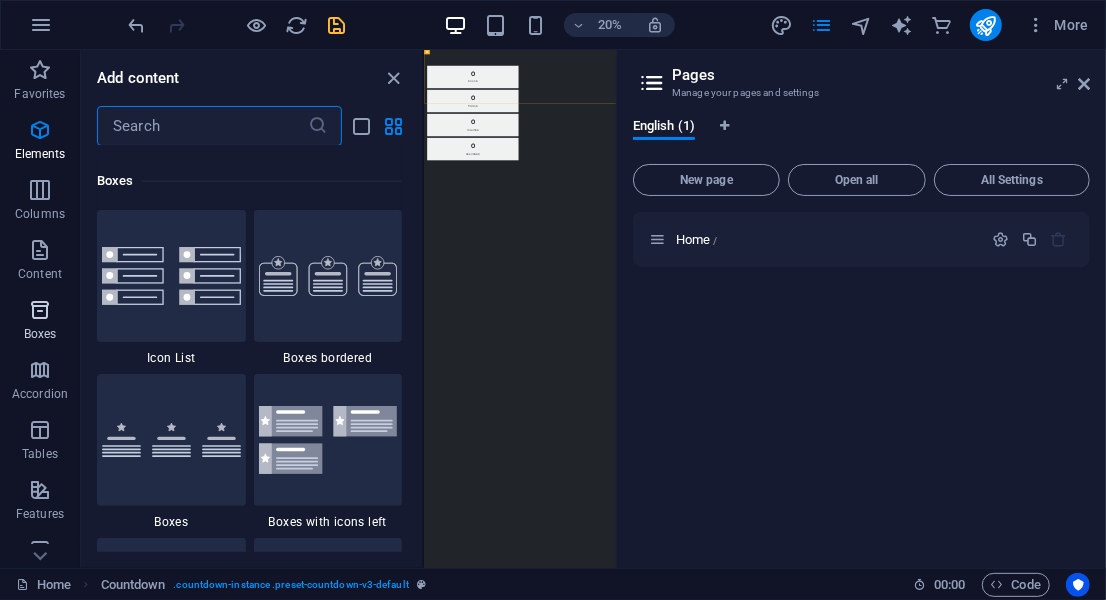 scroll, scrollTop: 5514, scrollLeft: 0, axis: vertical 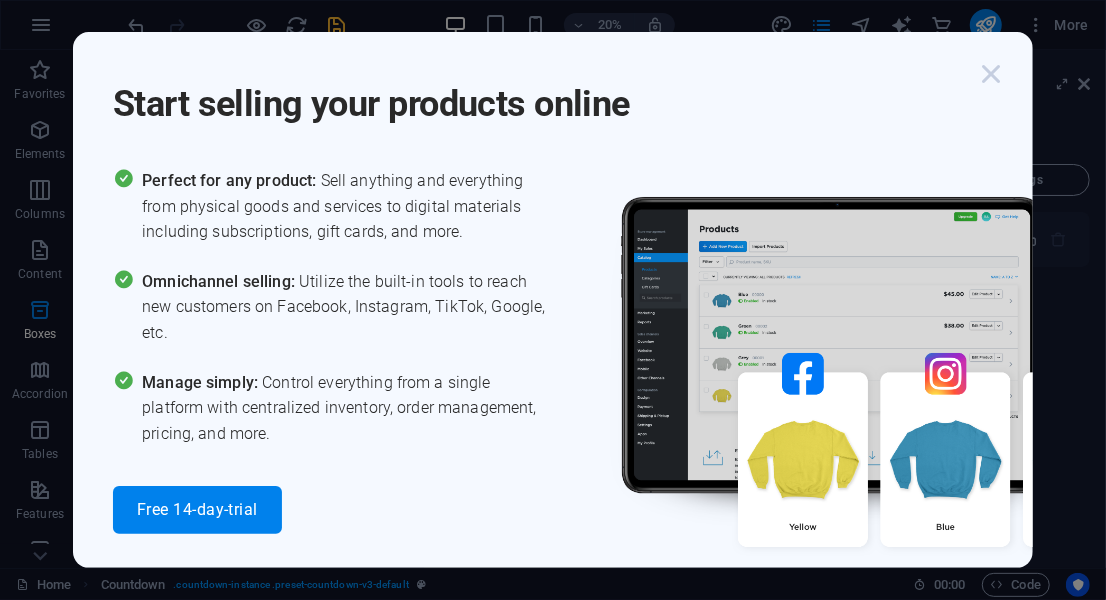 click at bounding box center [991, 74] 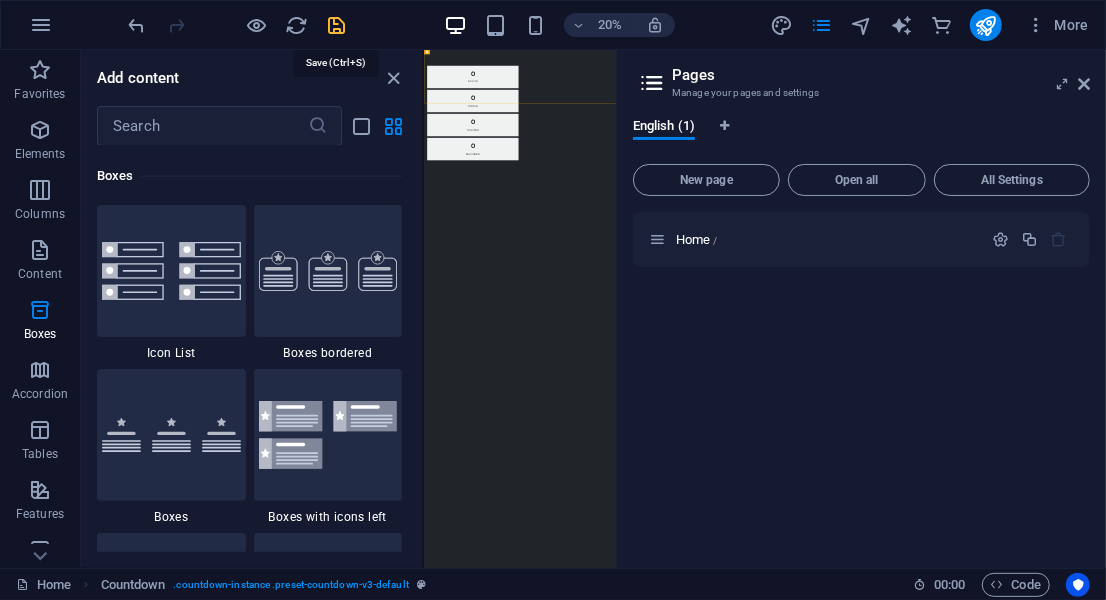 click at bounding box center (337, 25) 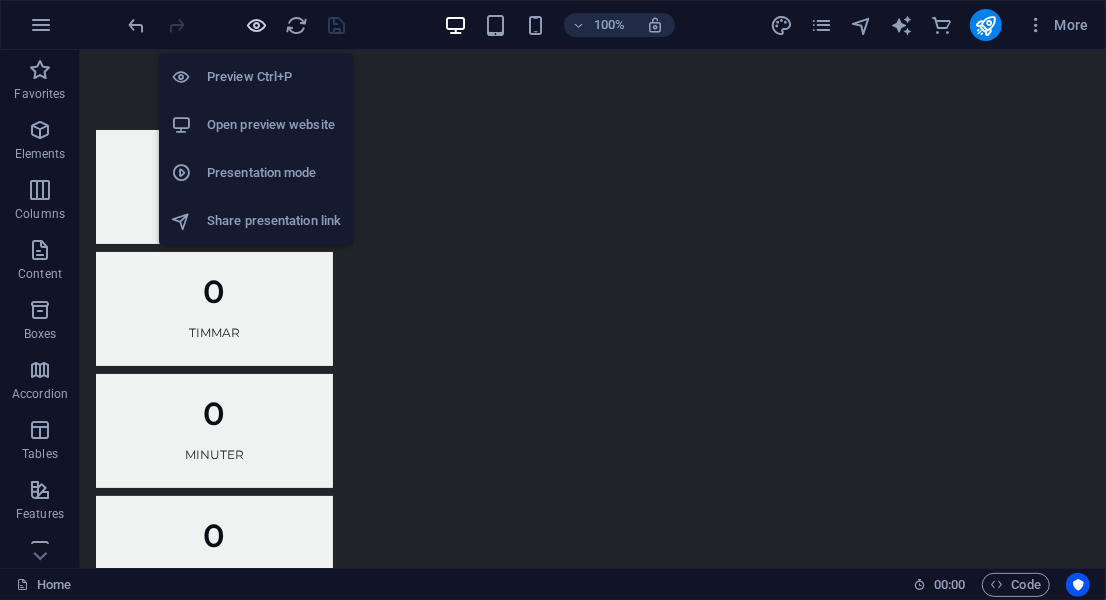 click at bounding box center (257, 25) 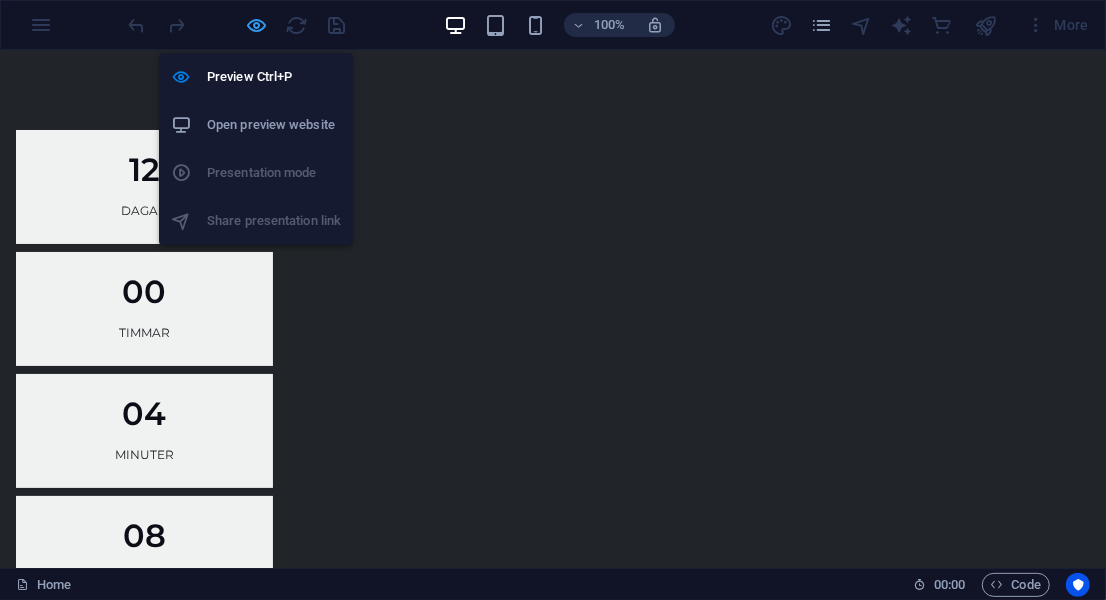 click at bounding box center [257, 25] 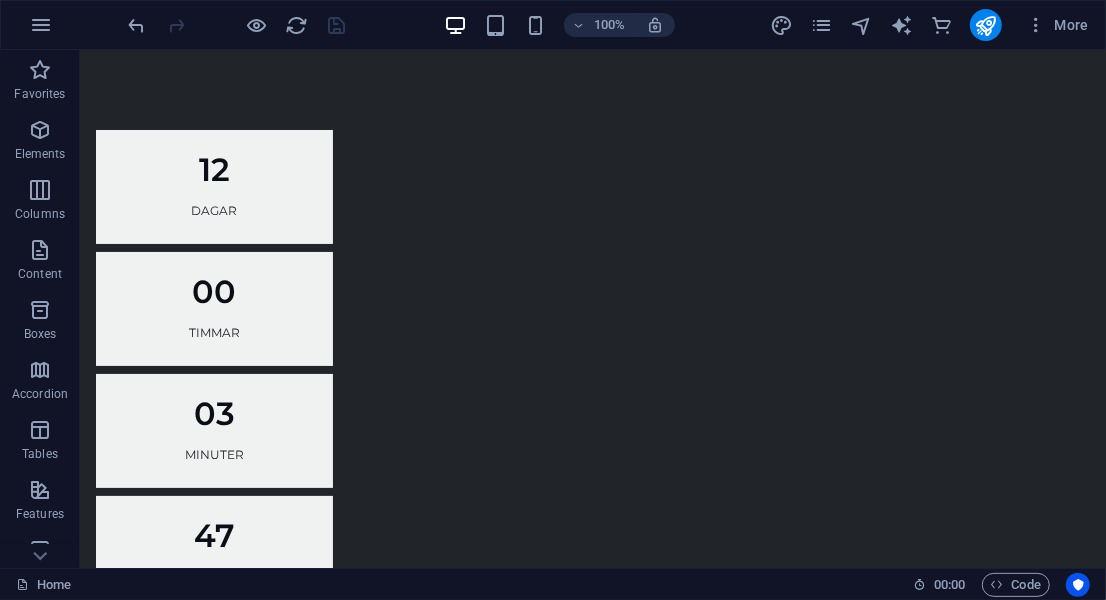 click on "Skip to main content
[NUMBER] DAGAR [NUMBER] TIMMAR [NUMBER] MinutER [NUMBER] SEKUNDER" at bounding box center (592, 369) 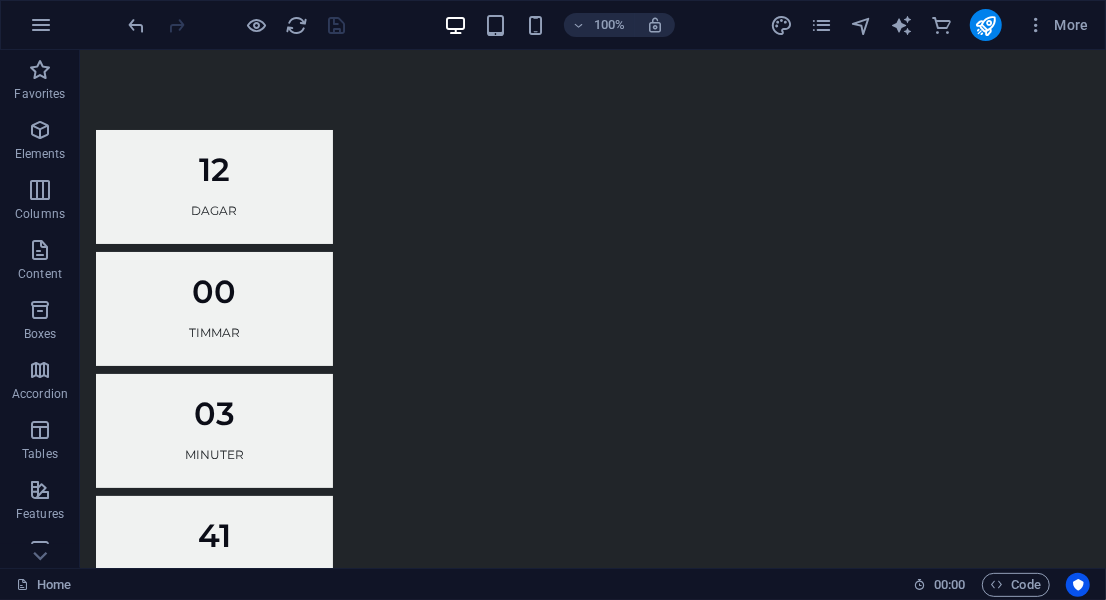 drag, startPoint x: 298, startPoint y: 496, endPoint x: 143, endPoint y: 307, distance: 244.42995 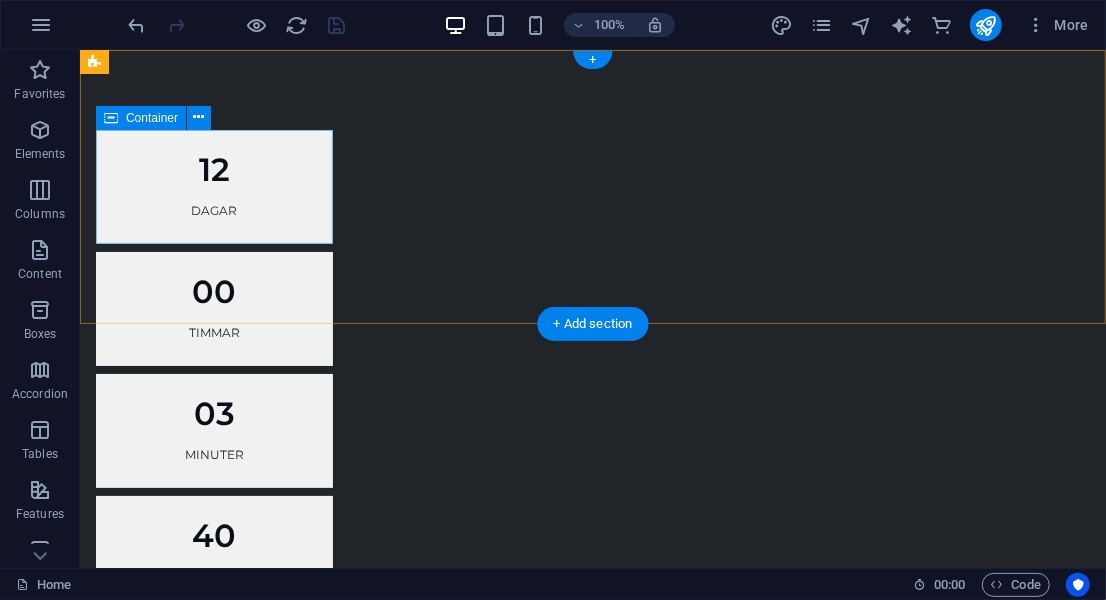 click on "12 DAGAR" at bounding box center [213, 186] 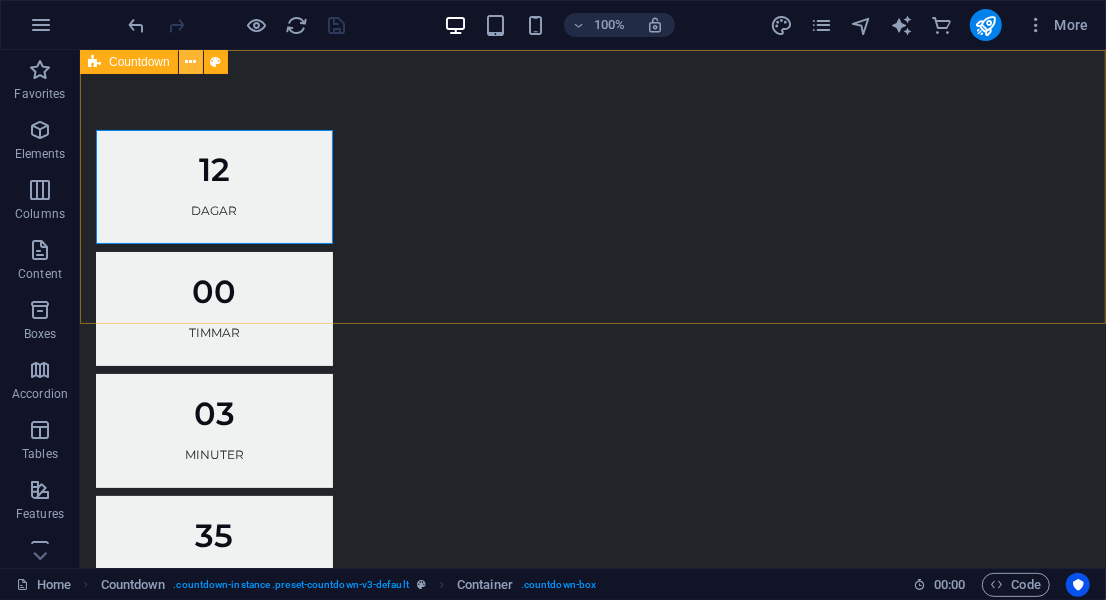 click at bounding box center (190, 62) 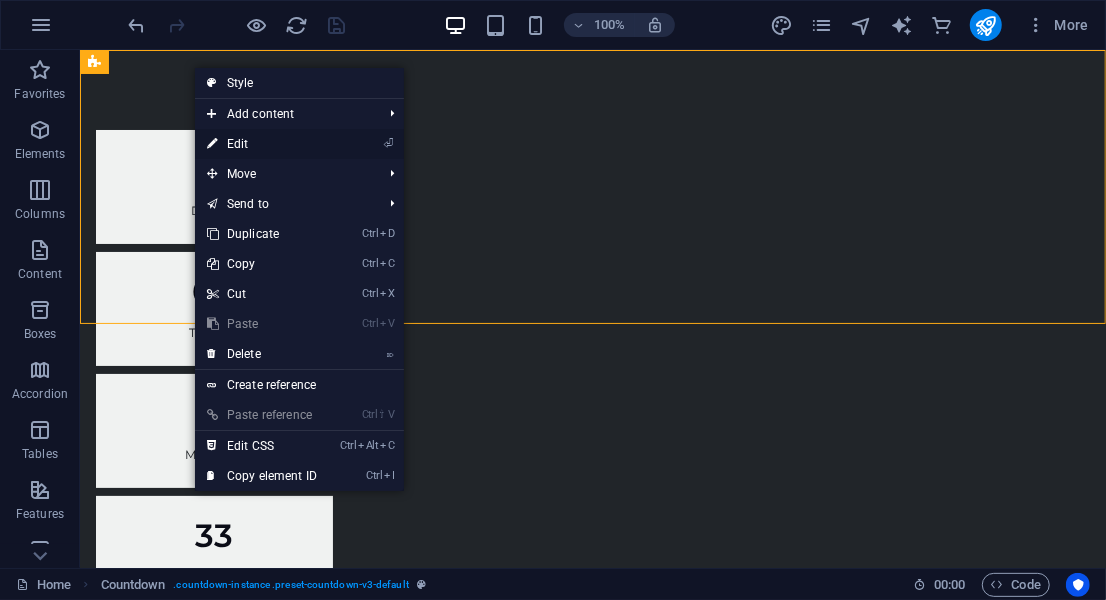 click on "⏎  Edit" at bounding box center (262, 144) 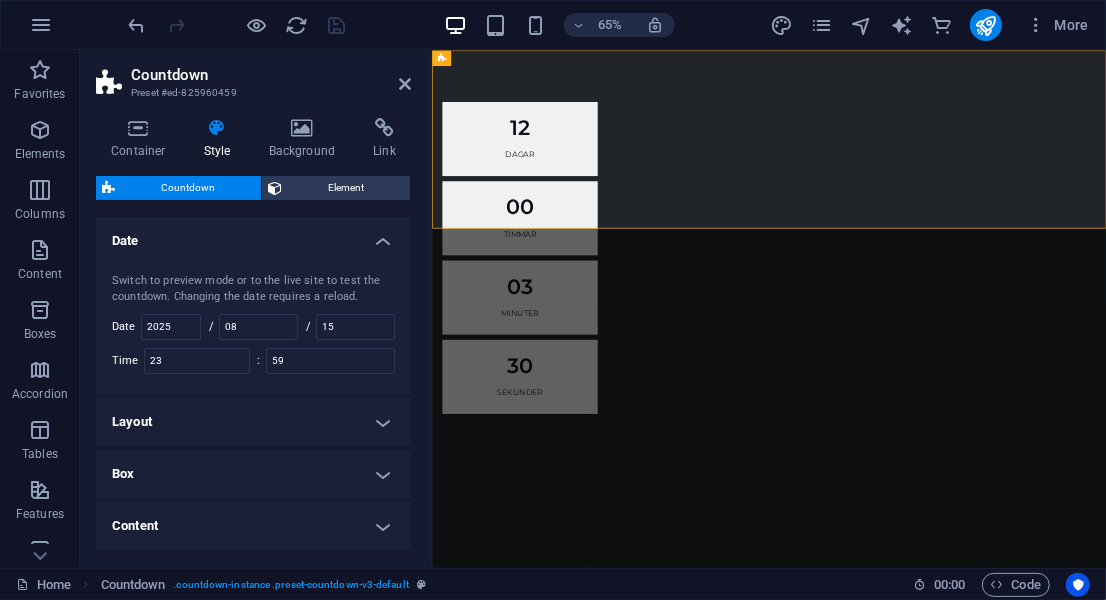 click on "Layout" at bounding box center (253, 422) 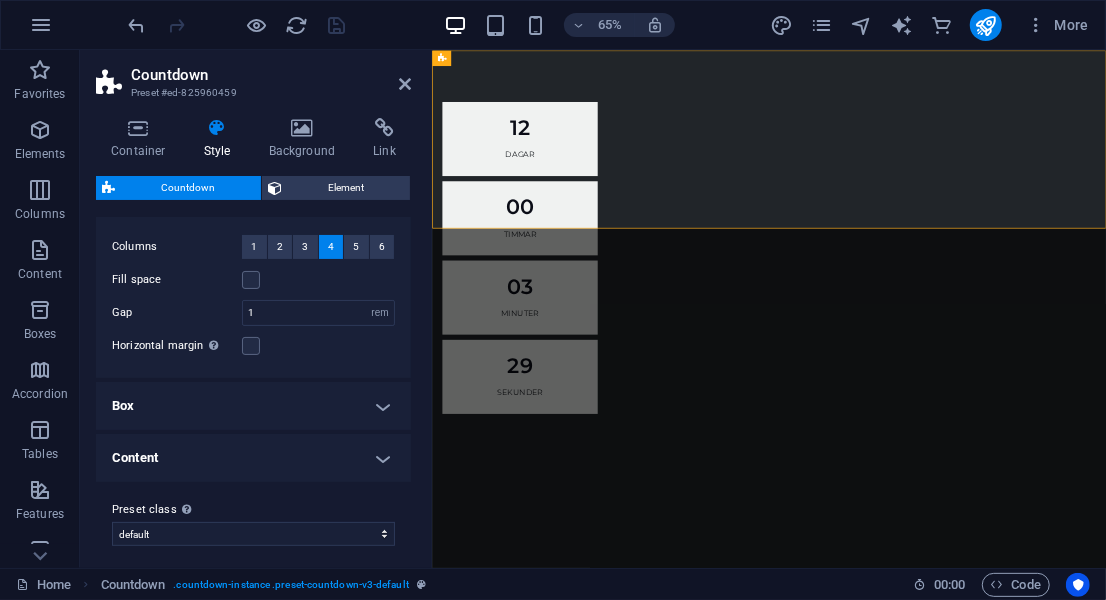 scroll, scrollTop: 228, scrollLeft: 0, axis: vertical 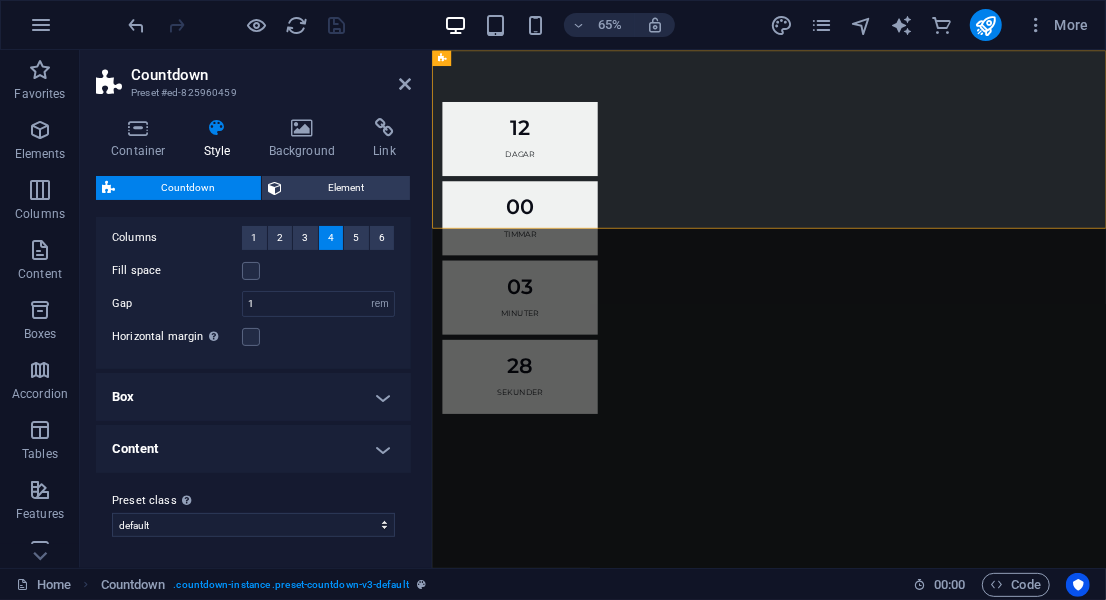 click on "Box" at bounding box center (253, 397) 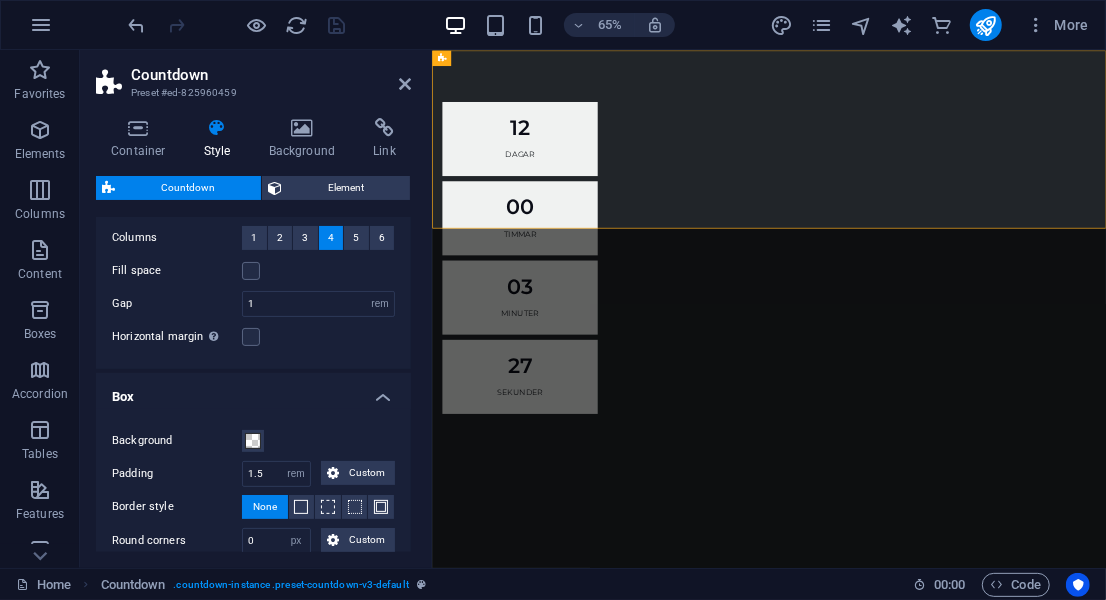 scroll, scrollTop: 414, scrollLeft: 0, axis: vertical 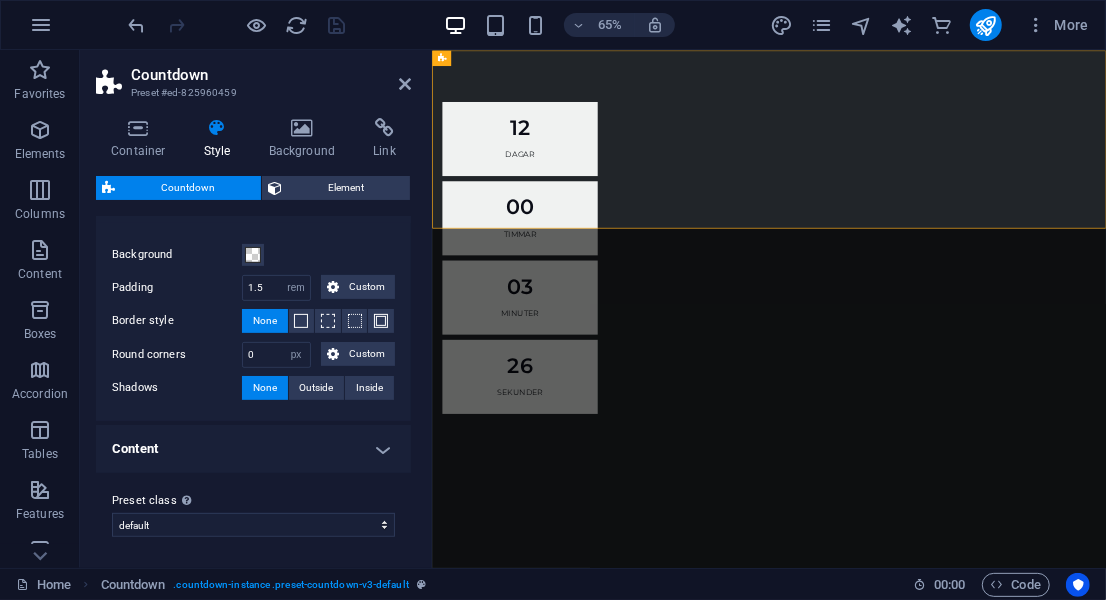 click on "Content" at bounding box center [253, 449] 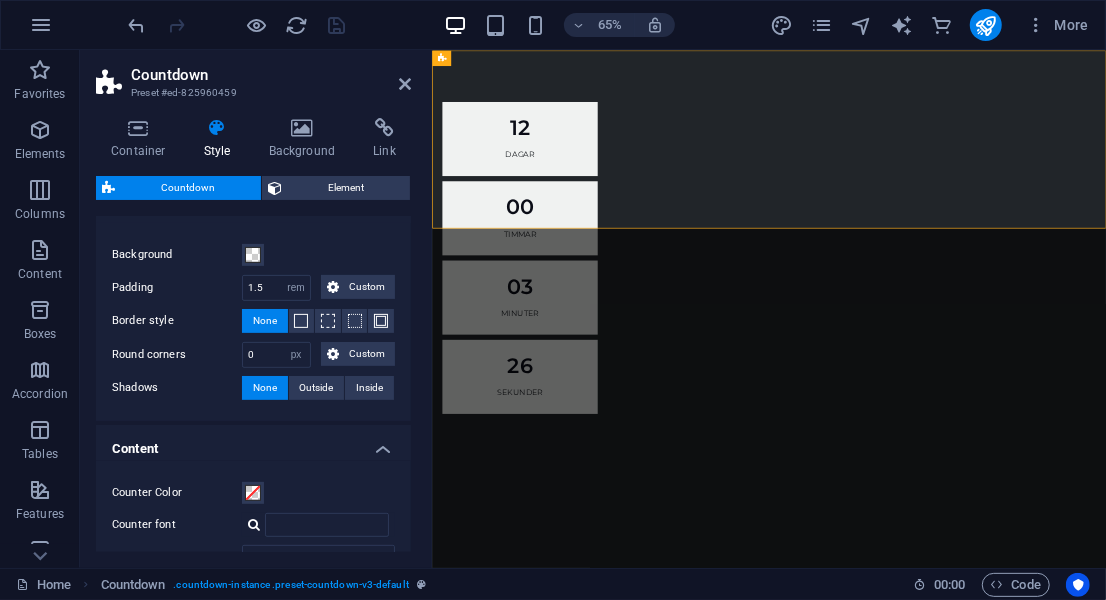 scroll, scrollTop: 745, scrollLeft: 0, axis: vertical 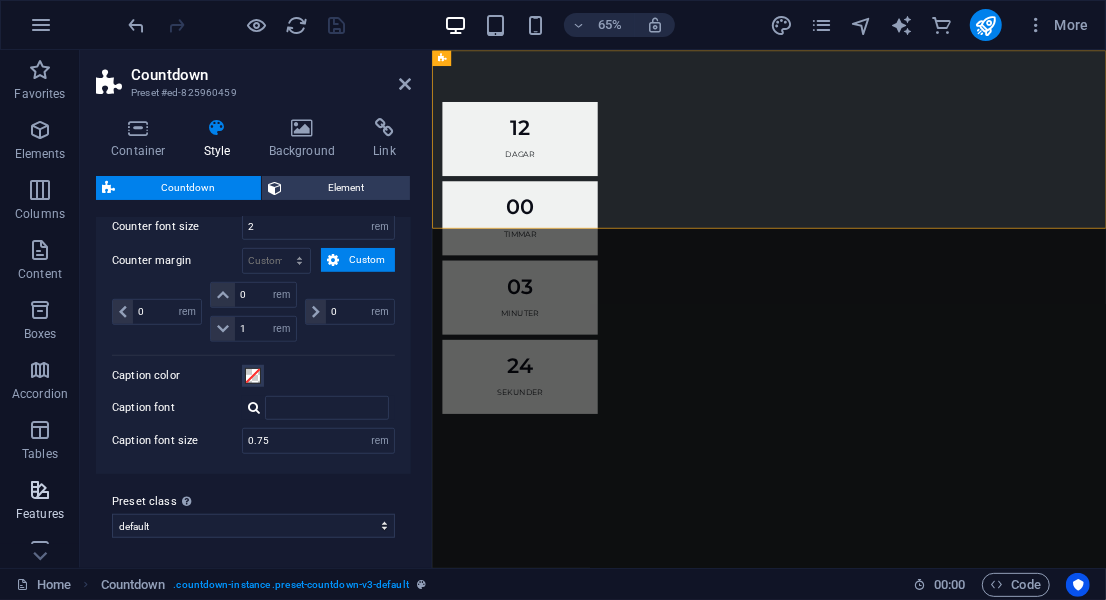 click on "Features" at bounding box center [40, 502] 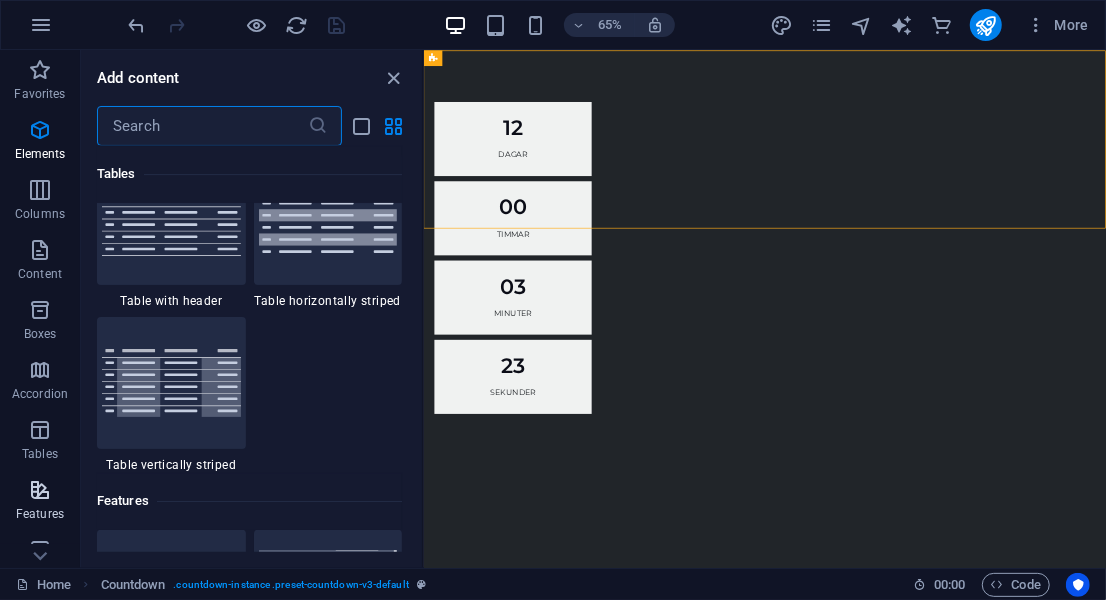 scroll, scrollTop: 7794, scrollLeft: 0, axis: vertical 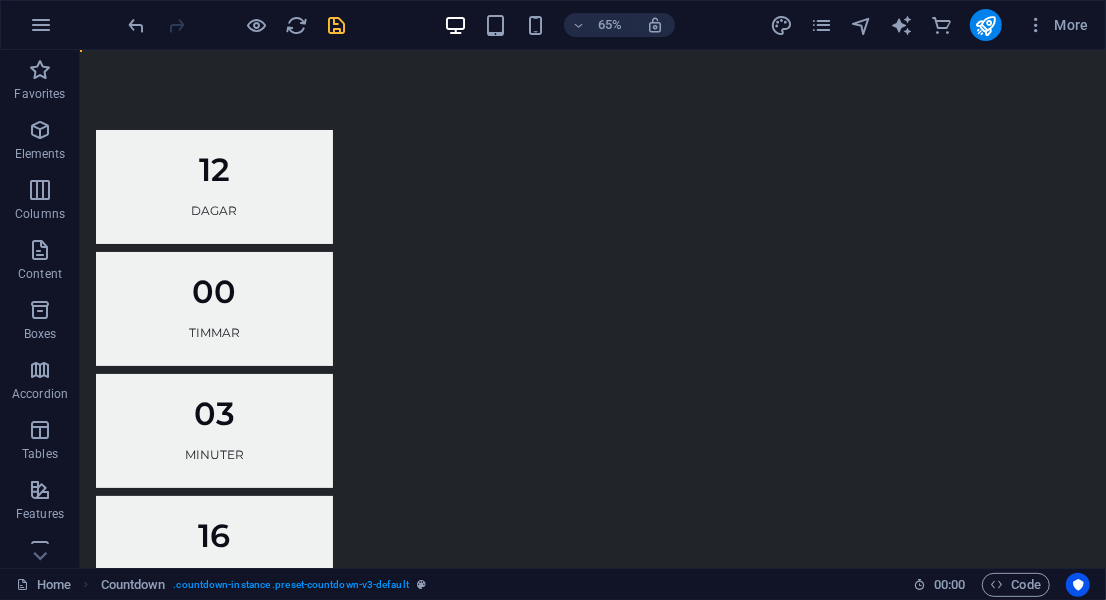 click on "Skip to main content
[NUMBER] DAGAR [NUMBER] TIMMAR [NUMBER] MinutER [NUMBER] SEKUNDER" at bounding box center (592, 369) 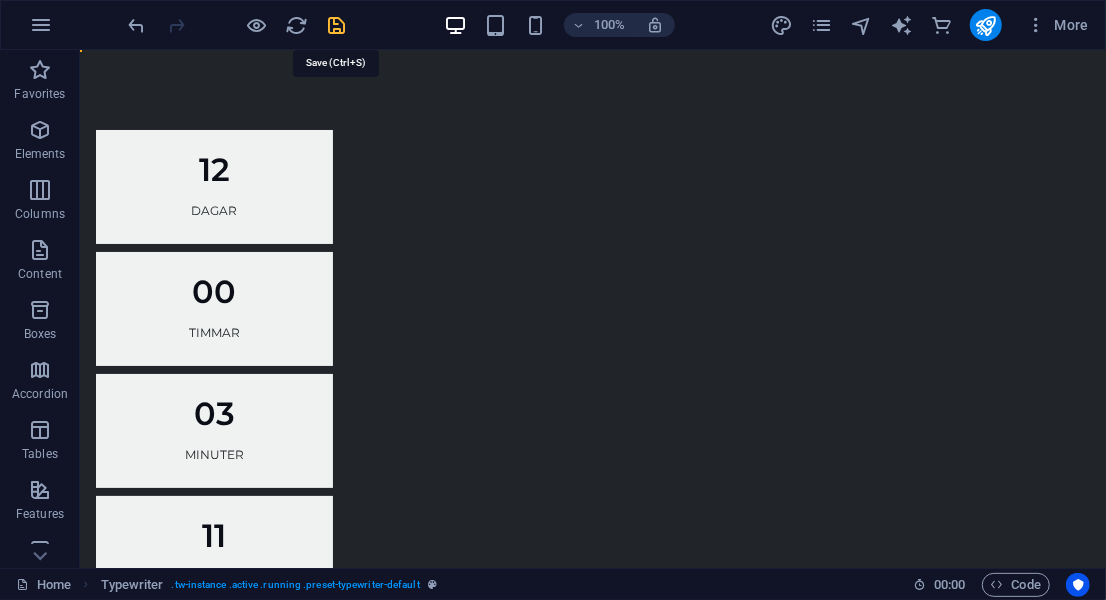 click at bounding box center (337, 25) 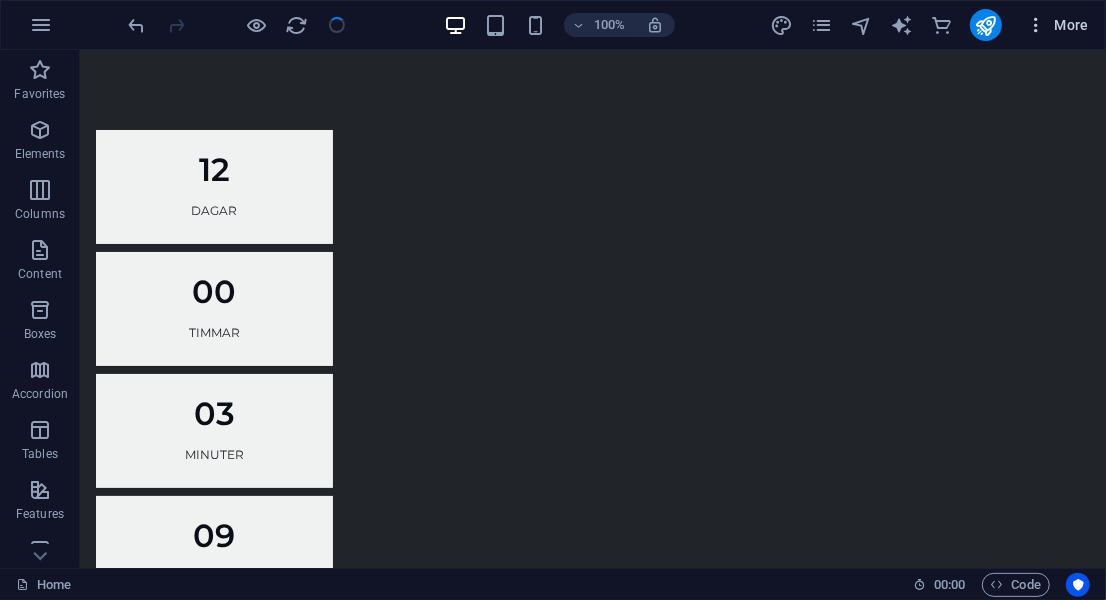 click on "More" at bounding box center (1057, 25) 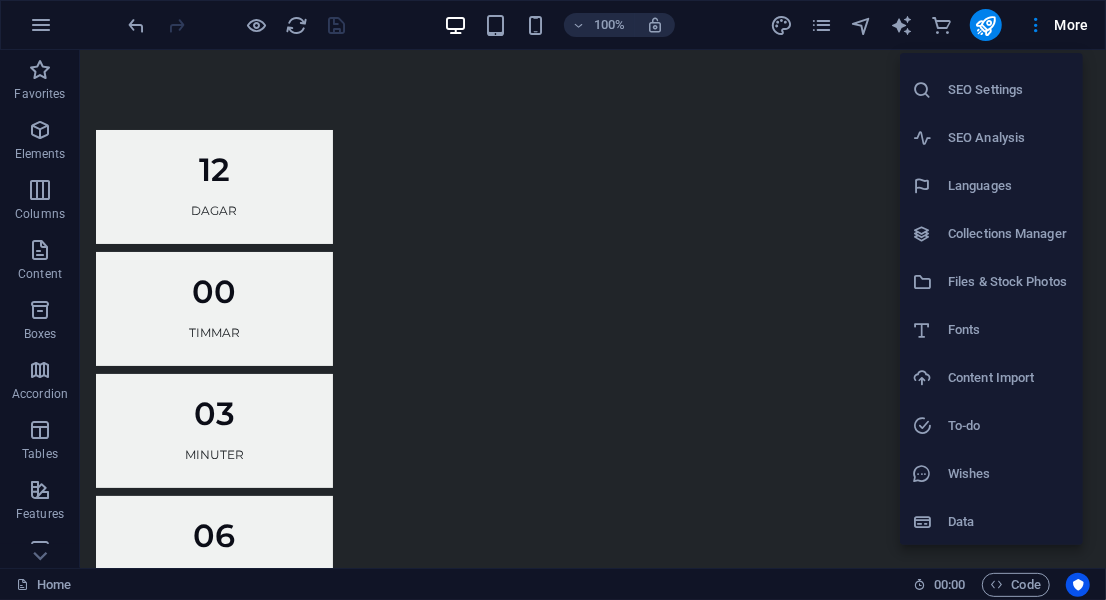 scroll, scrollTop: 0, scrollLeft: 0, axis: both 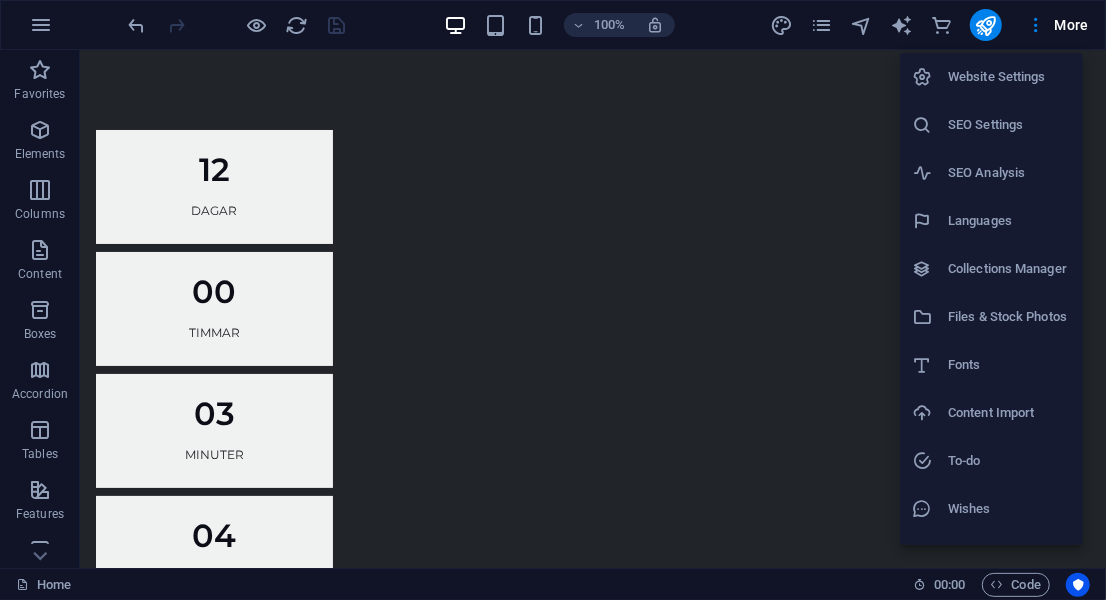 click at bounding box center [553, 300] 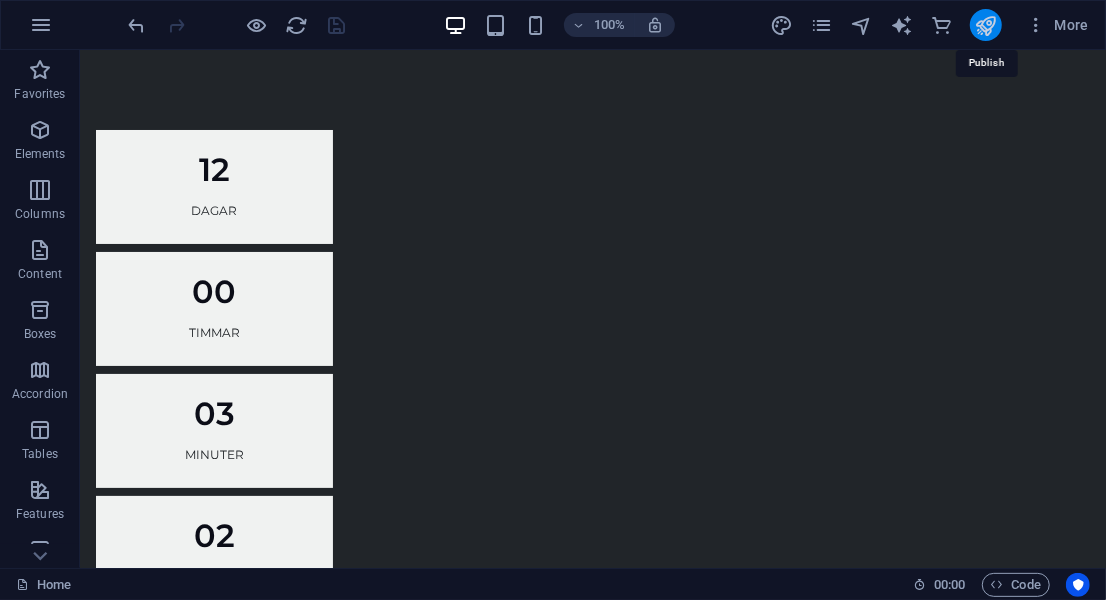 click at bounding box center [985, 25] 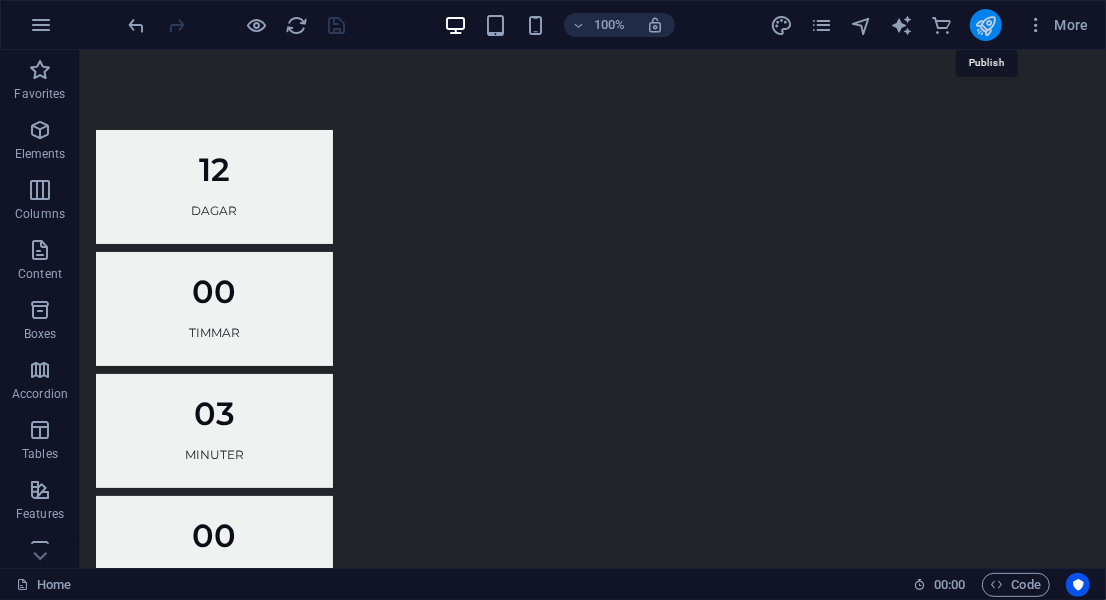 click at bounding box center (985, 25) 